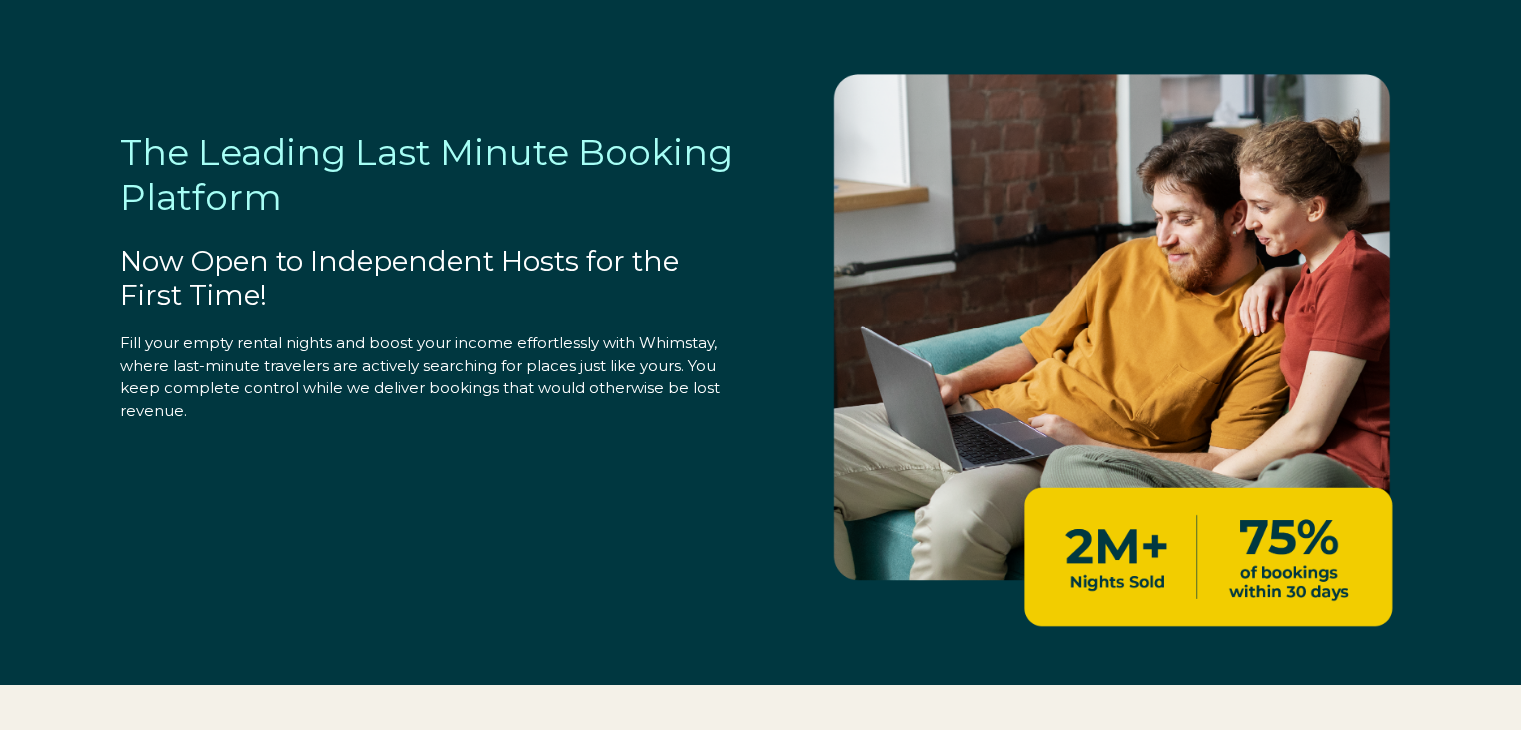 select on "MX" 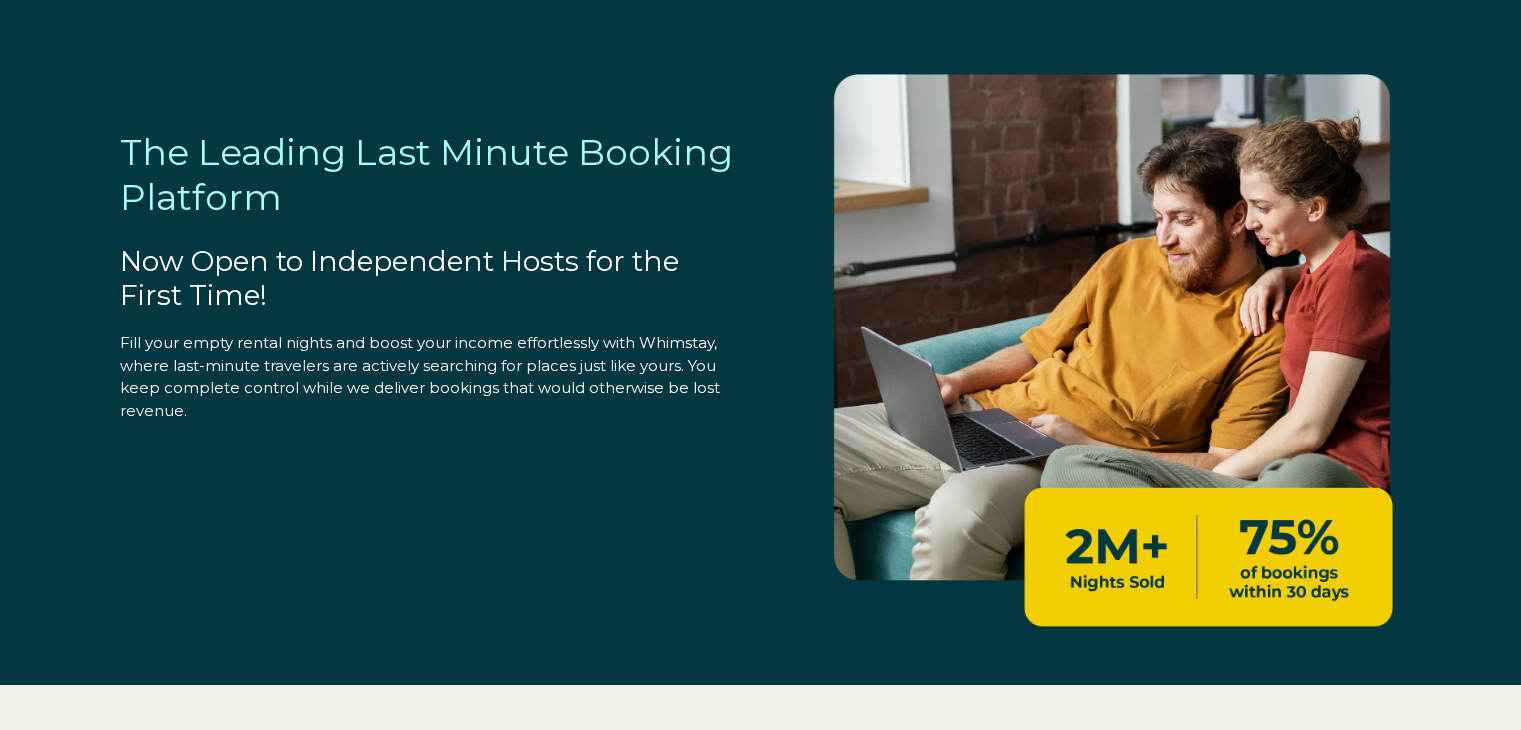 select on "MX" 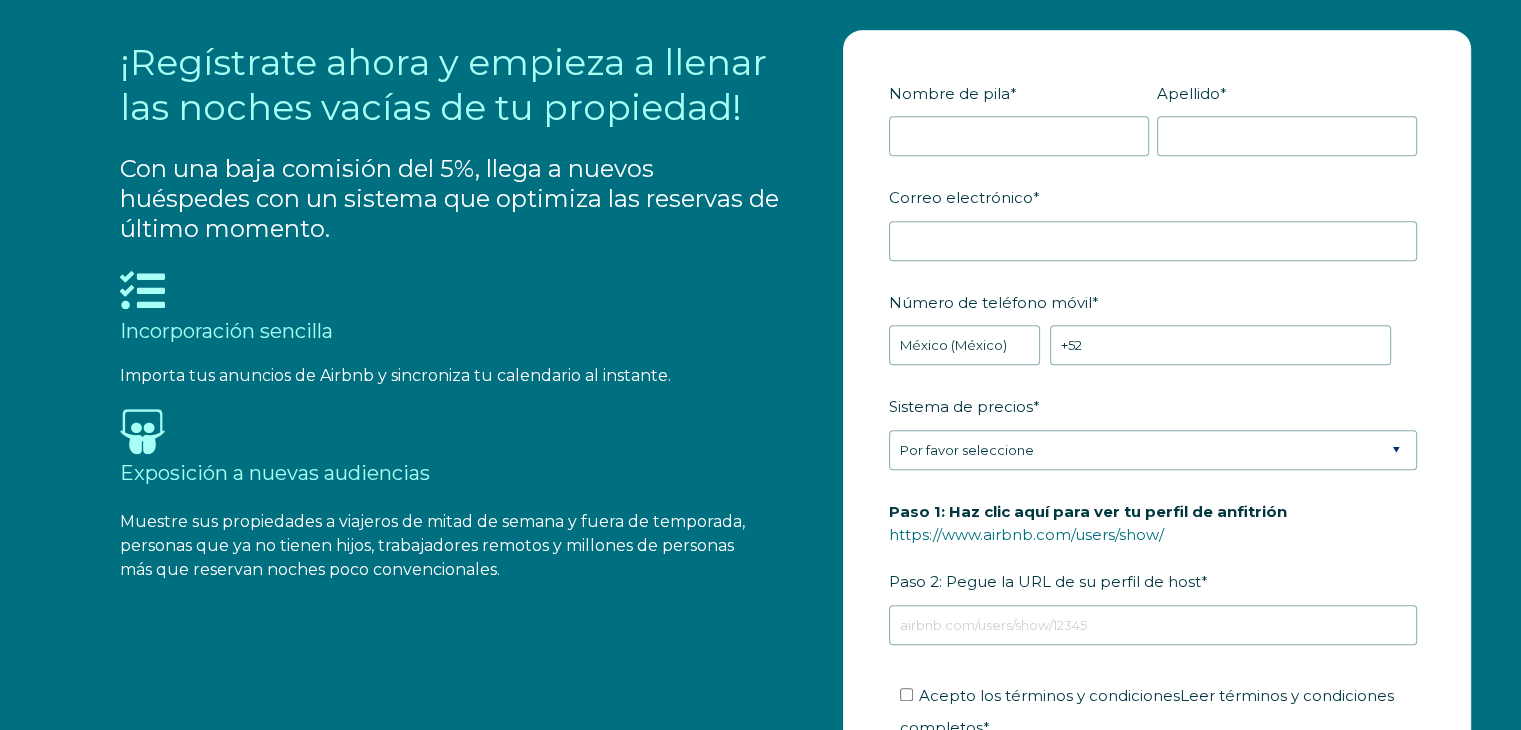 scroll, scrollTop: 2138, scrollLeft: 0, axis: vertical 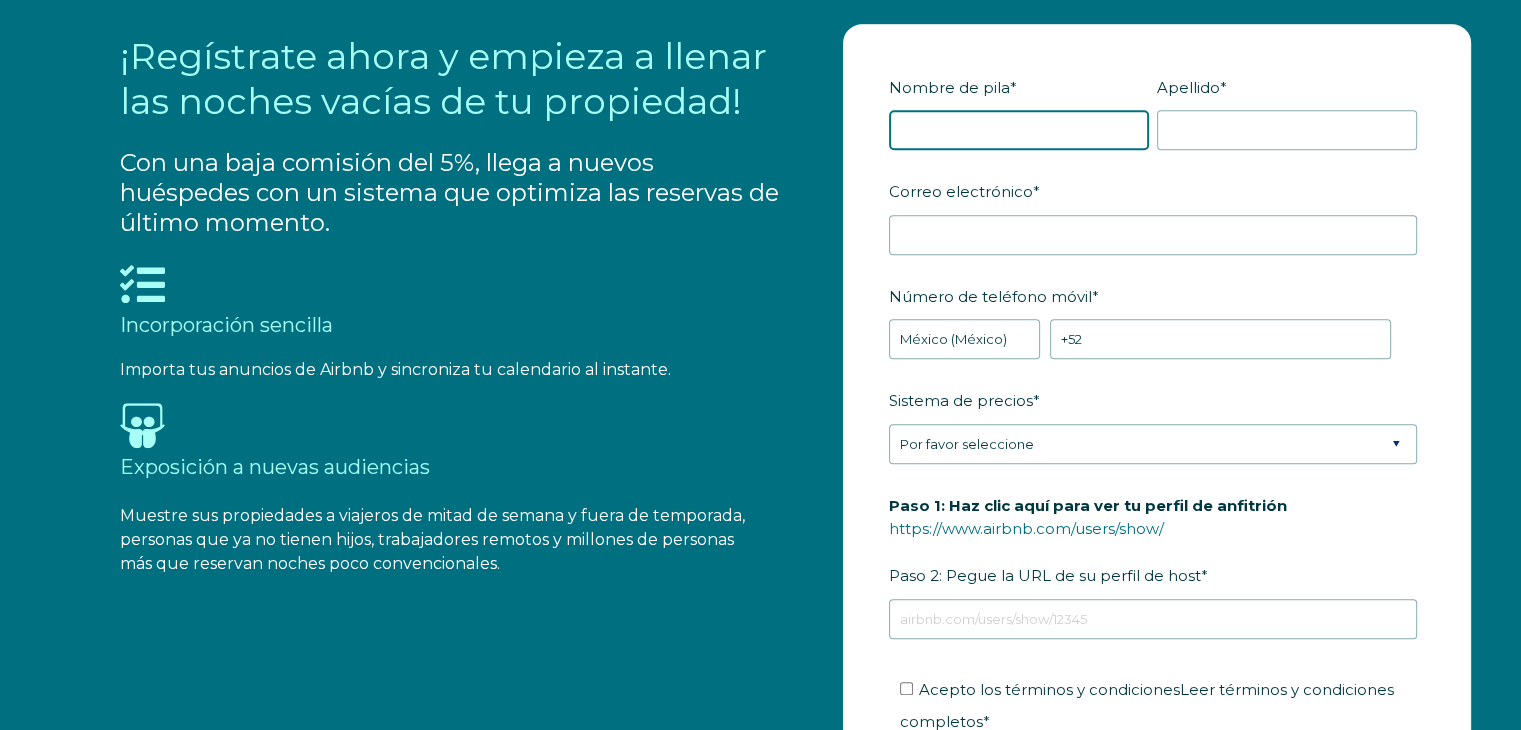 click on "Nombre de pila  *" at bounding box center [1019, 130] 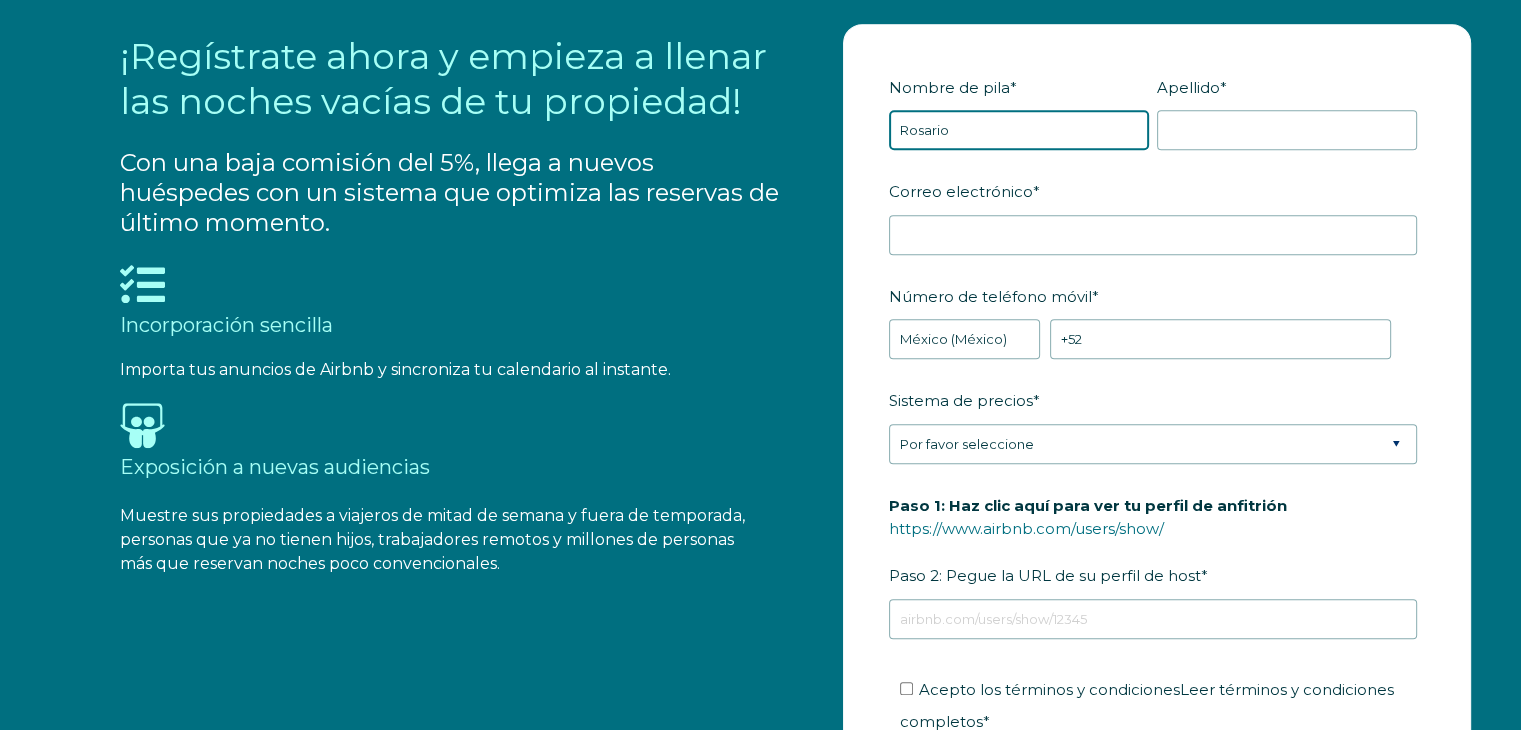 type on "Rosario" 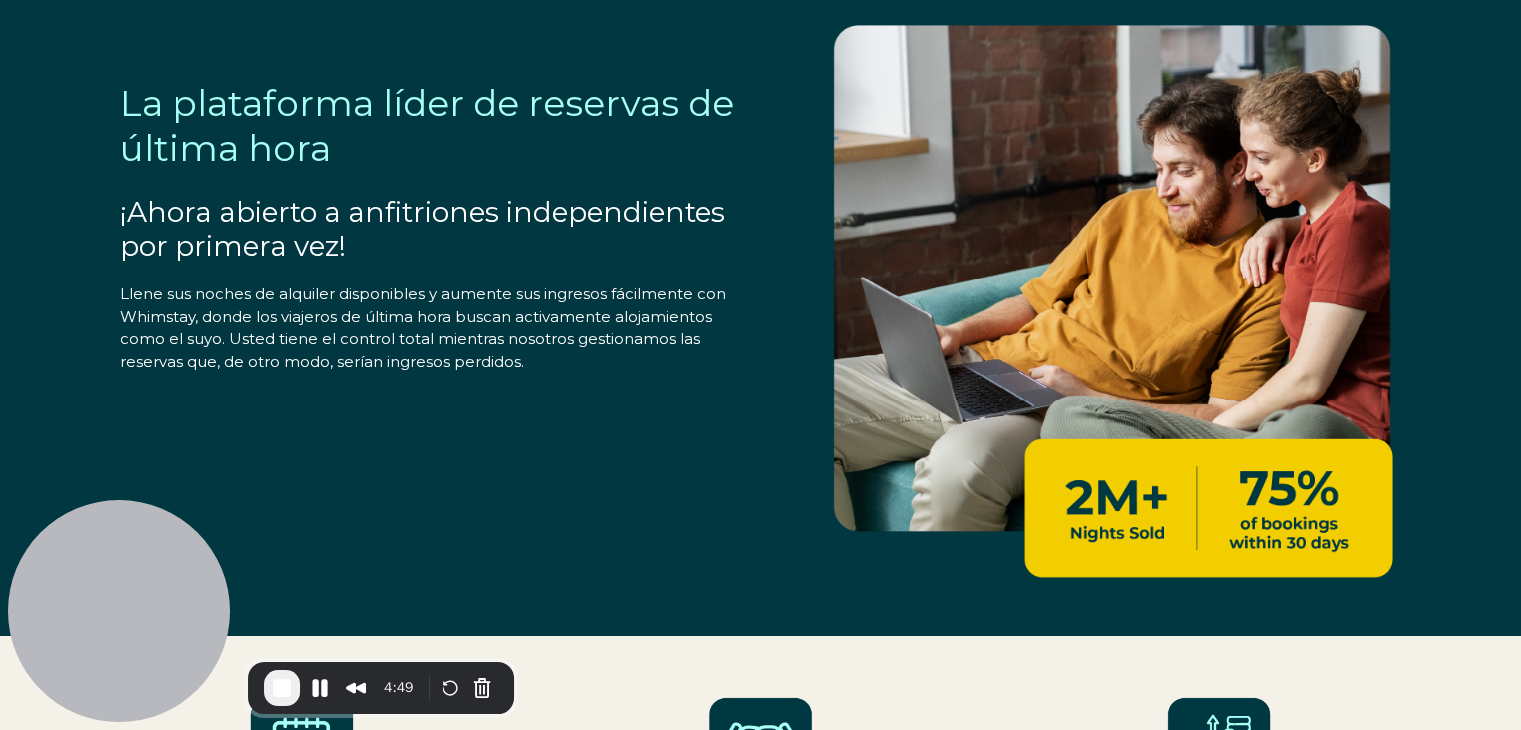 scroll, scrollTop: 38, scrollLeft: 0, axis: vertical 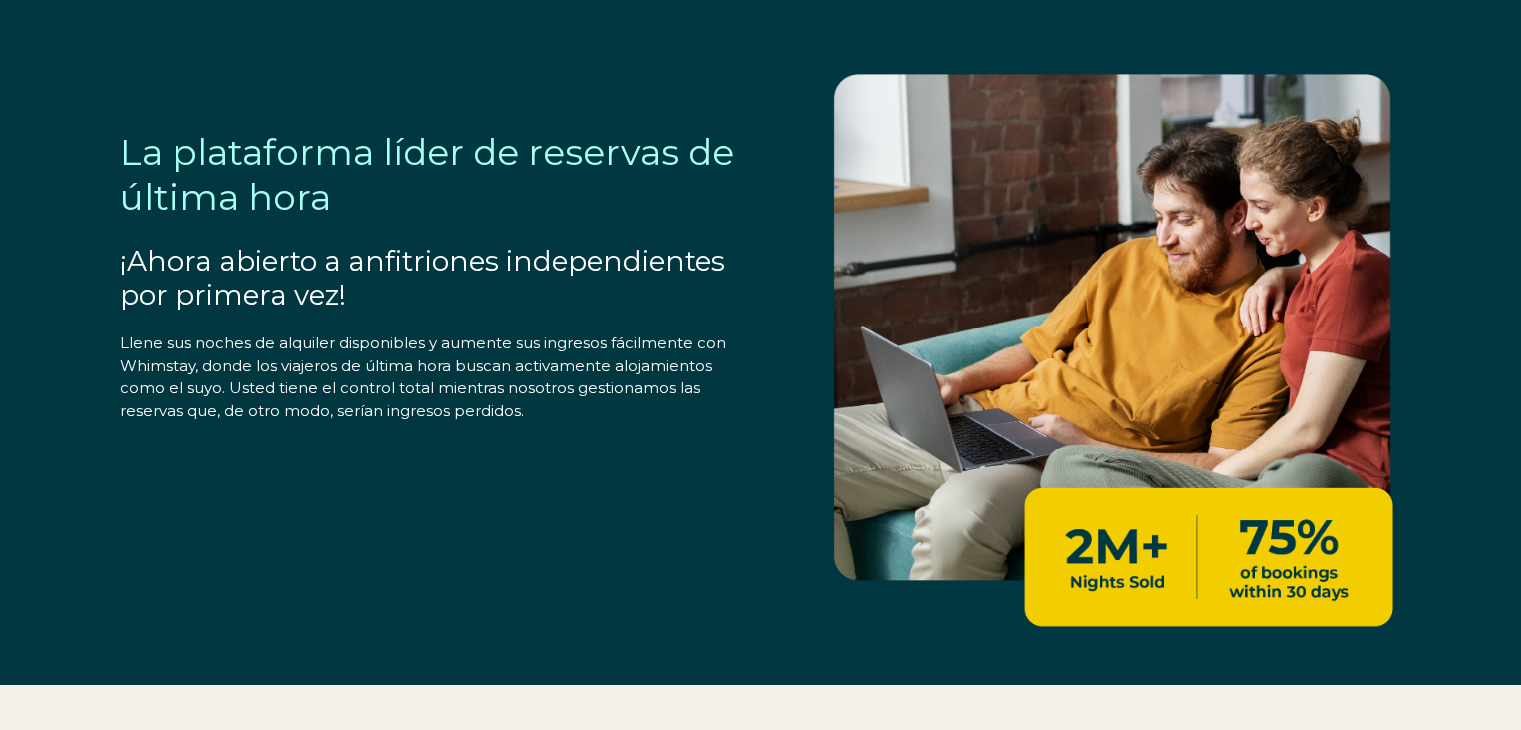select on "MX" 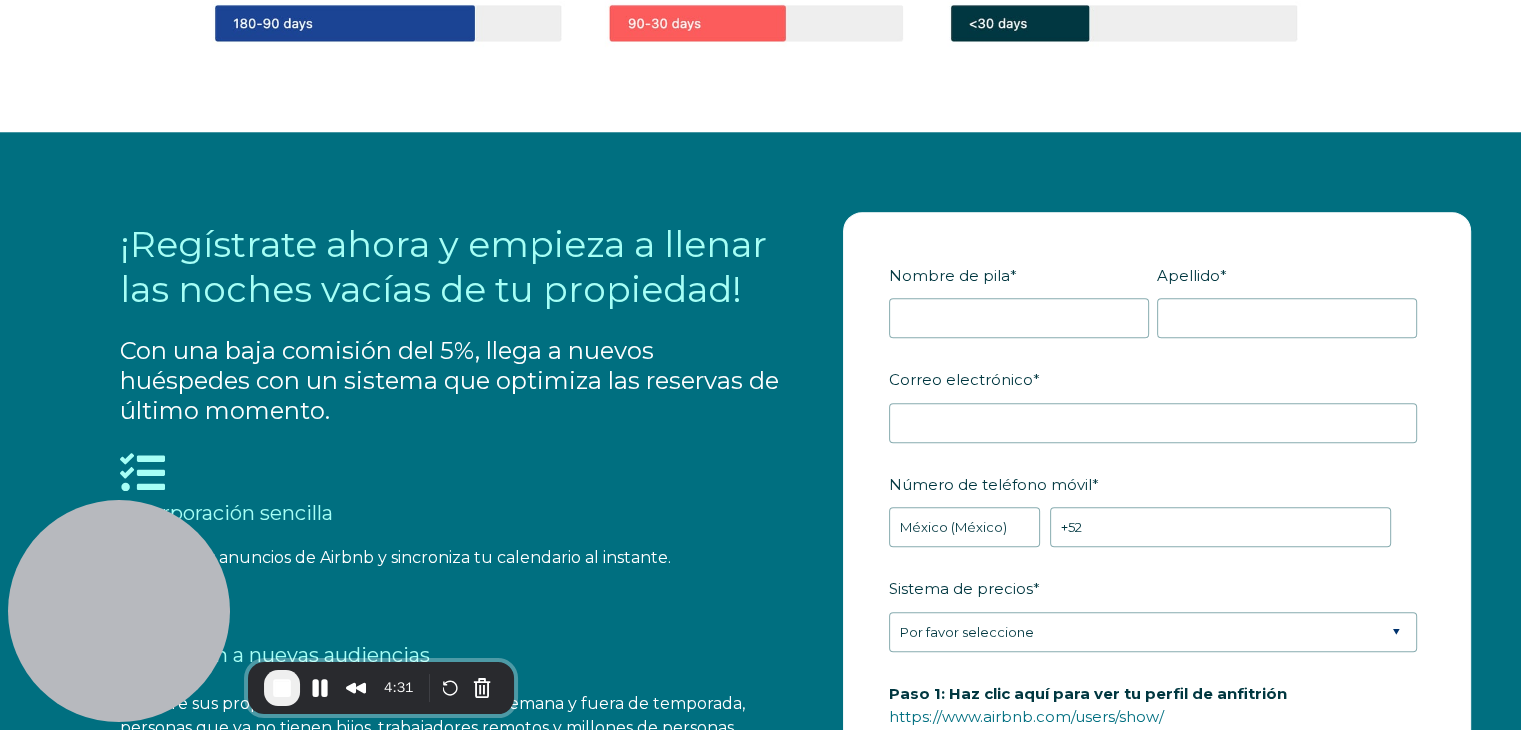 scroll, scrollTop: 1985, scrollLeft: 0, axis: vertical 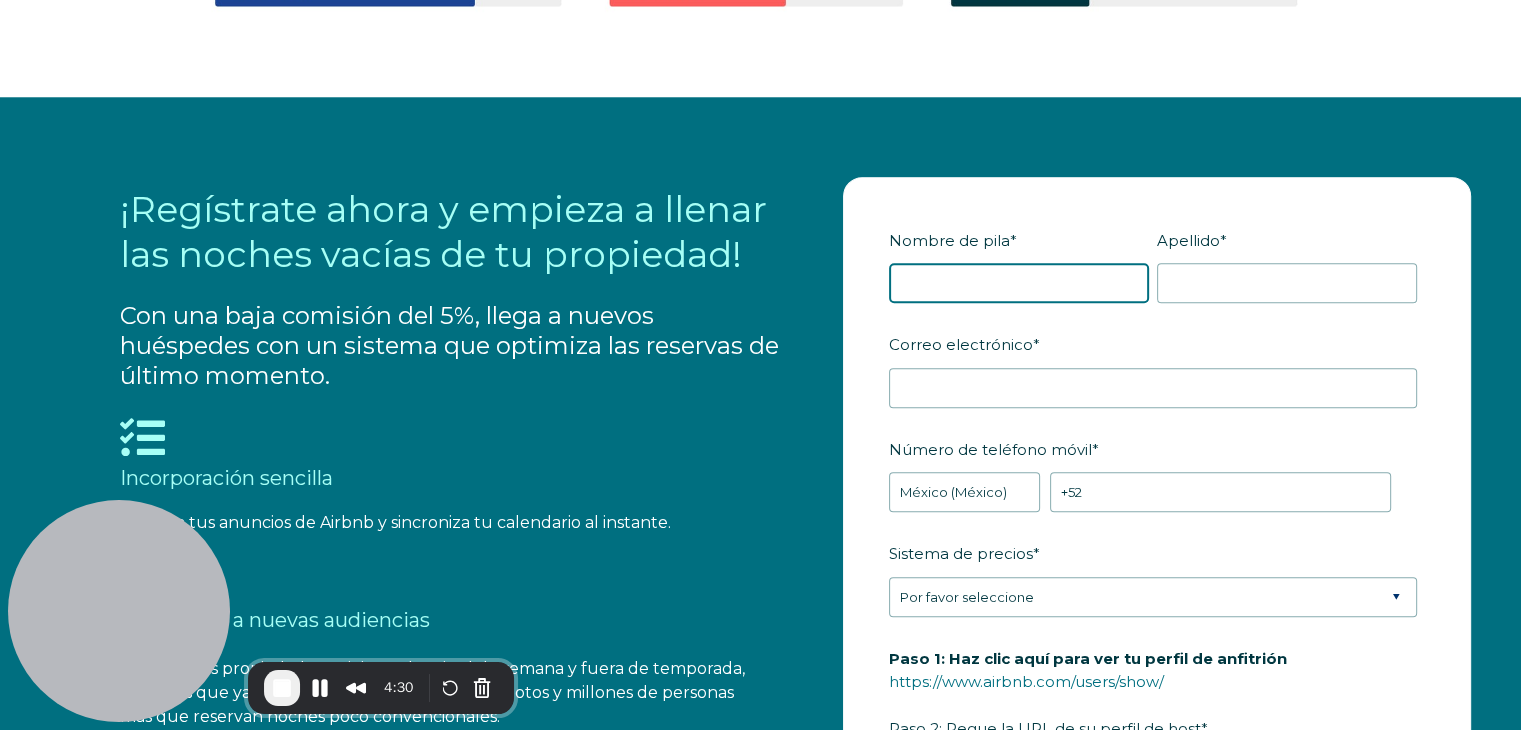 click on "Nombre de pila  *" at bounding box center [1019, 283] 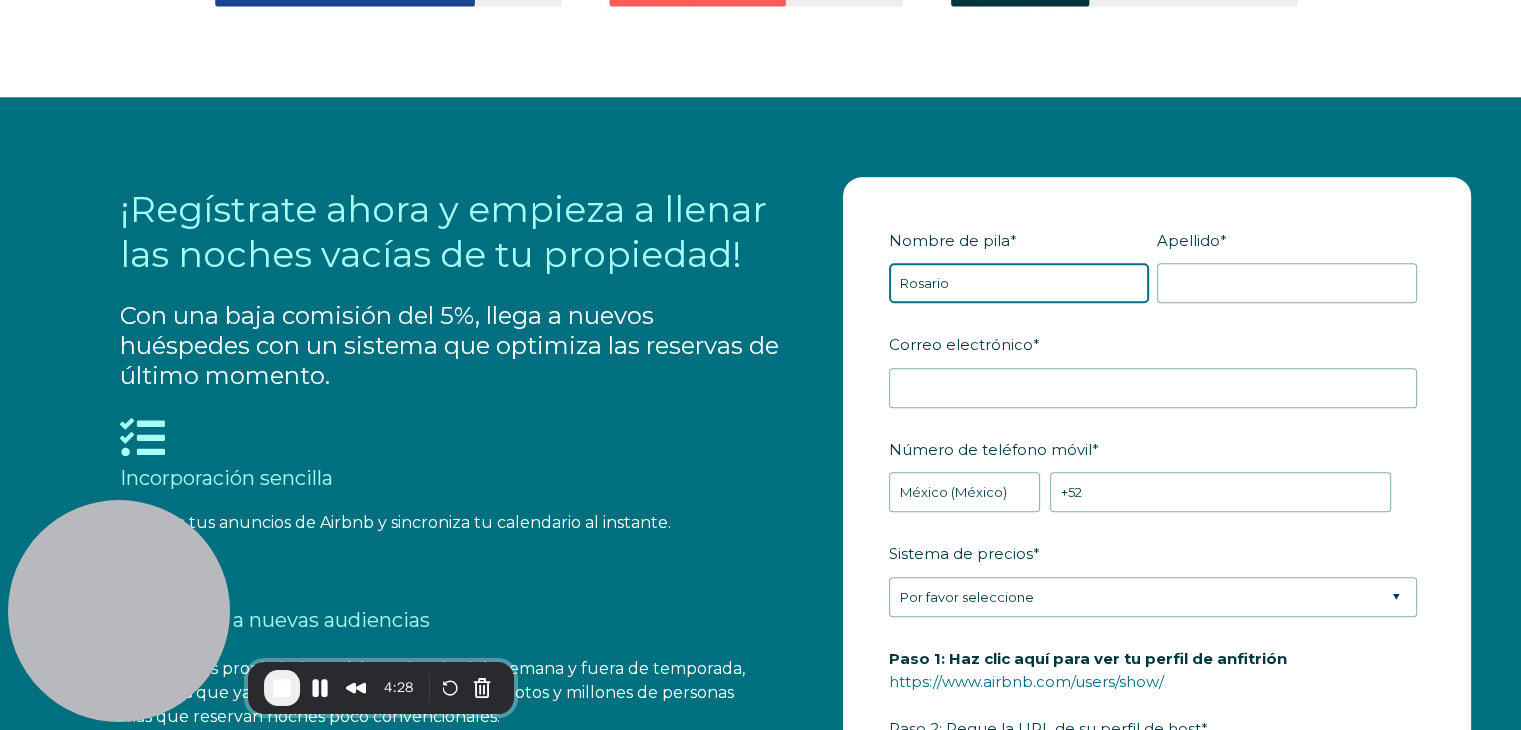 type on "Rosario" 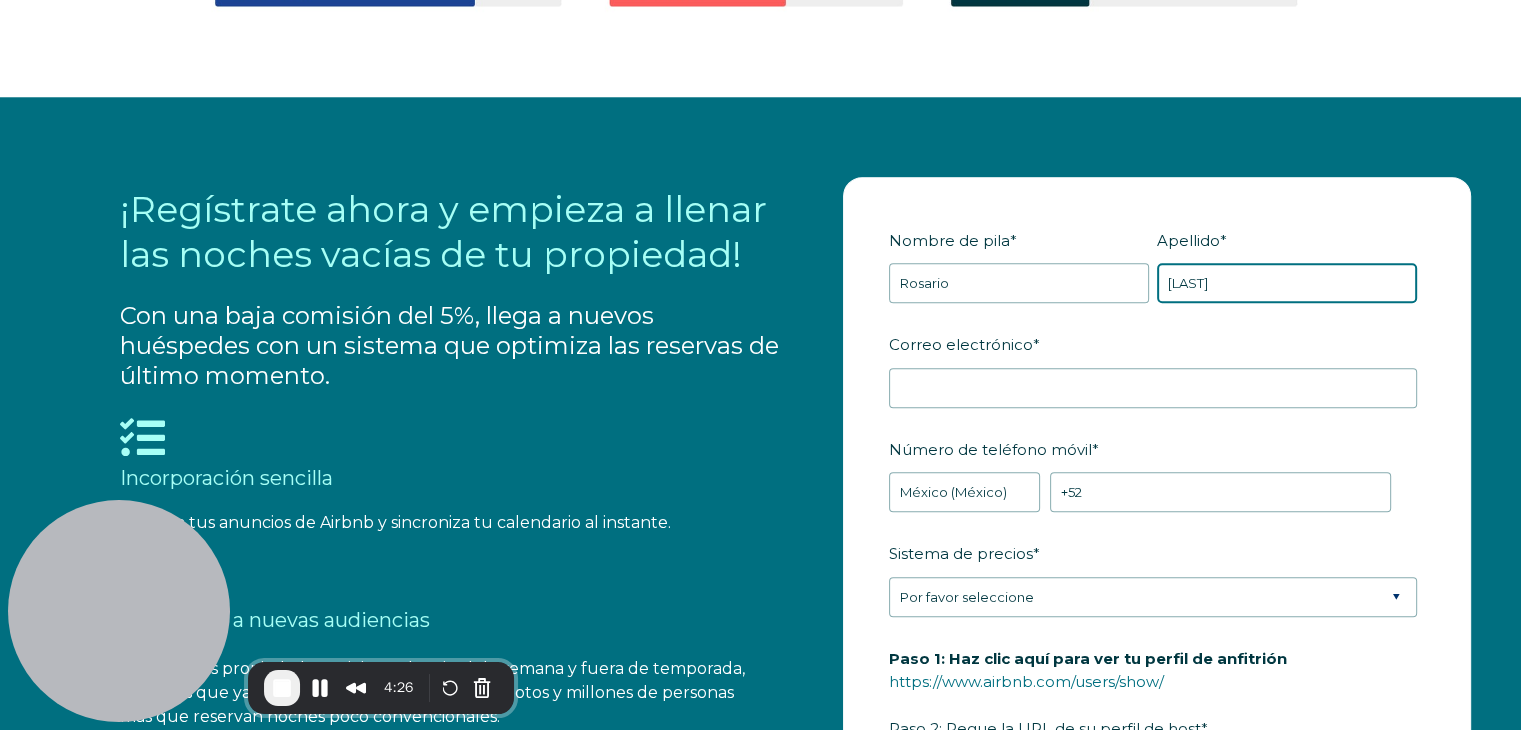 type on "Uribe" 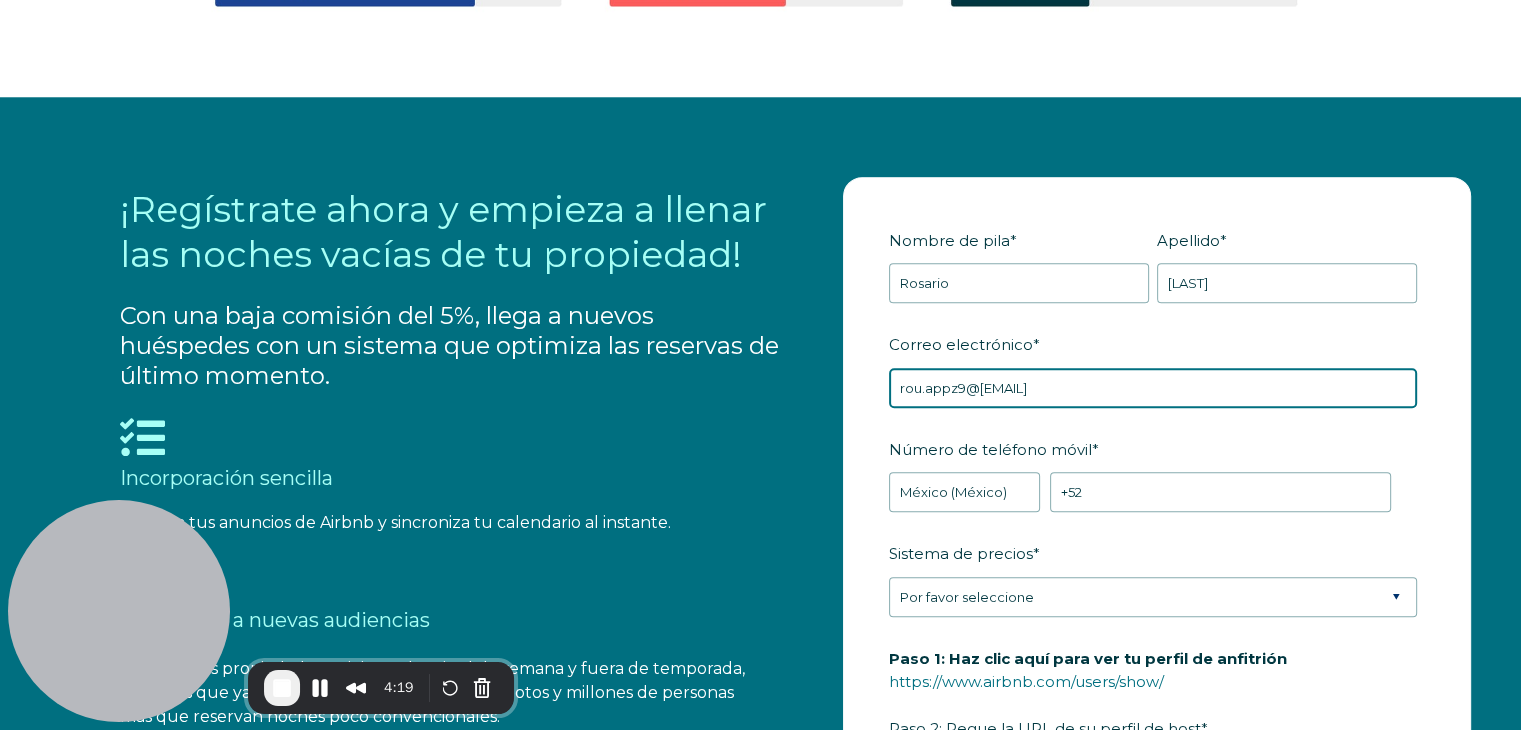 type on "rou.appz9@gmail.com" 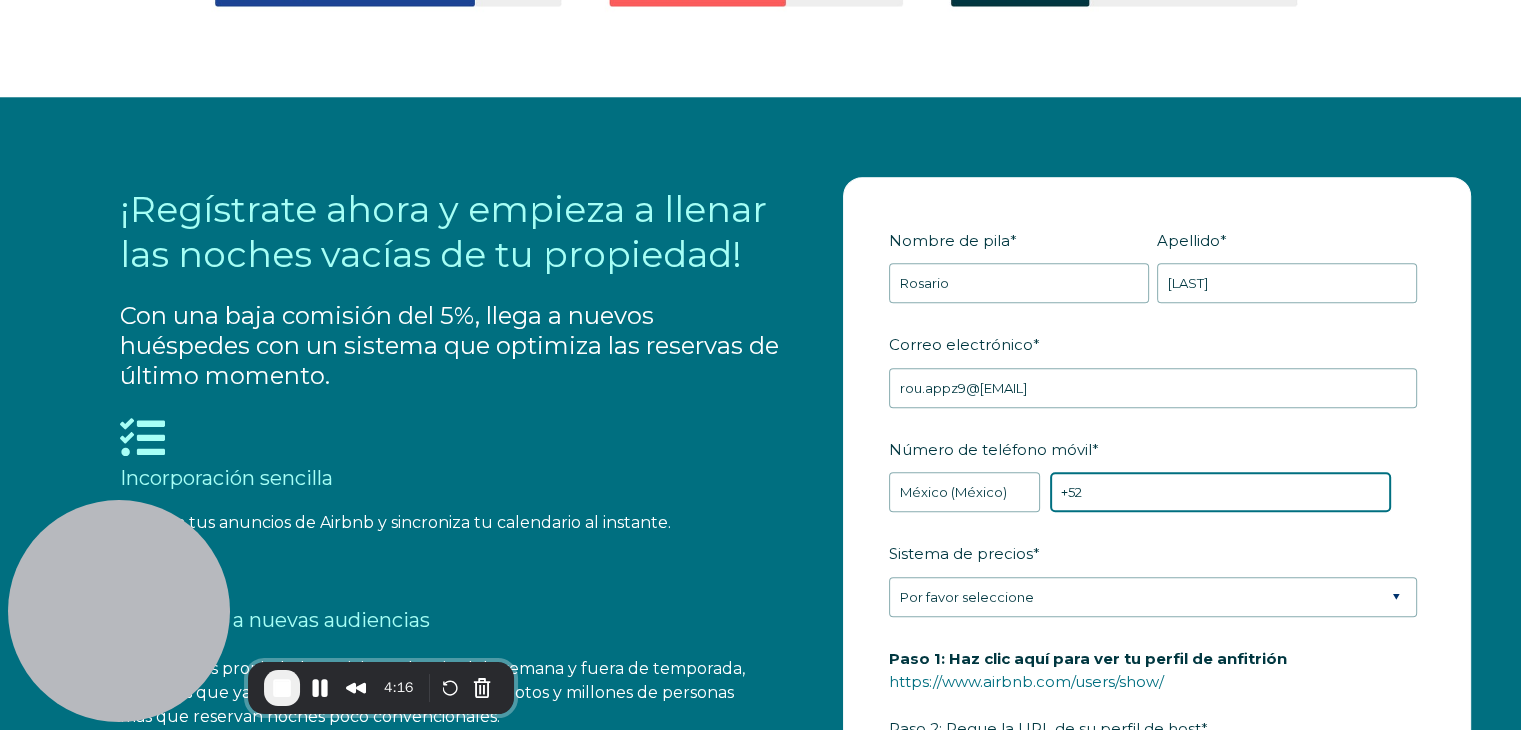 click on "+52" at bounding box center (1220, 492) 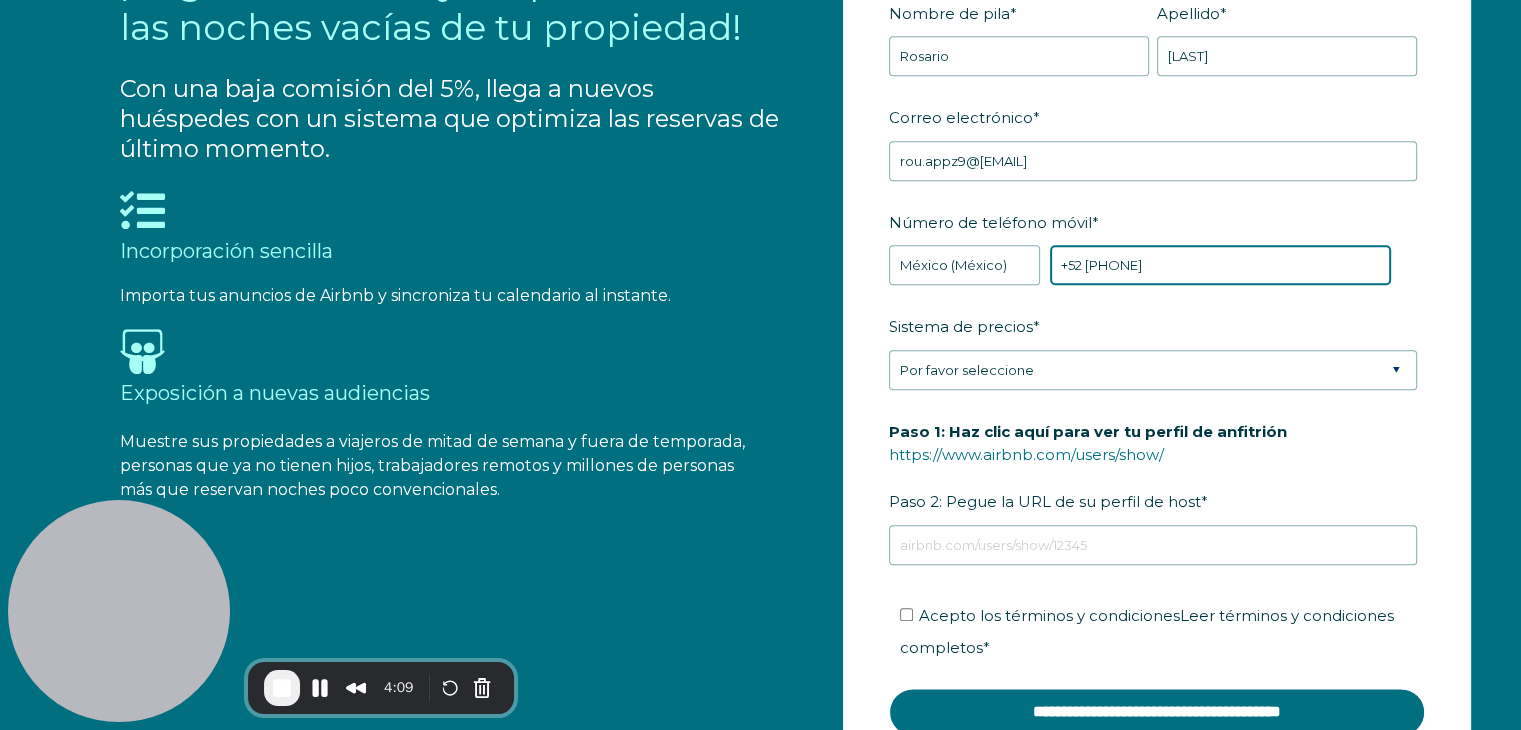 scroll, scrollTop: 2219, scrollLeft: 0, axis: vertical 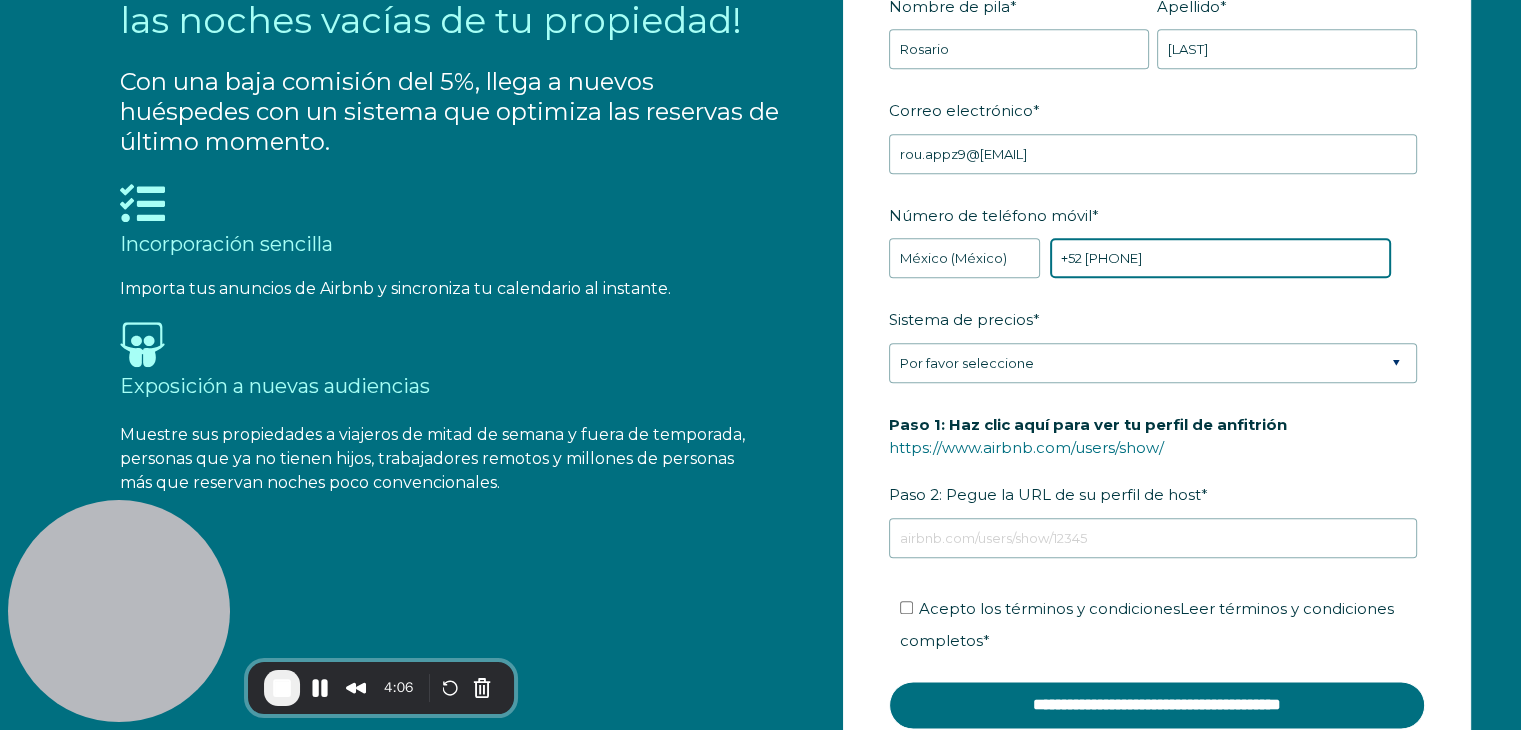 type on "+52 7224590412" 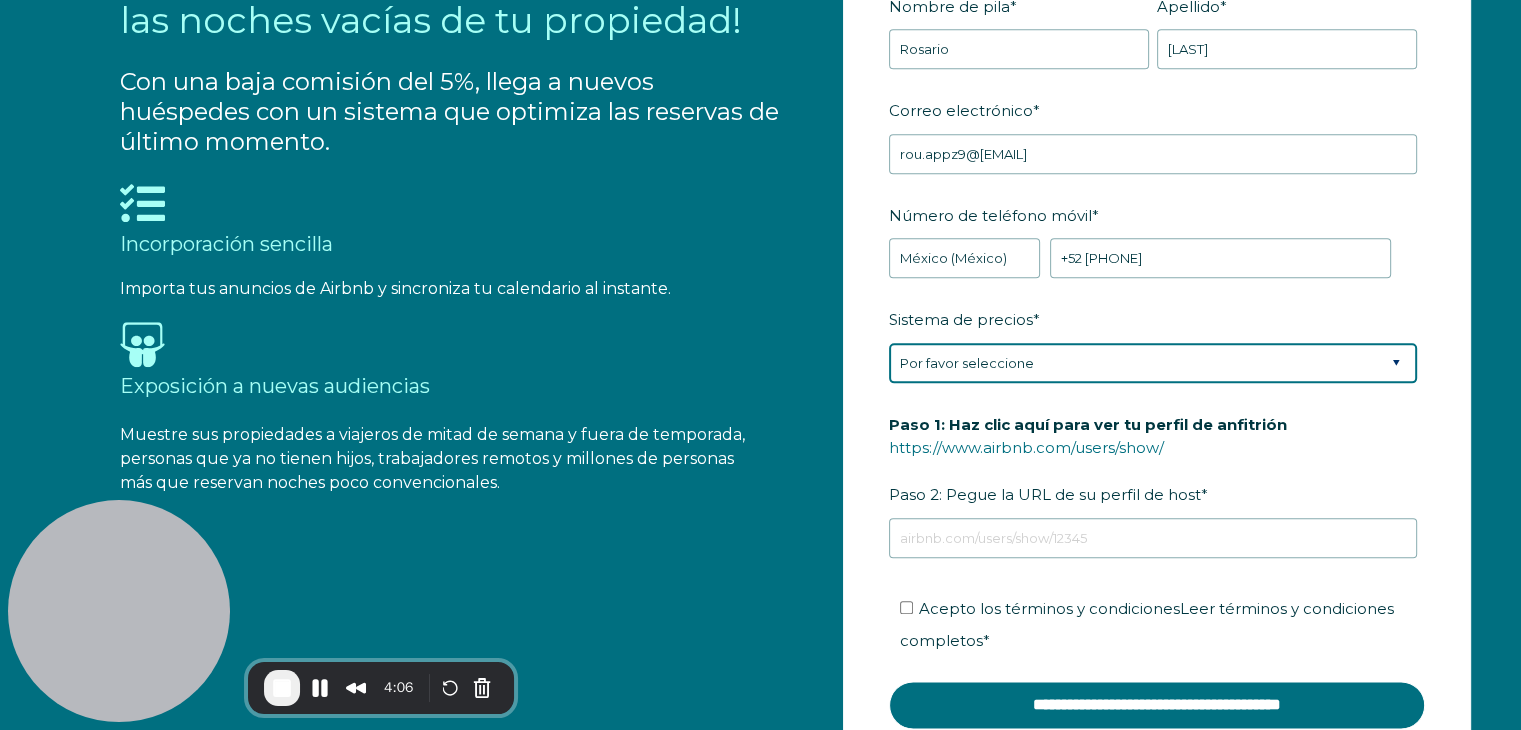 click on "Por favor seleccione Manual Precios inteligentes de Airbnb PriceLabs Timonera Más allá del precio Tercero - Dinámico" at bounding box center (1153, 363) 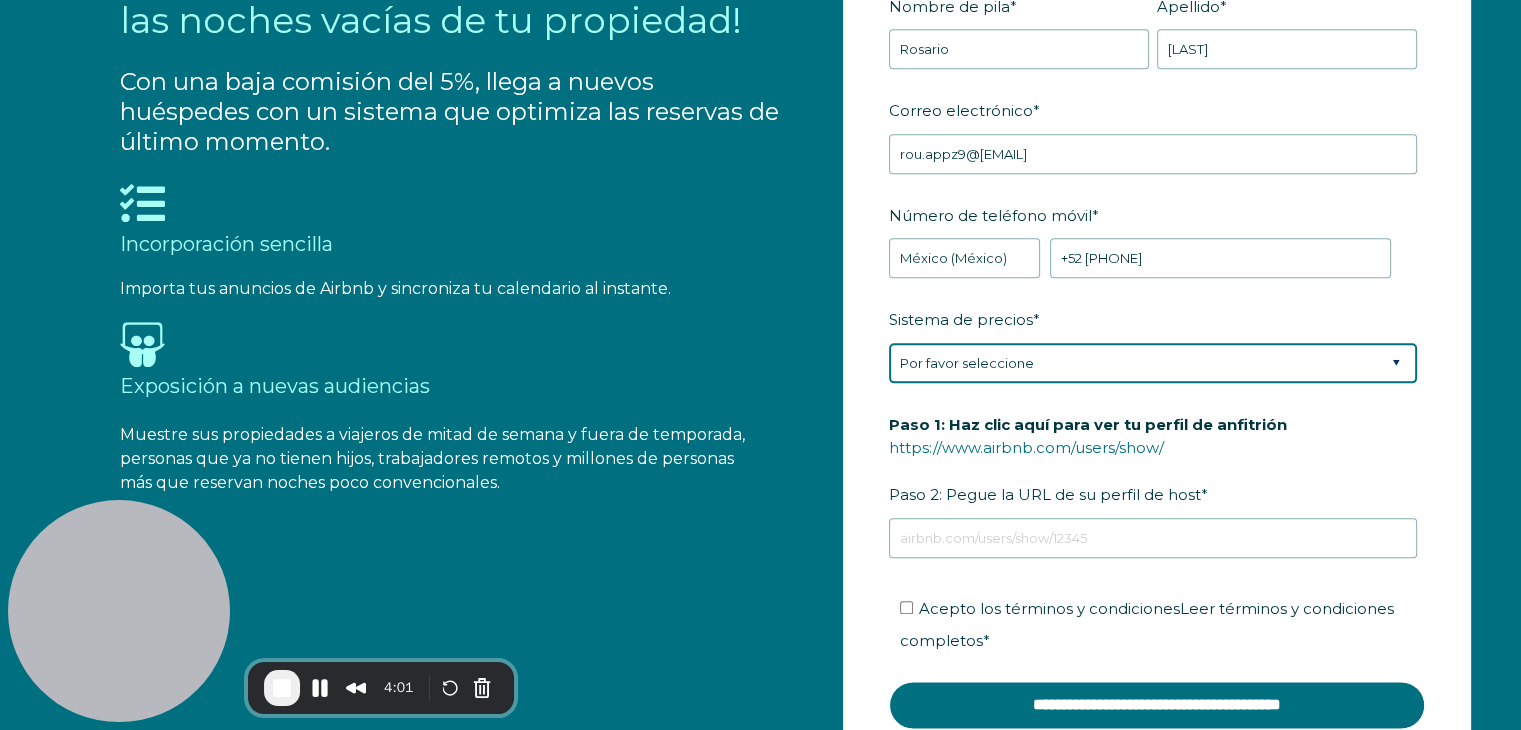 select on "Manual" 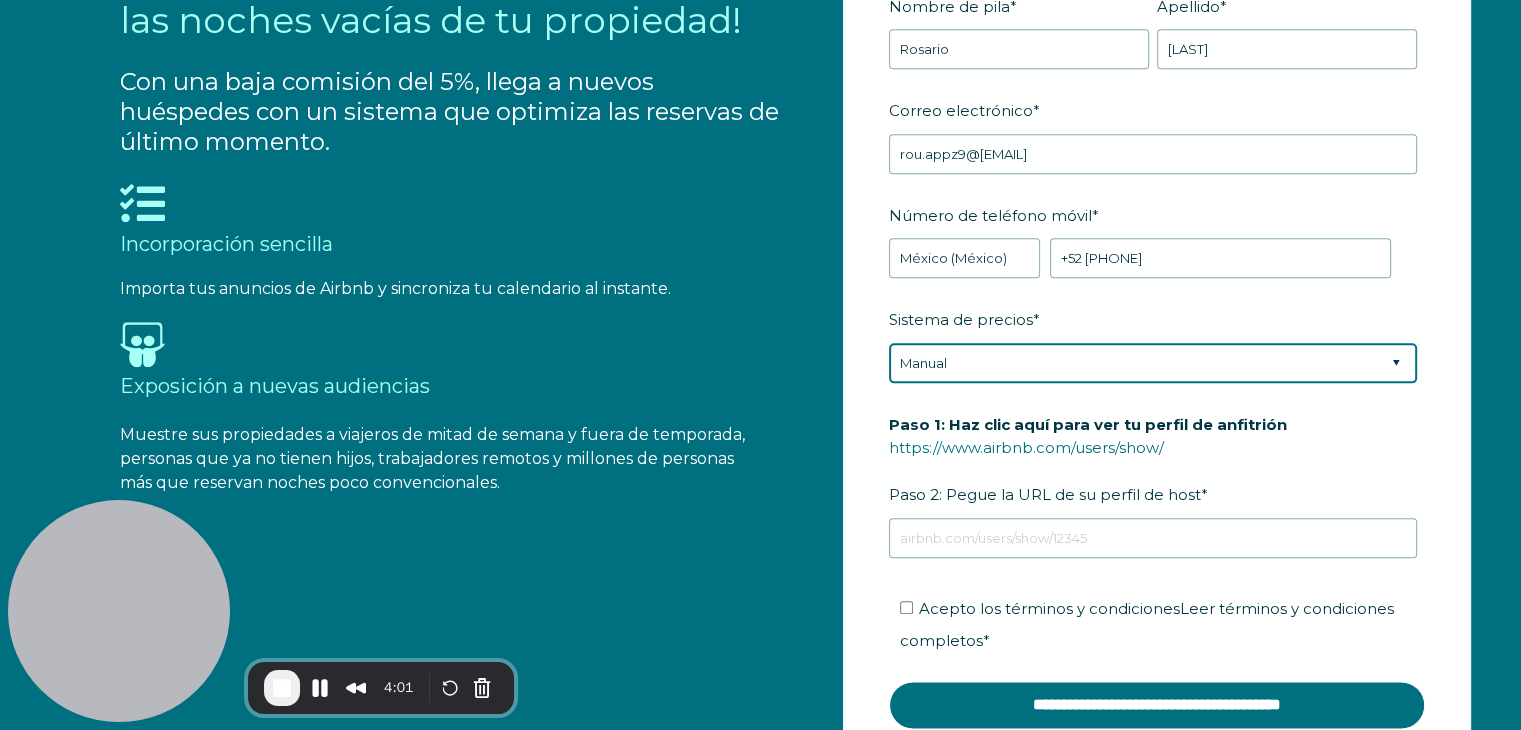 click on "Por favor seleccione Manual Precios inteligentes de Airbnb PriceLabs Timonera Más allá del precio Tercero - Dinámico" at bounding box center (1153, 363) 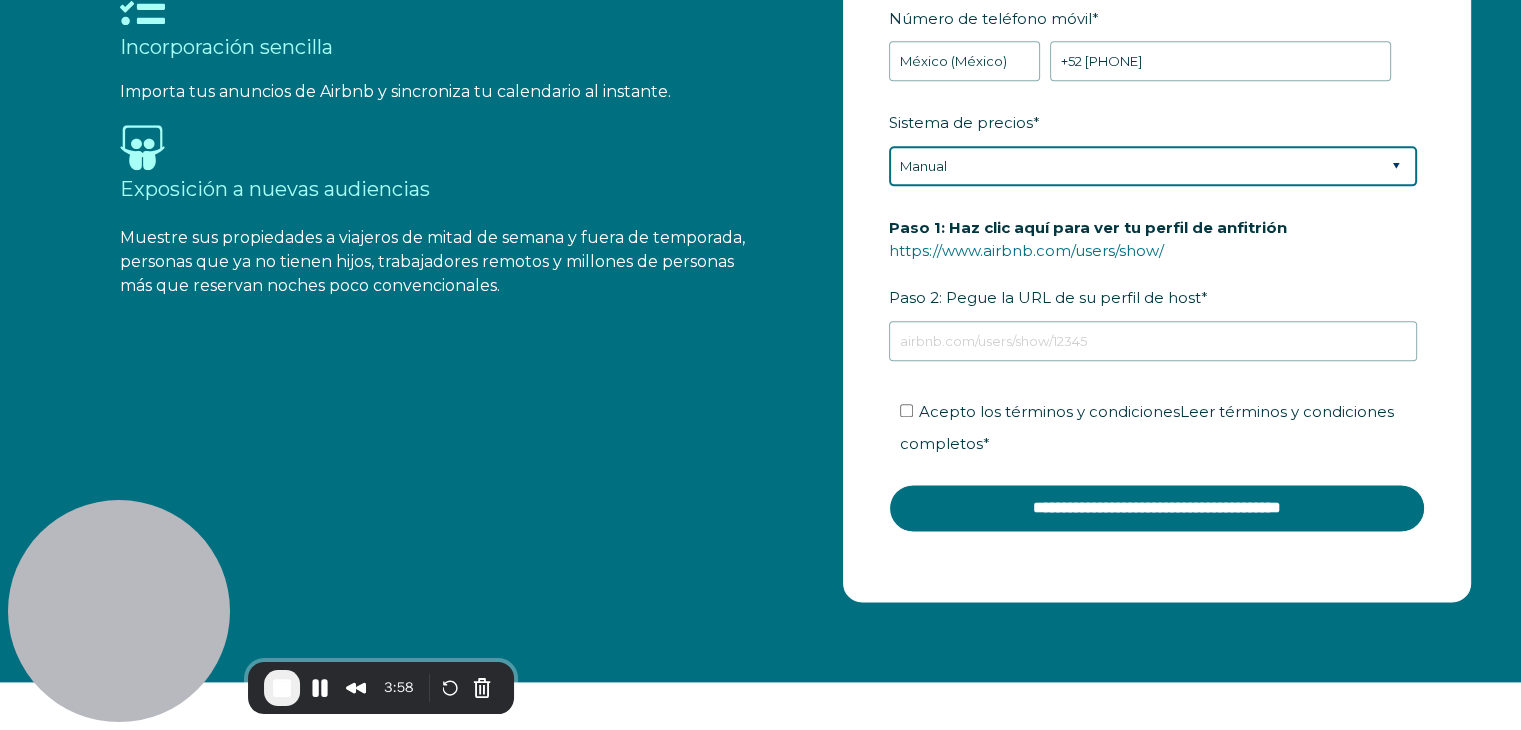scroll, scrollTop: 2422, scrollLeft: 0, axis: vertical 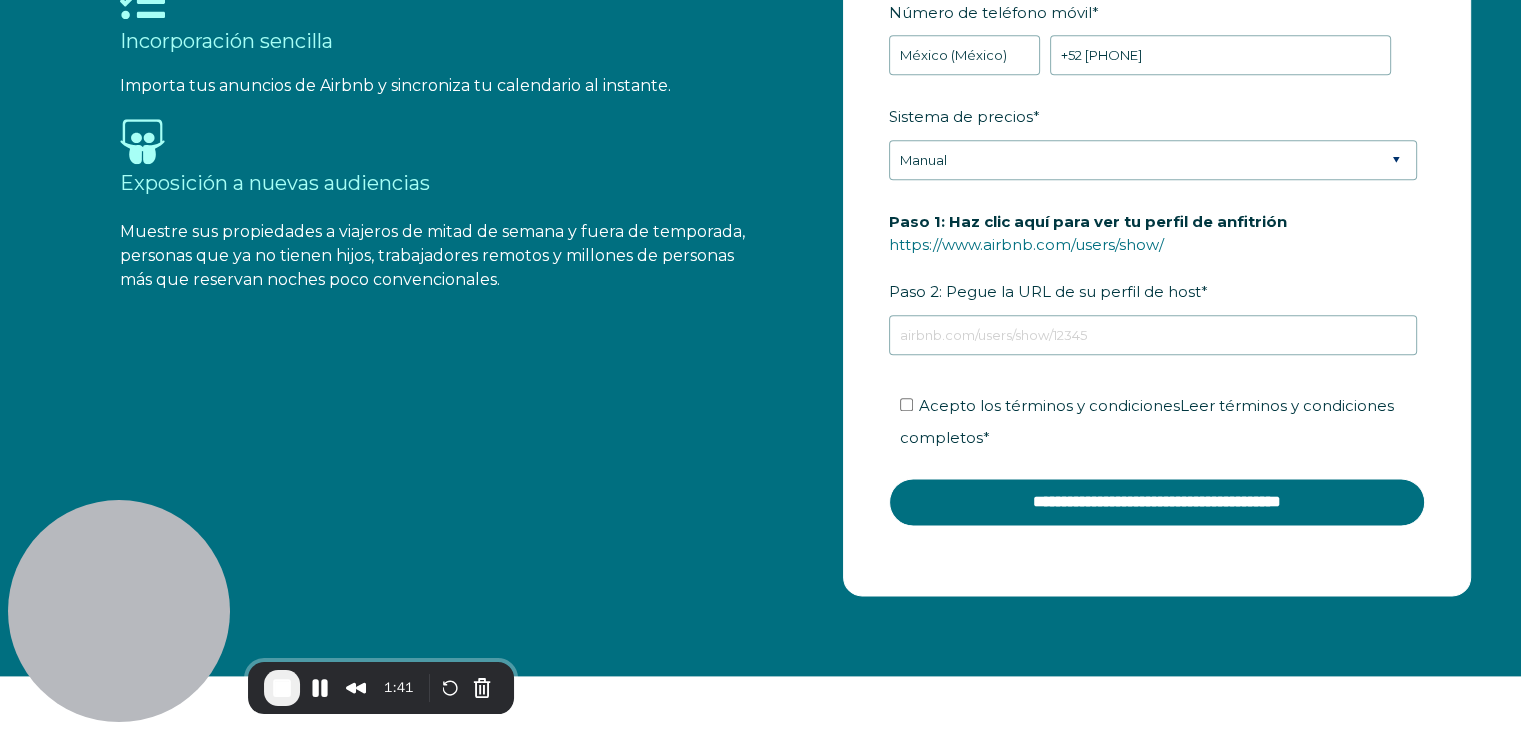 click on "¡Regístrate ahora y empieza a llenar las noches vacías de tu propiedad!
Con una baja comisión del 5%, llega a nuevos huéspedes con un sistema que optimiza las reservas de último momento.
Incorporación sencilla
Importa tus anuncios de Airbnb y sincroniza tu calendario al instante.
Exposición a nuevas audiencias
Muestre sus propiedades a viajeros de mitad de semana y fuera de temporada, personas que ya no tienen hijos, trabajadores remotos y millones de personas más que reservan noches poco convencionales.
Nombre de pila  * Rosario Apellido  * Uribe Ficha RBO ID de la empresa Código de referencia Código de marcado Número de contacto de SSOB Correo electrónico  * rou.appz9@gmail.com ¿En qué estado se encuentran sus propiedades? ¿En qué ciudad se encuentran sus propiedades? * * Albania (Shqipëri) Ir" at bounding box center [805, 168] 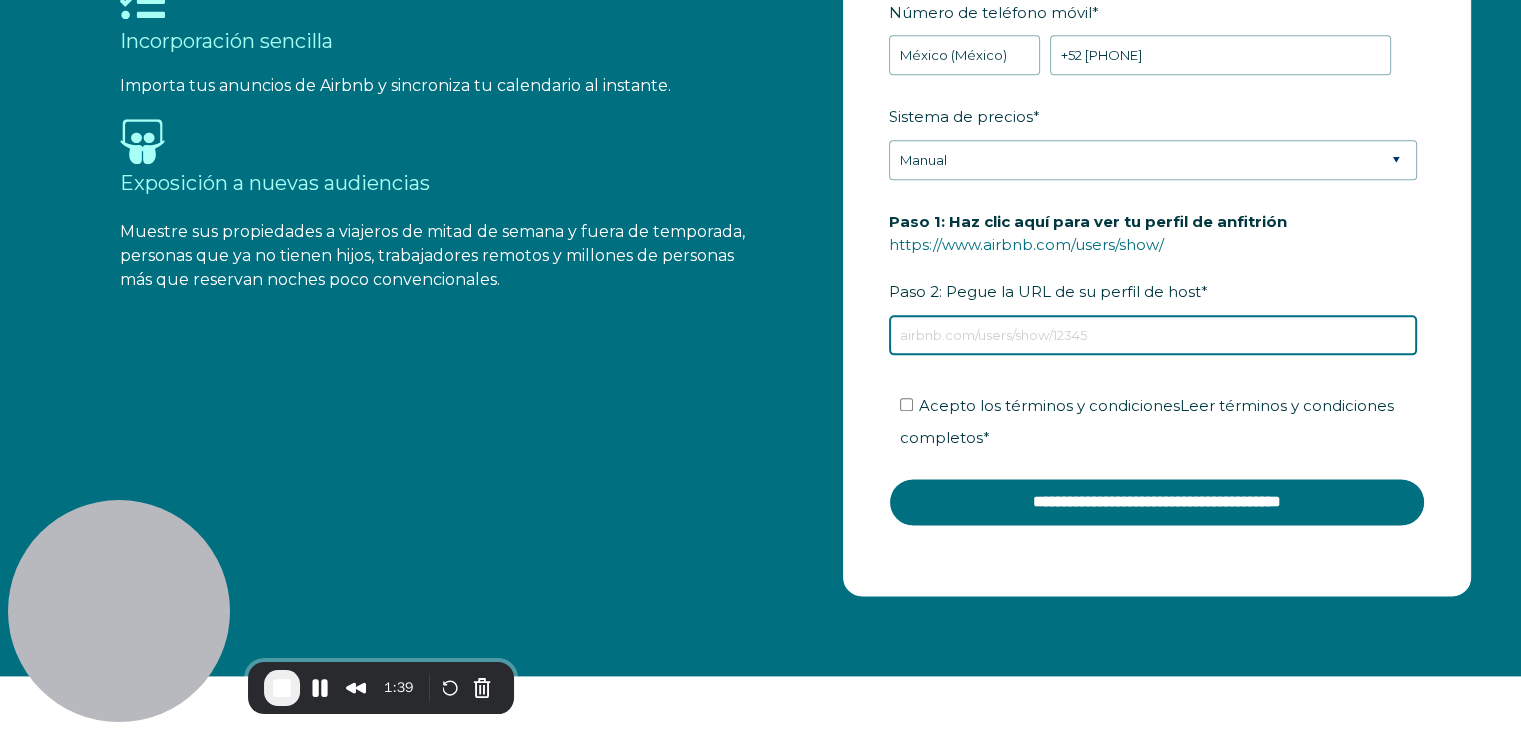 click on "Paso 1: Haz clic aquí para ver tu perfil de anfitrión         https://www.airbnb.com/users/show/ Paso 2: Pegue la URL de su perfil de host  *" at bounding box center (1153, 335) 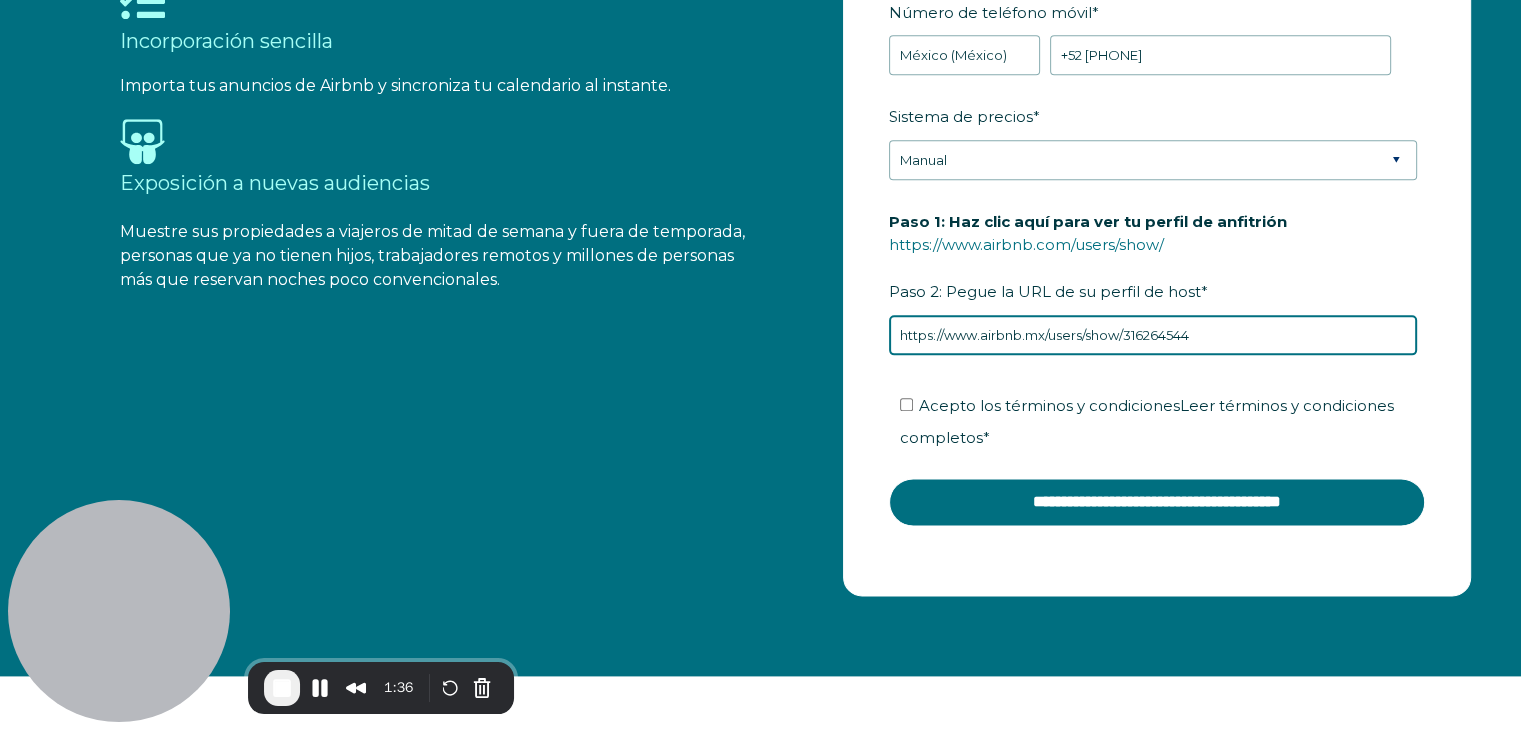 type on "https://www.airbnb.mx/users/show/316264544" 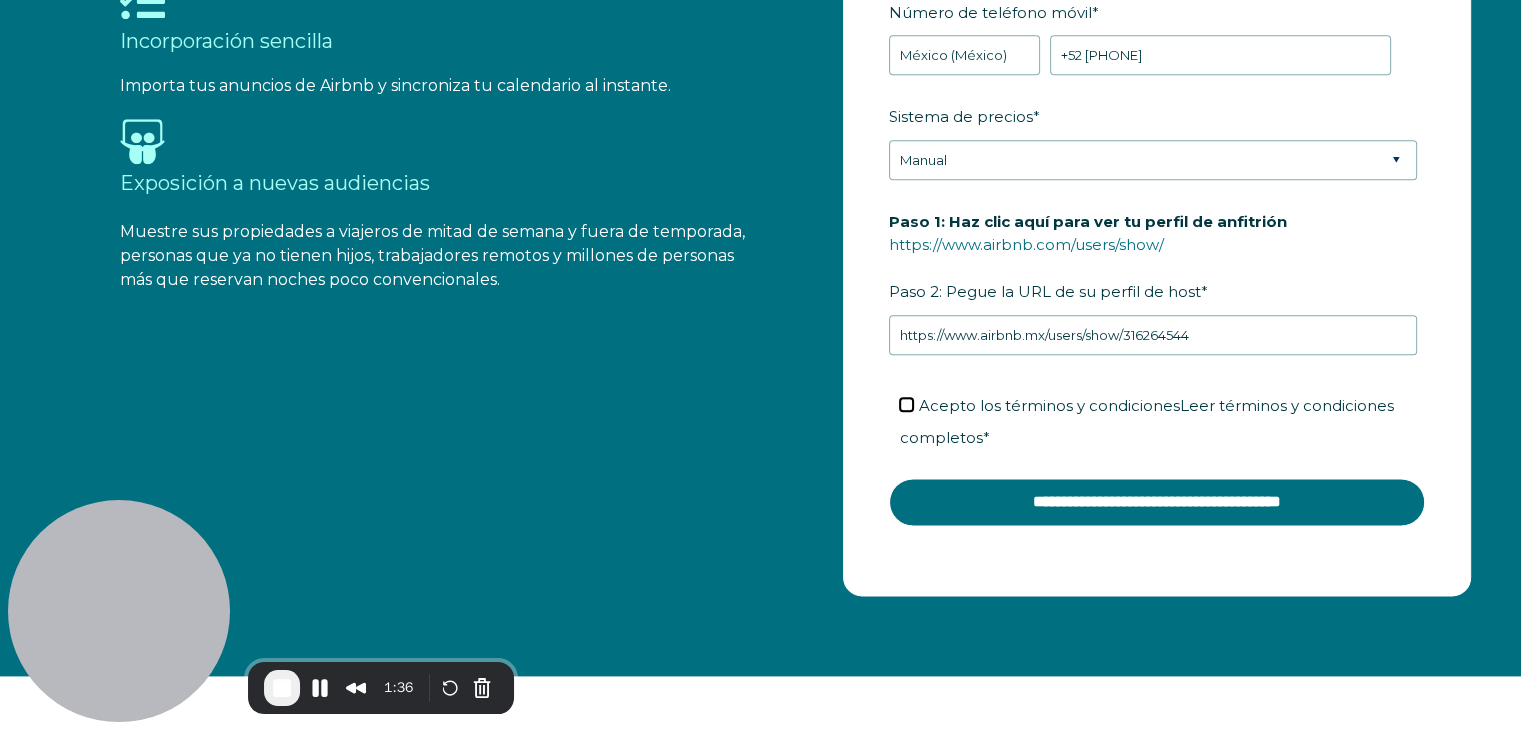 click on "Acepto los términos y condiciones  Leer términos y condiciones completos  *" at bounding box center (906, 404) 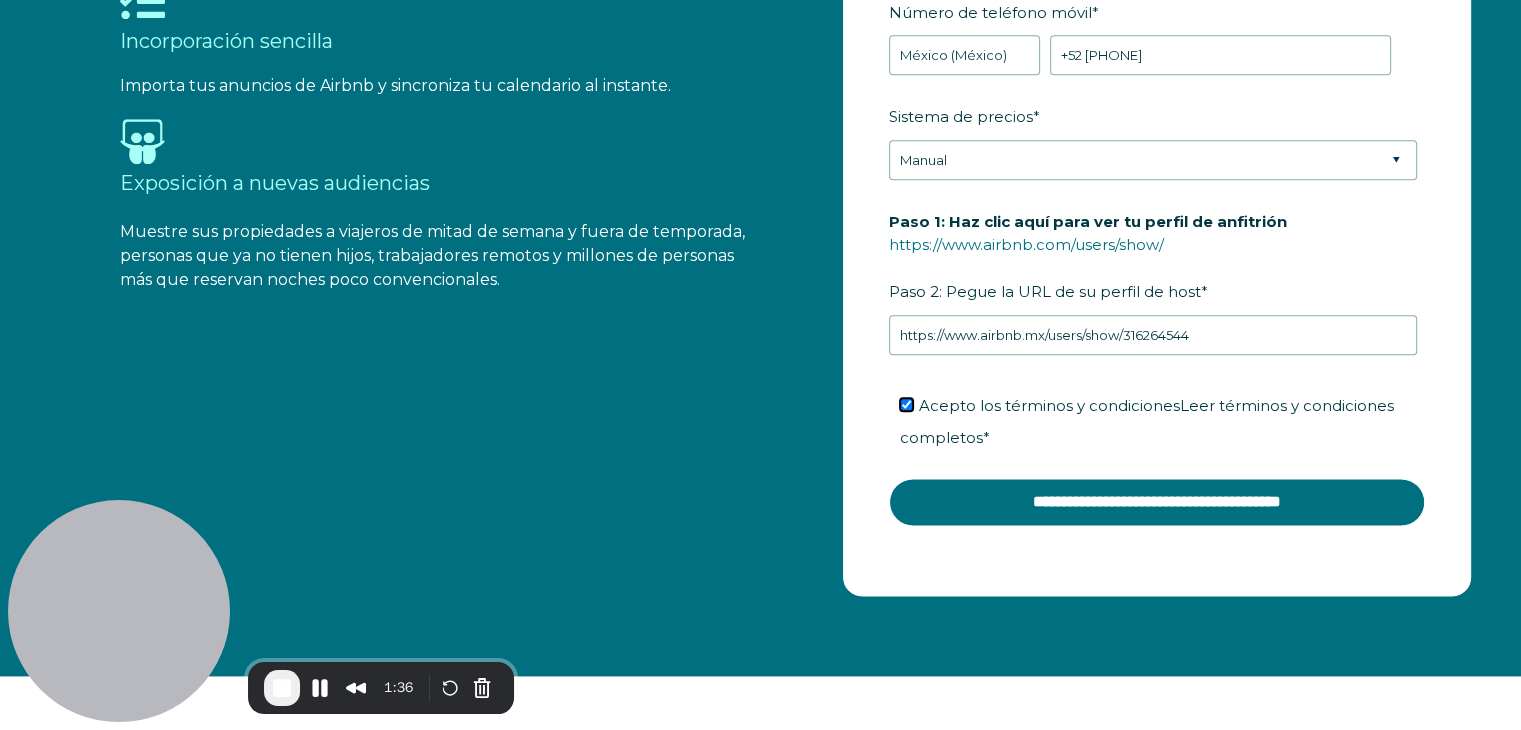 checkbox on "true" 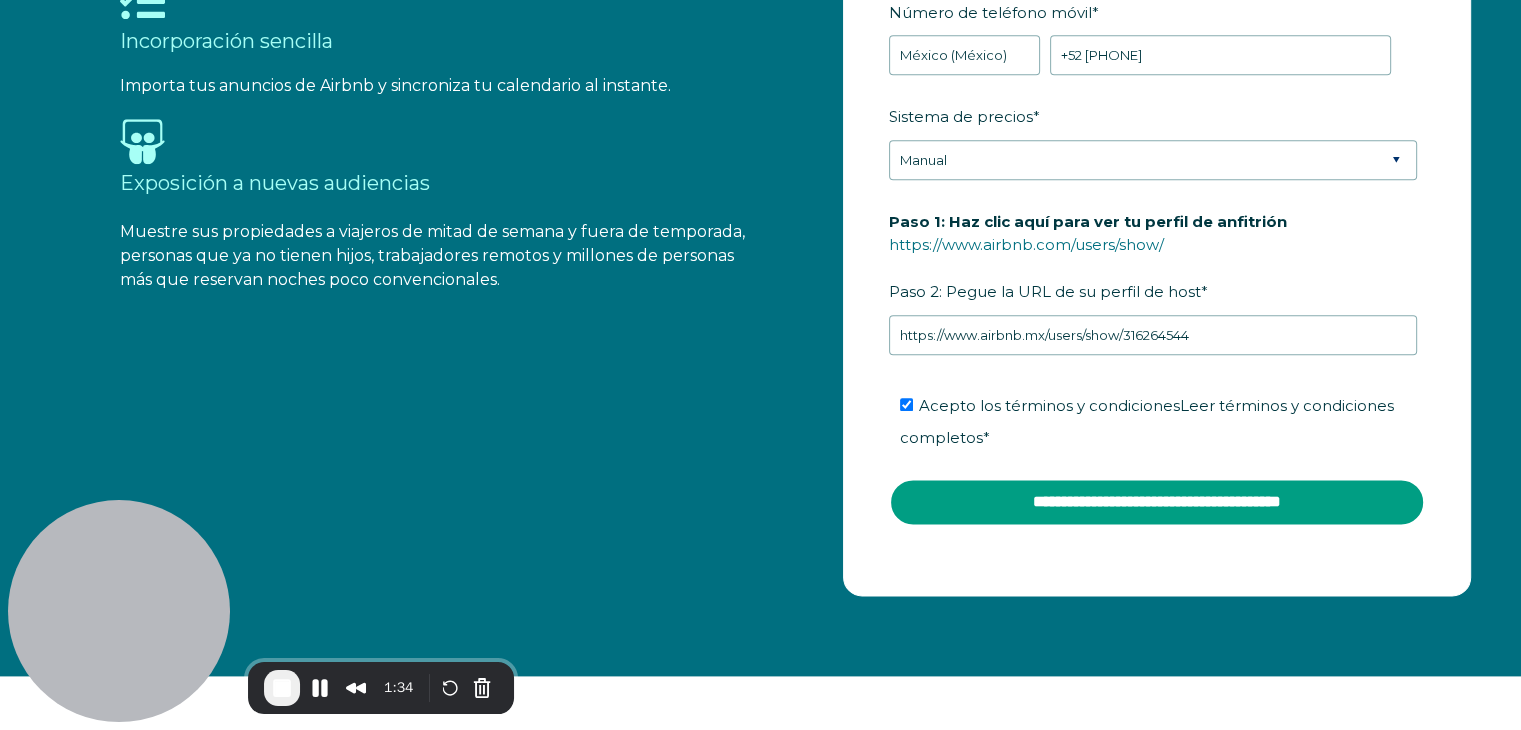 click on "**********" at bounding box center (1157, 502) 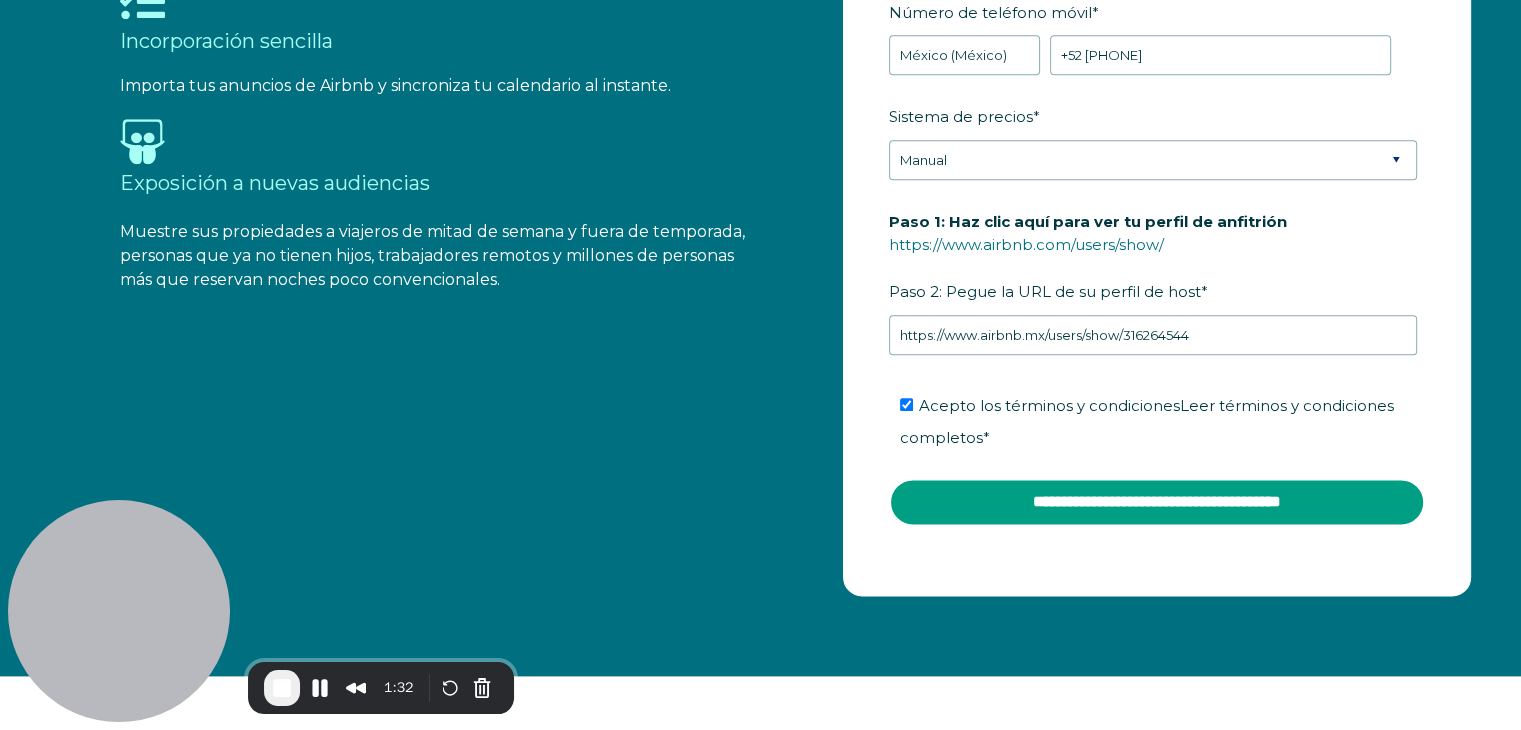 type on "**********" 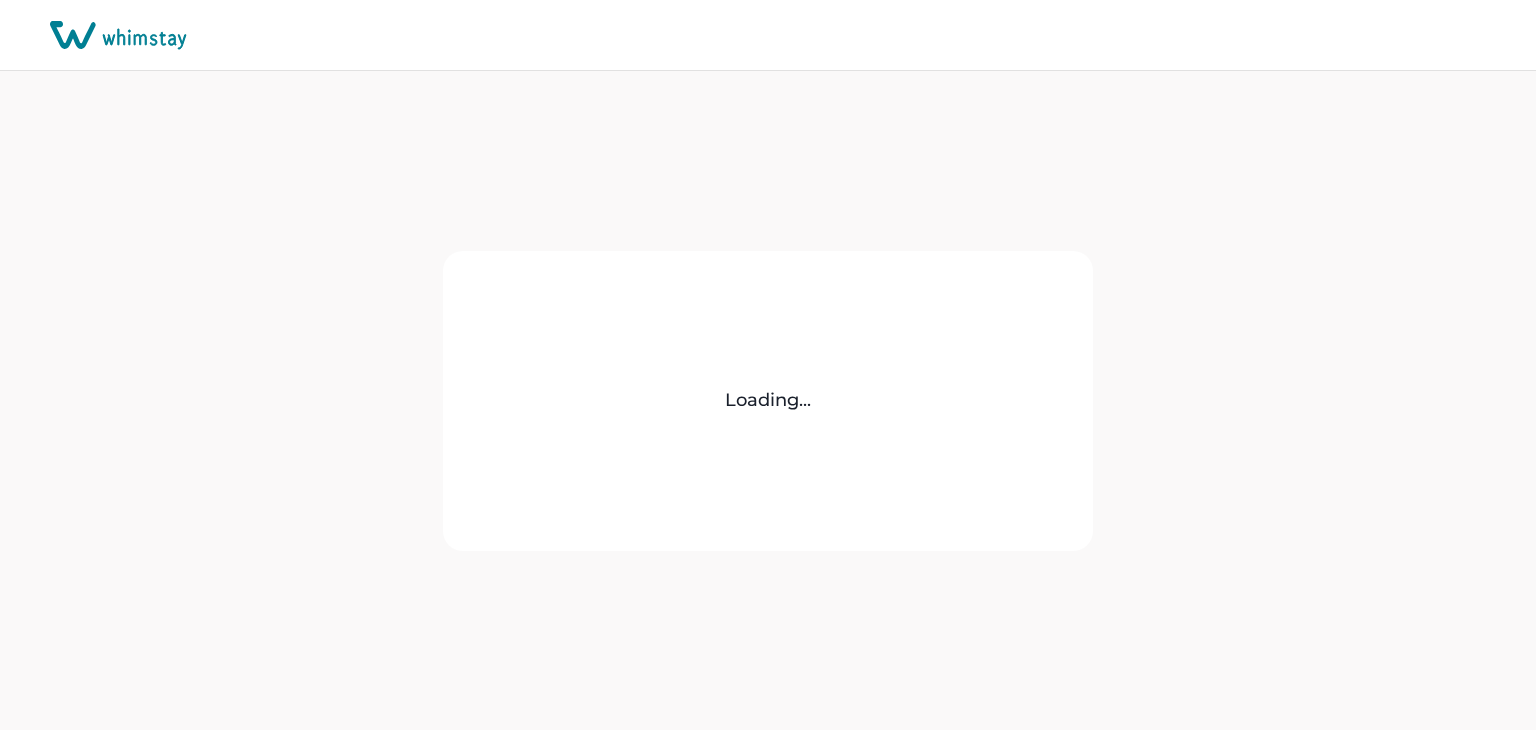 scroll, scrollTop: 0, scrollLeft: 0, axis: both 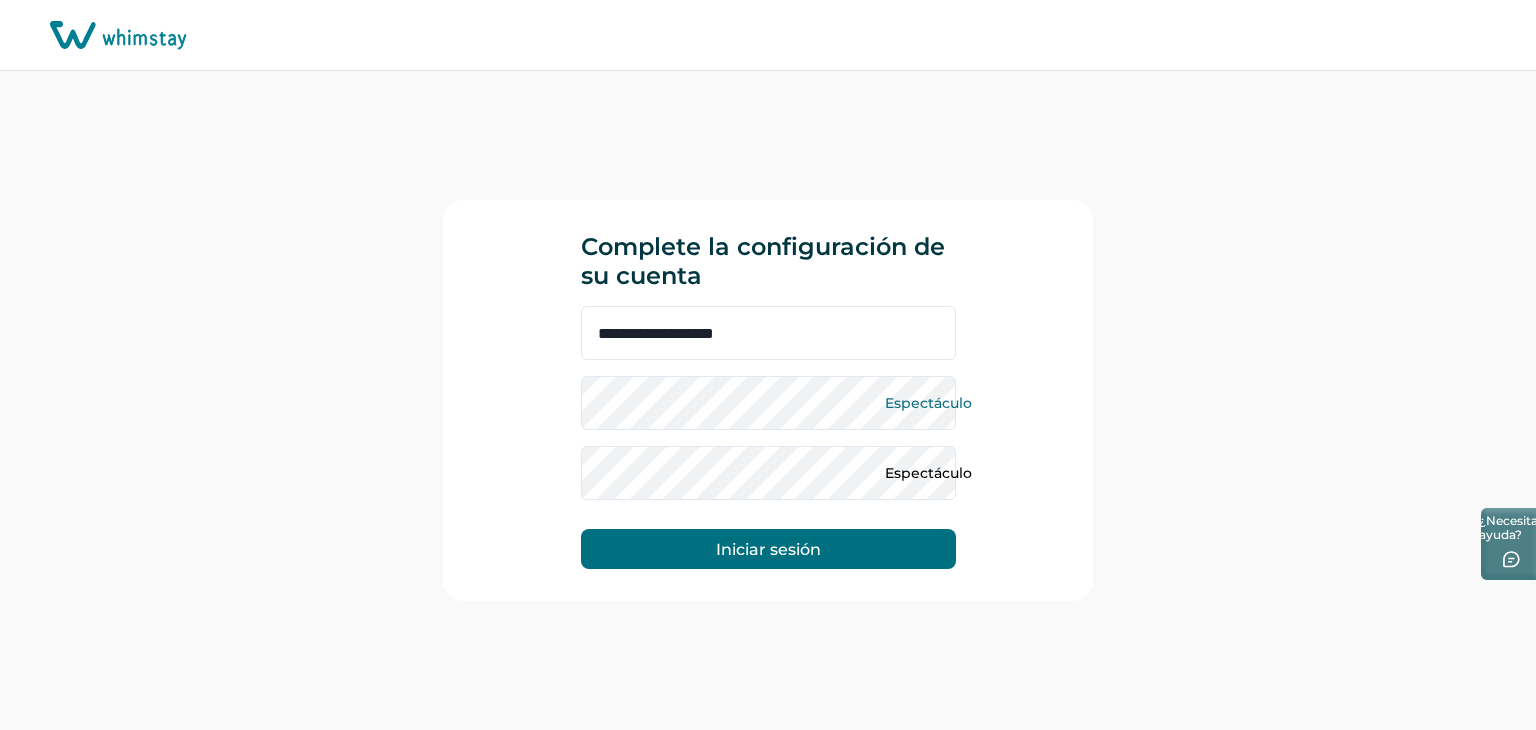 click on "Espectáculo" at bounding box center [928, 403] 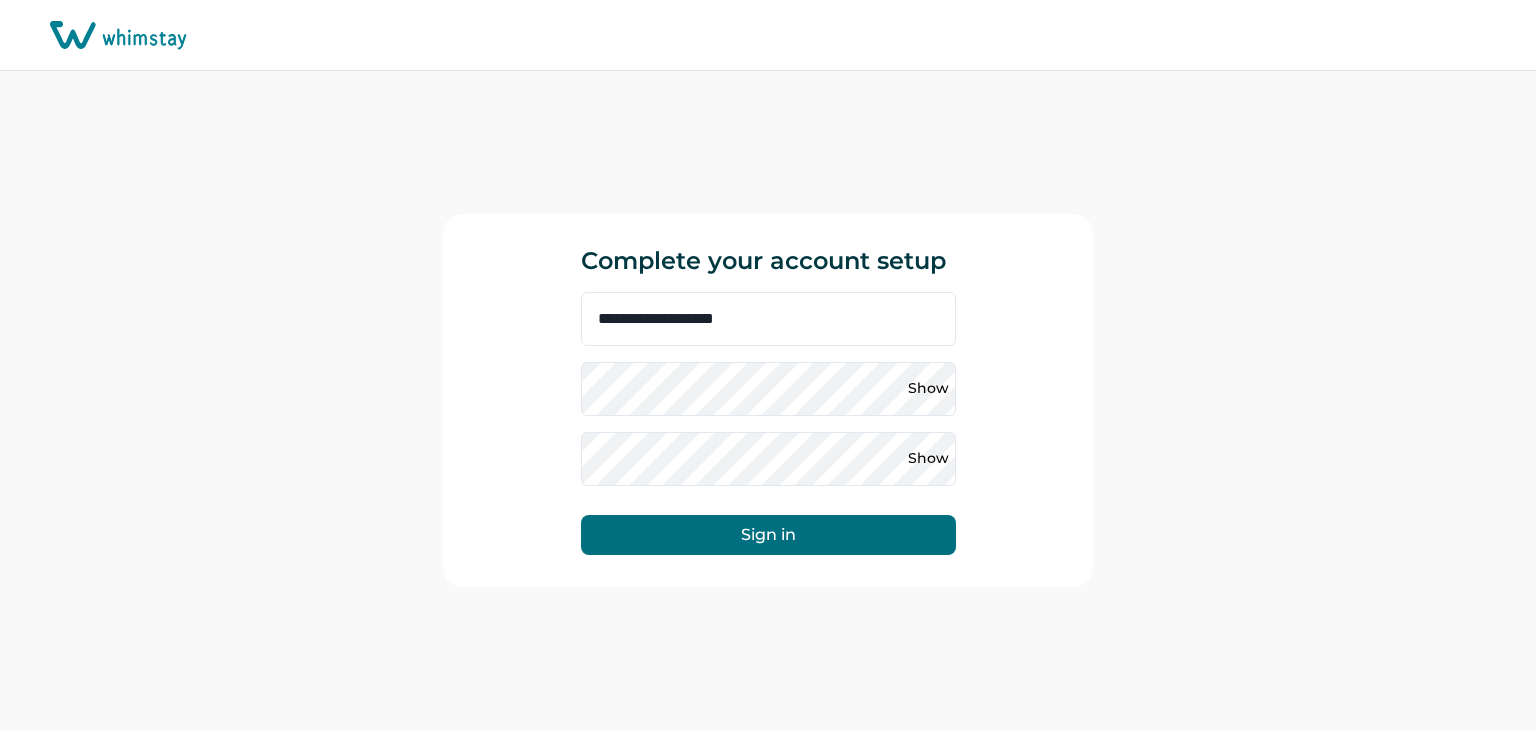 scroll, scrollTop: 0, scrollLeft: 0, axis: both 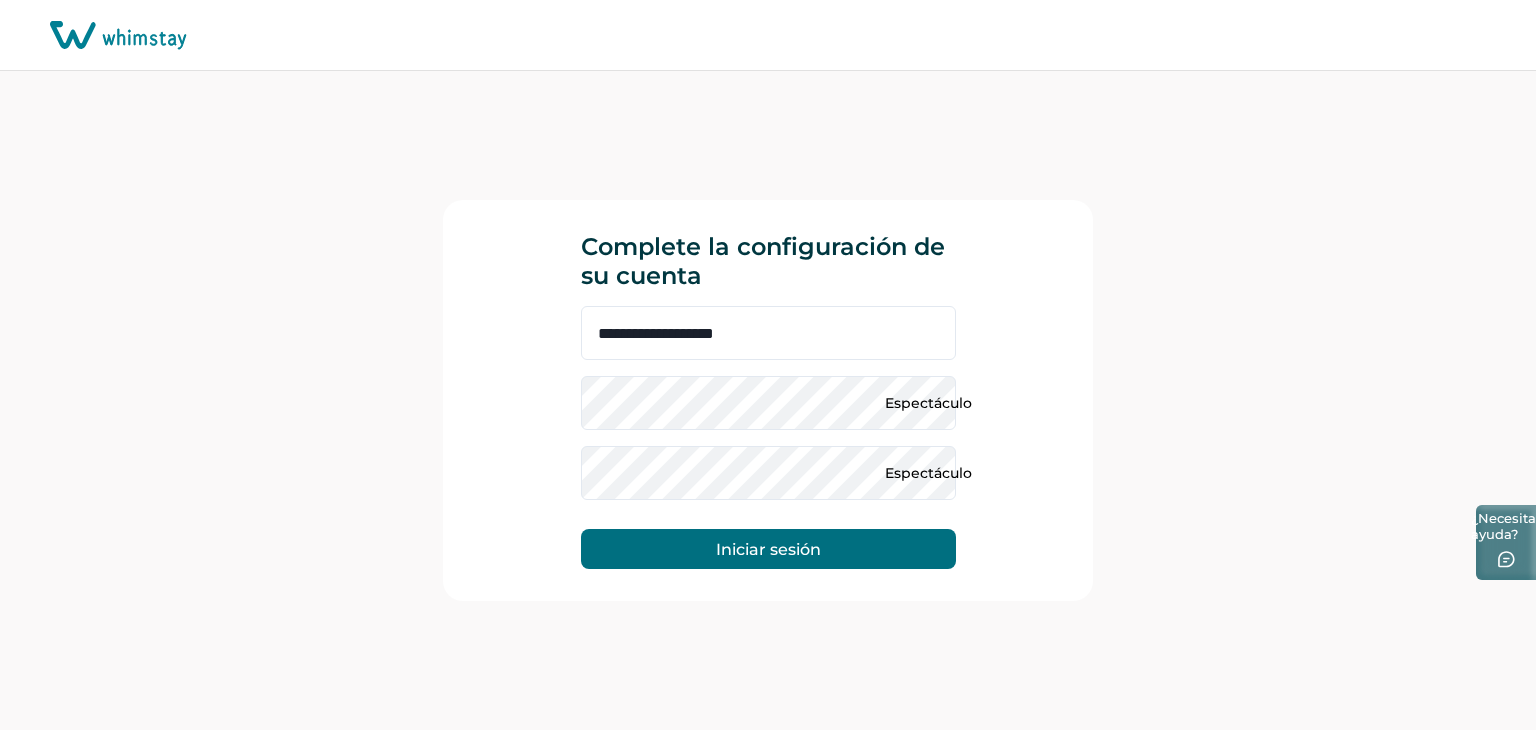 click on "¿Necesitar ayuda?" at bounding box center [1506, 527] 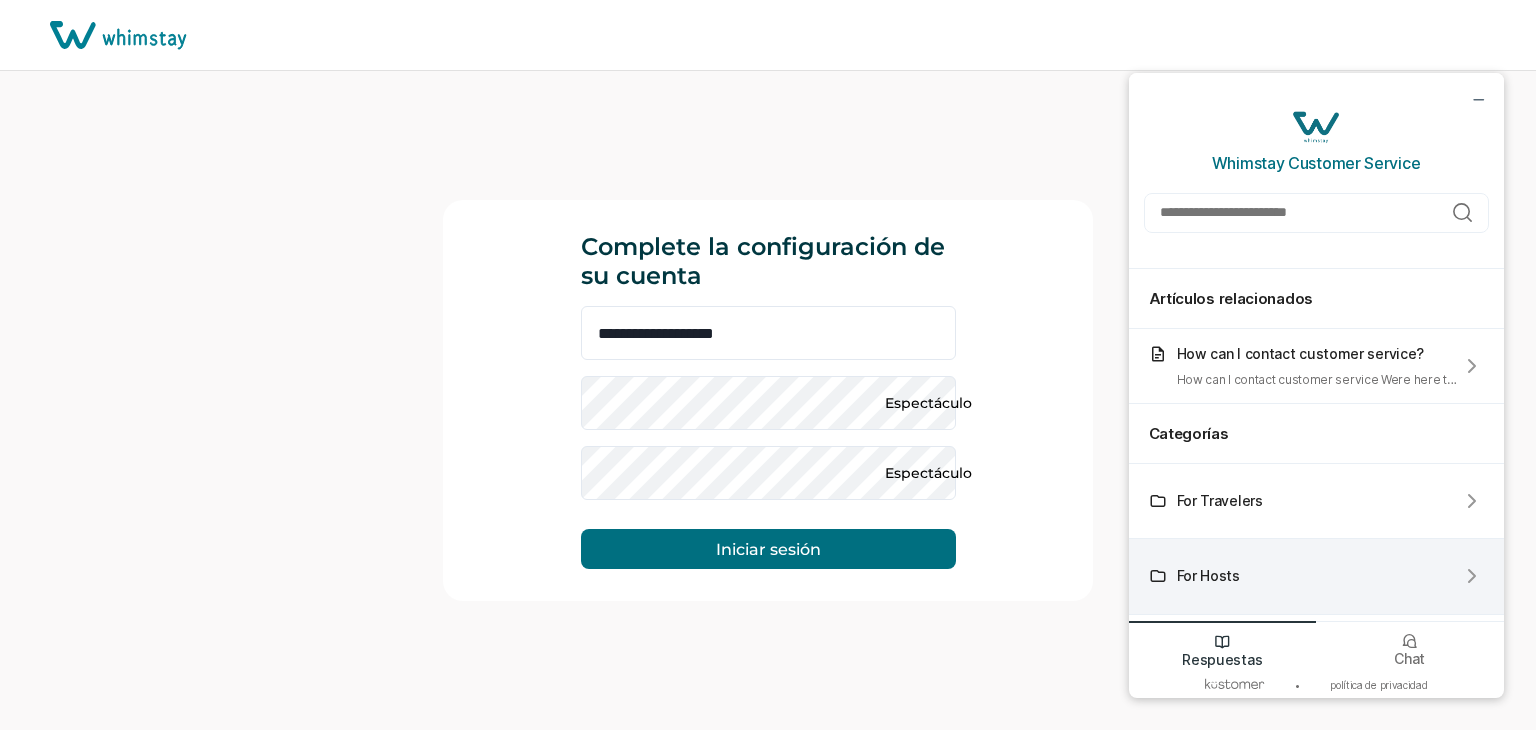 click on "For Hosts" at bounding box center (1316, 576) 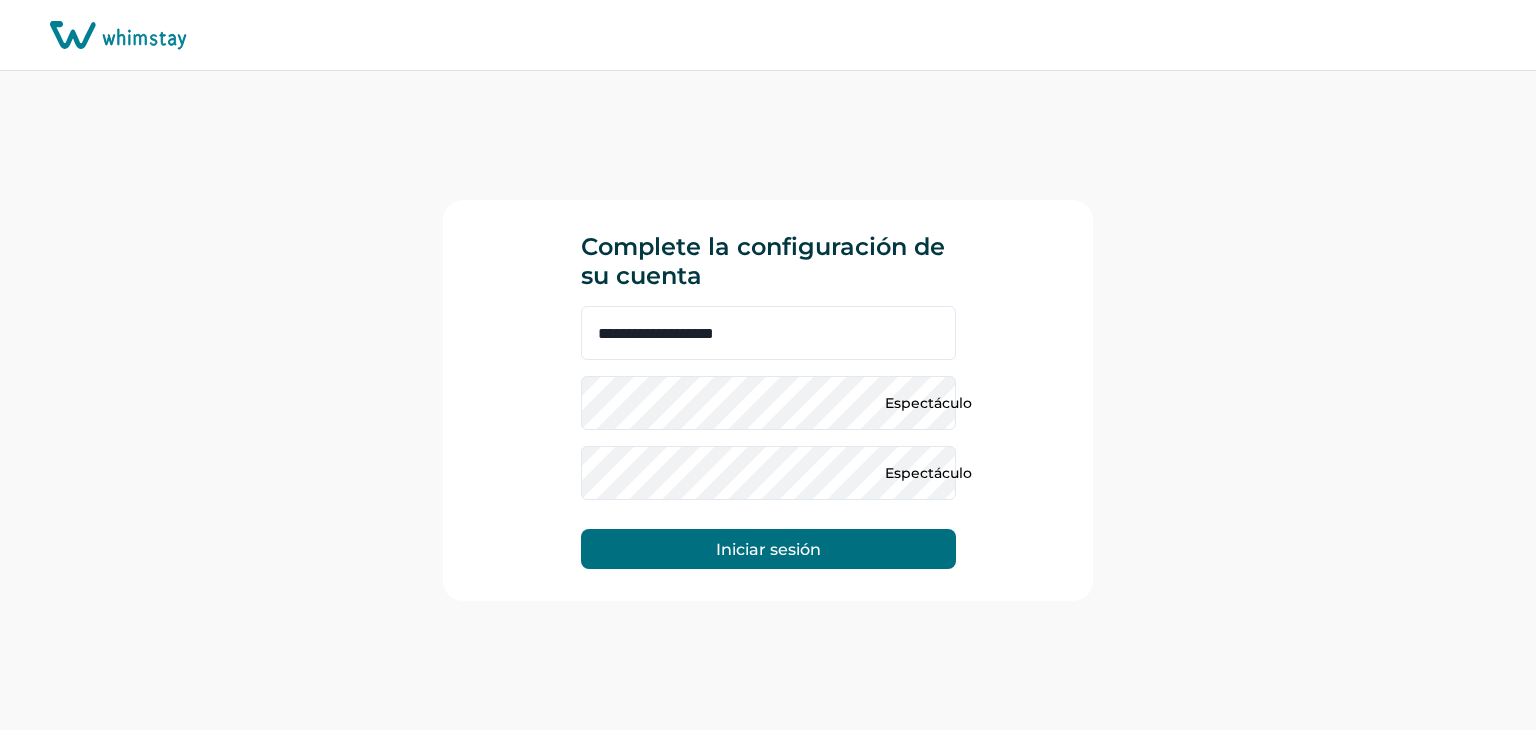 scroll, scrollTop: 0, scrollLeft: 0, axis: both 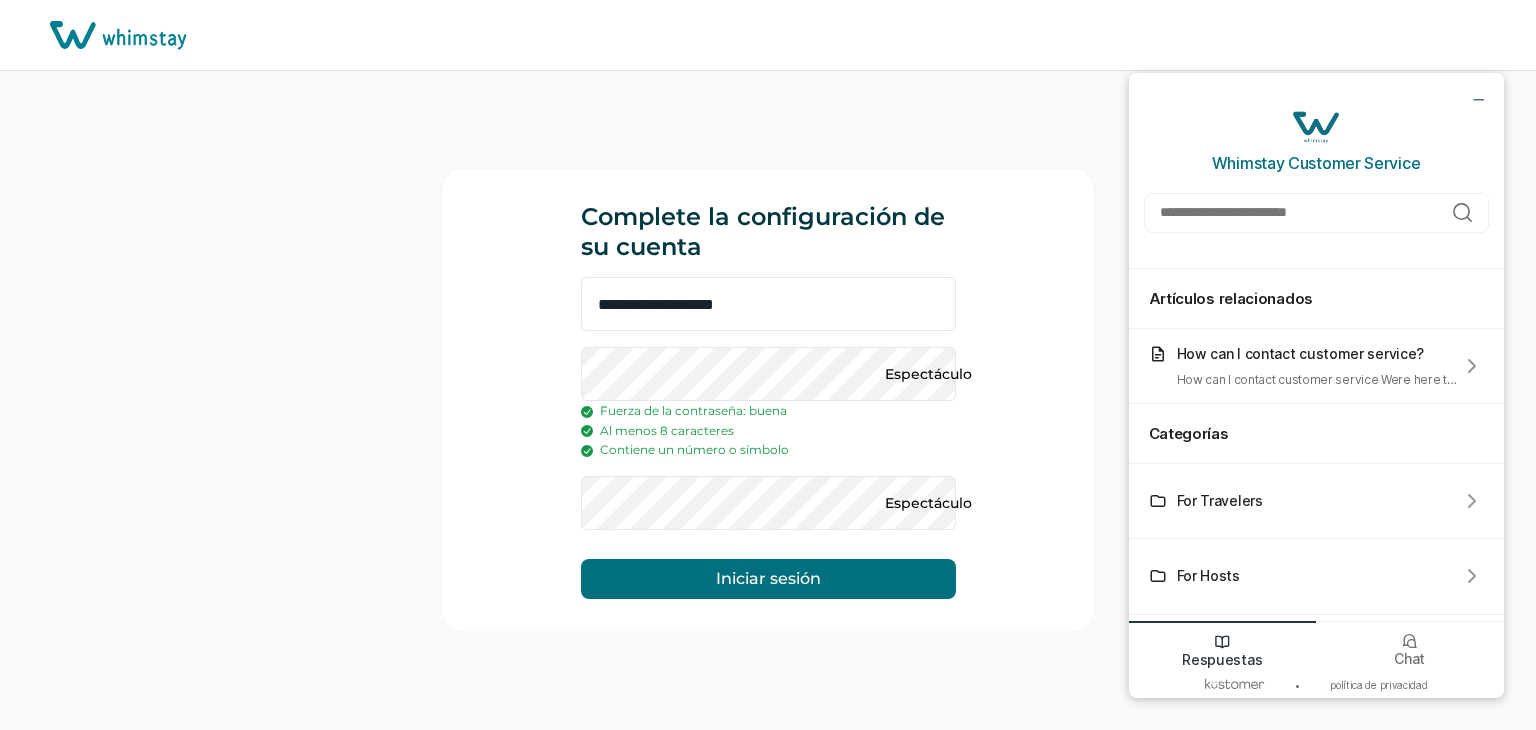 click on "Iniciar sesión" at bounding box center (768, 579) 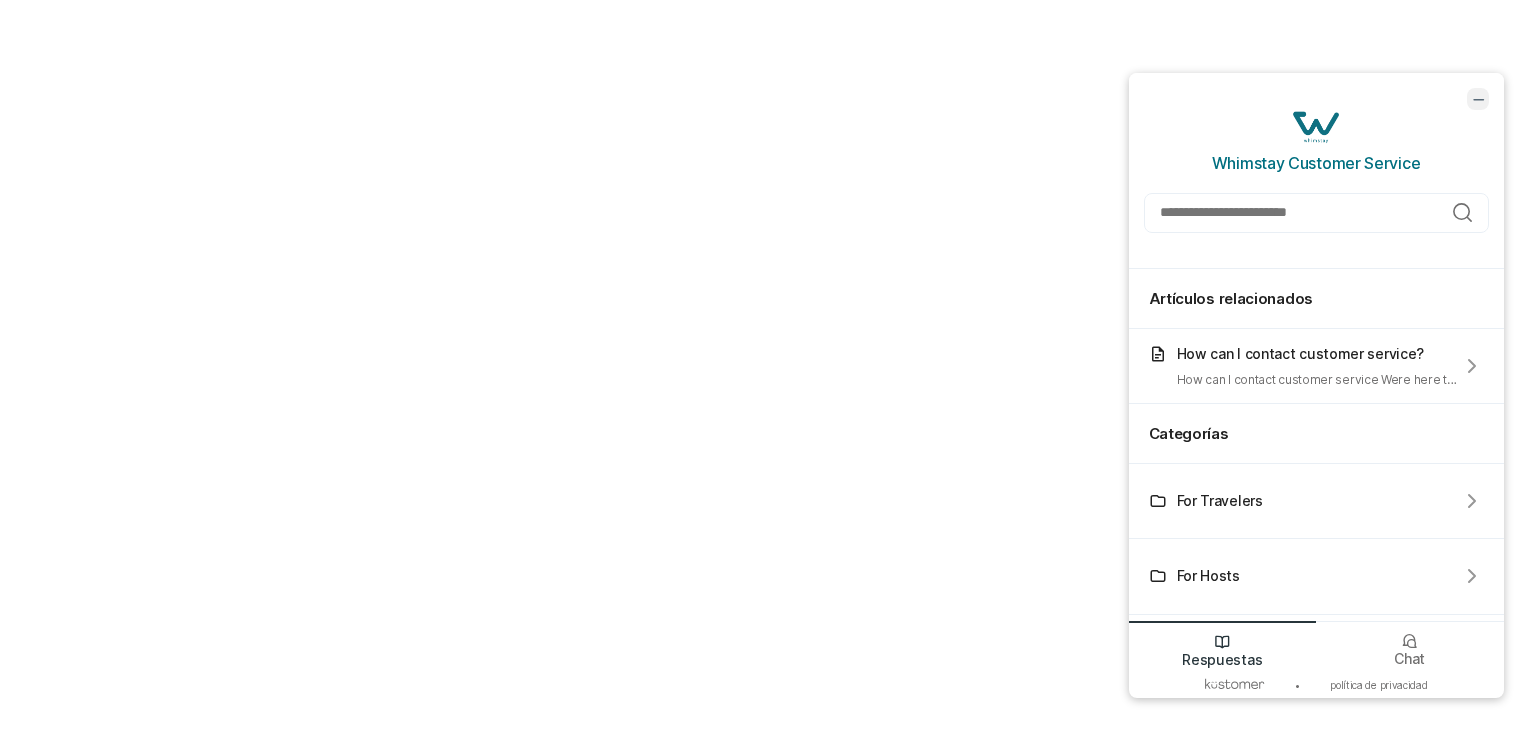 click 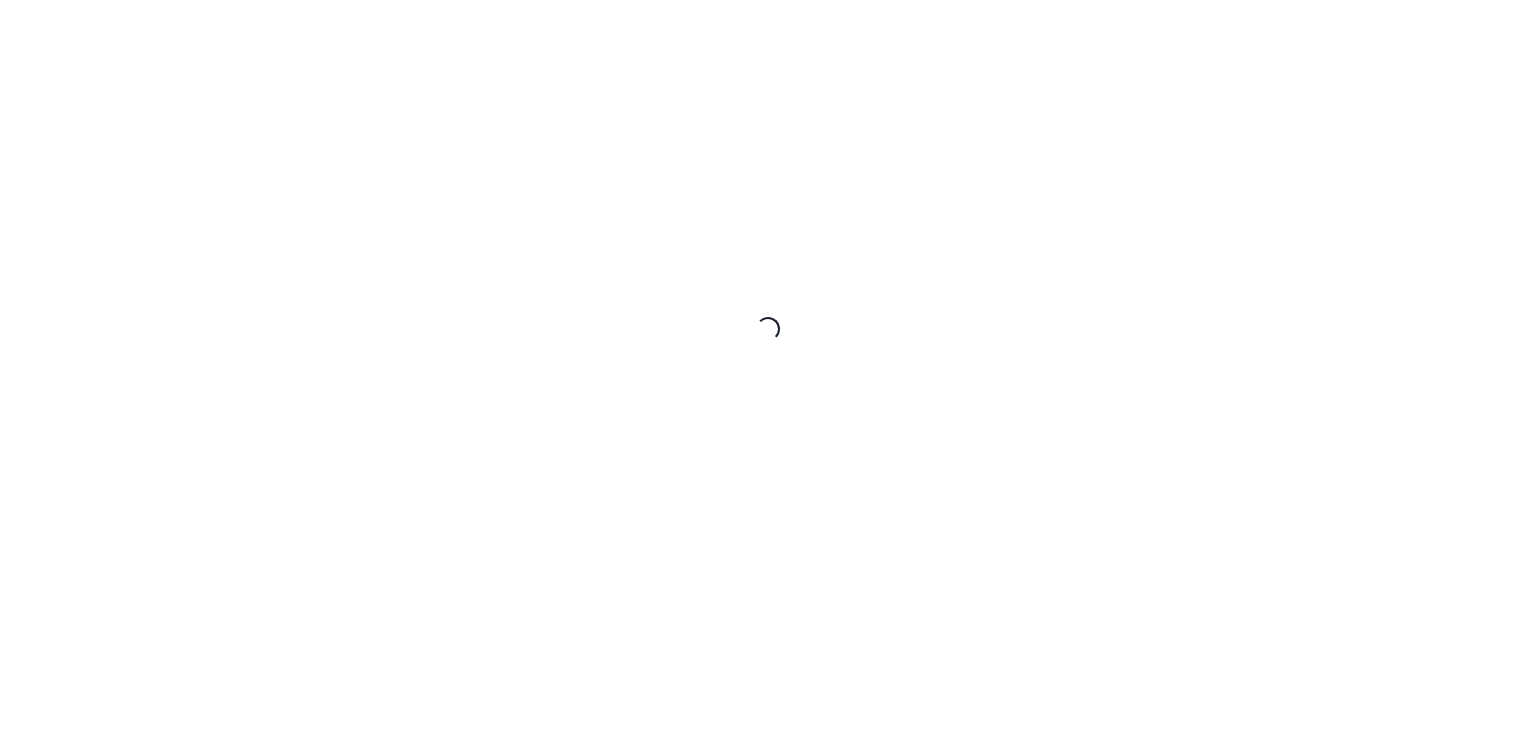 scroll, scrollTop: 0, scrollLeft: 0, axis: both 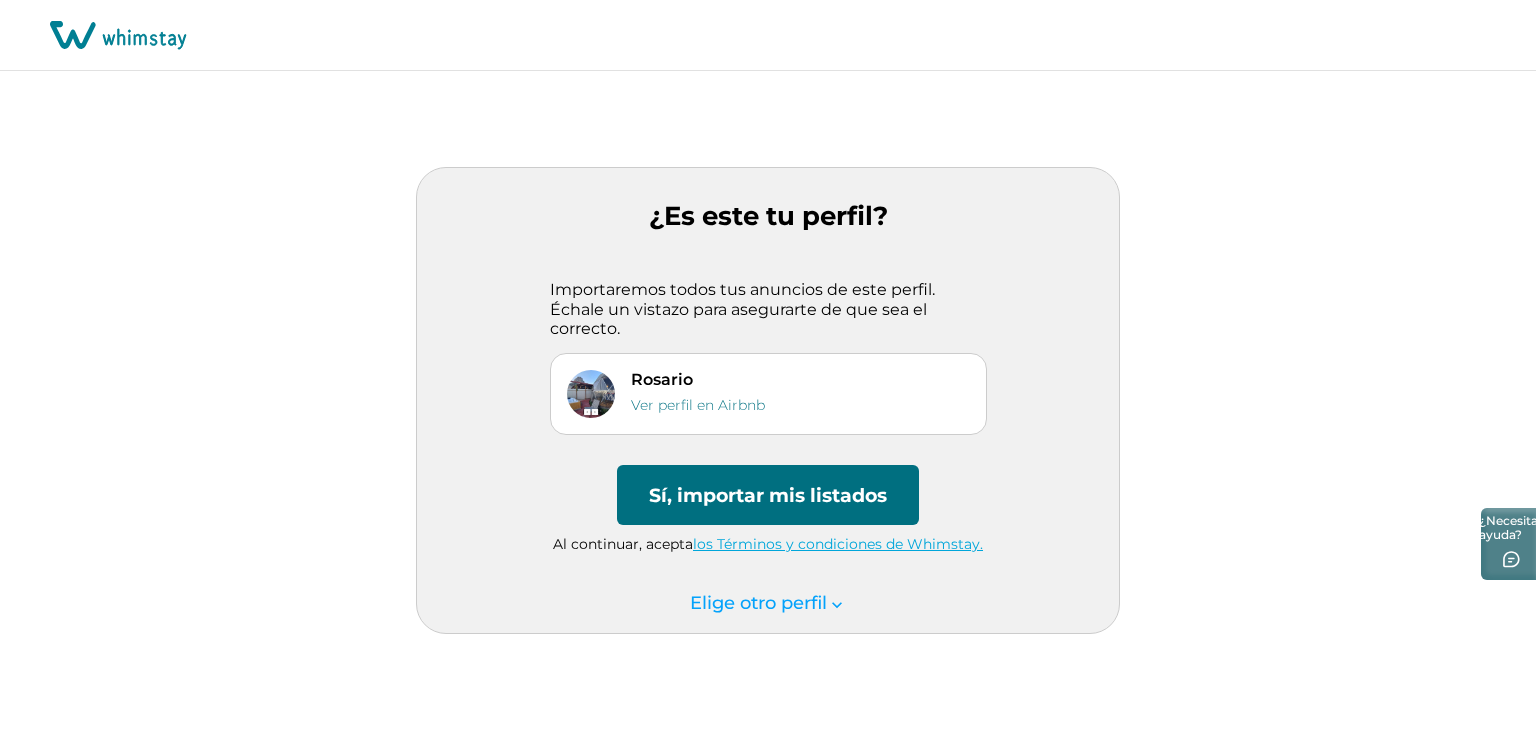 click at bounding box center (591, 394) 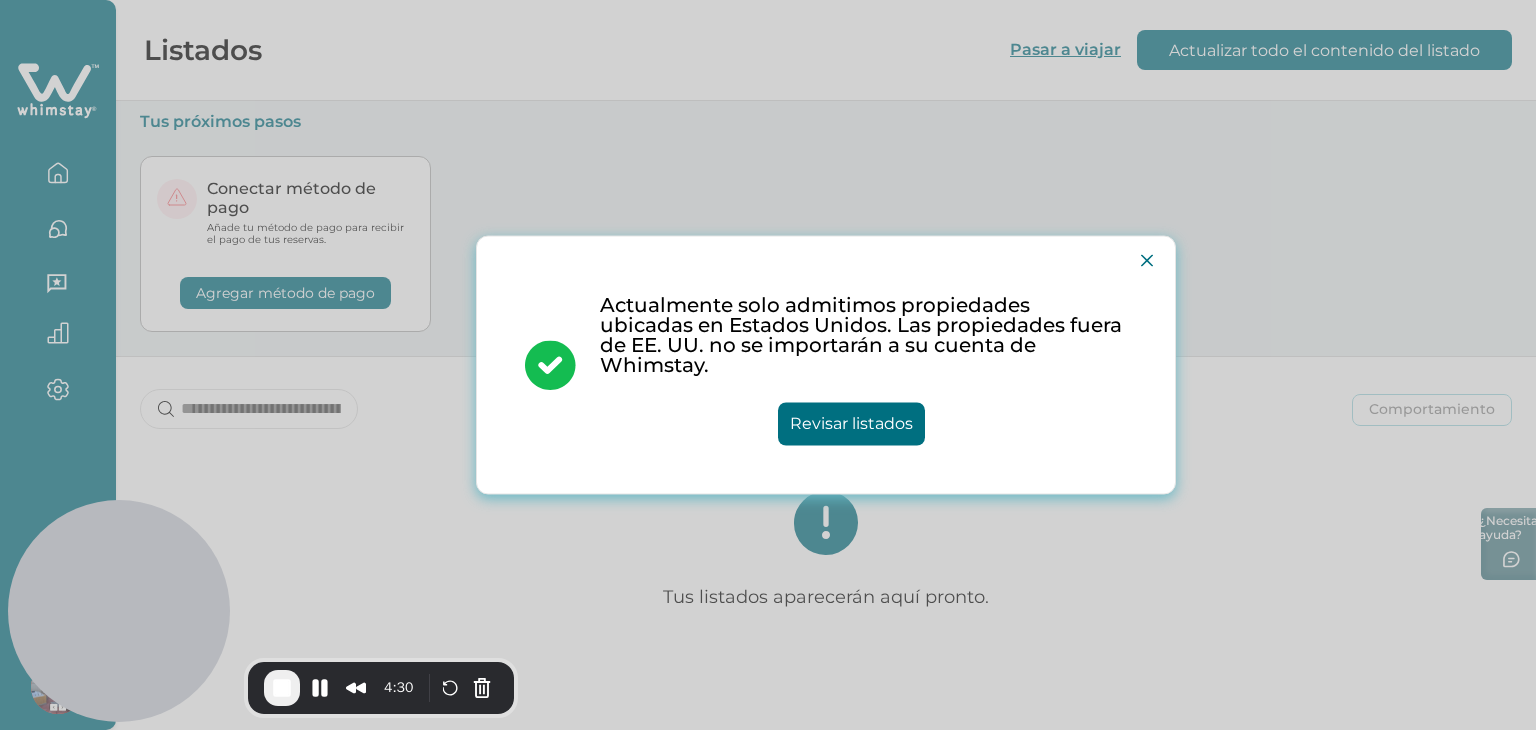 click on "Revisar listados" at bounding box center (851, 423) 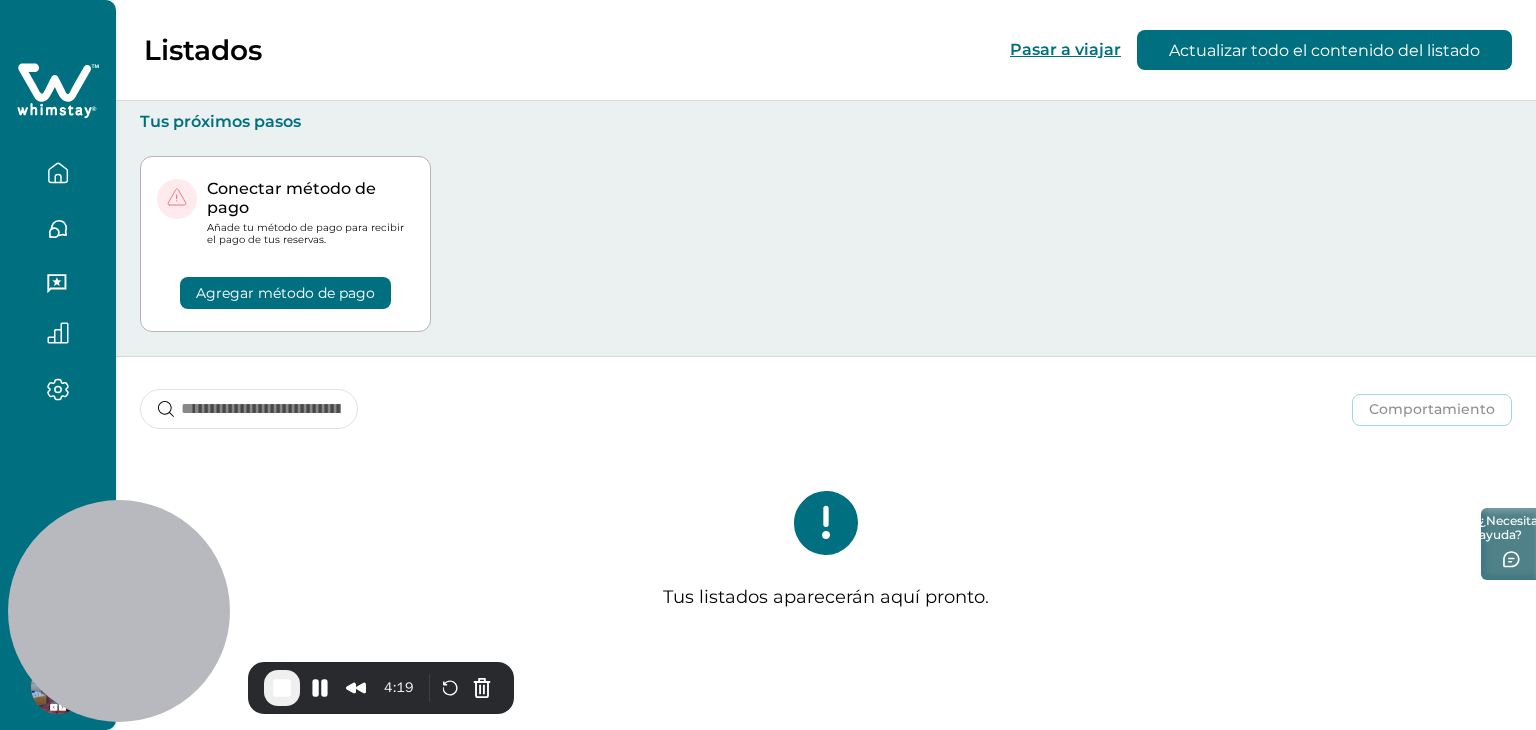 click on "Tus listados aparecerán aquí pronto." at bounding box center (826, 558) 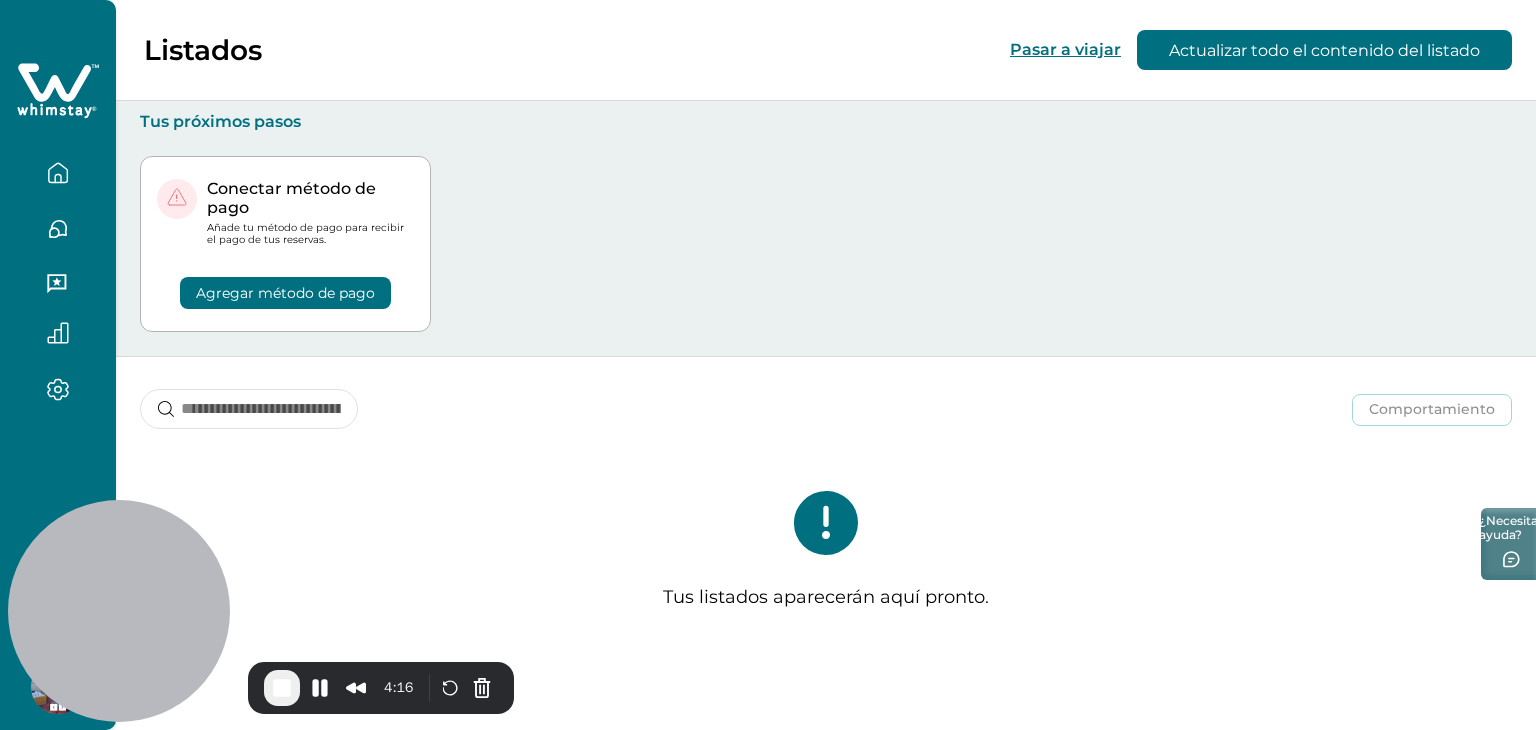 click 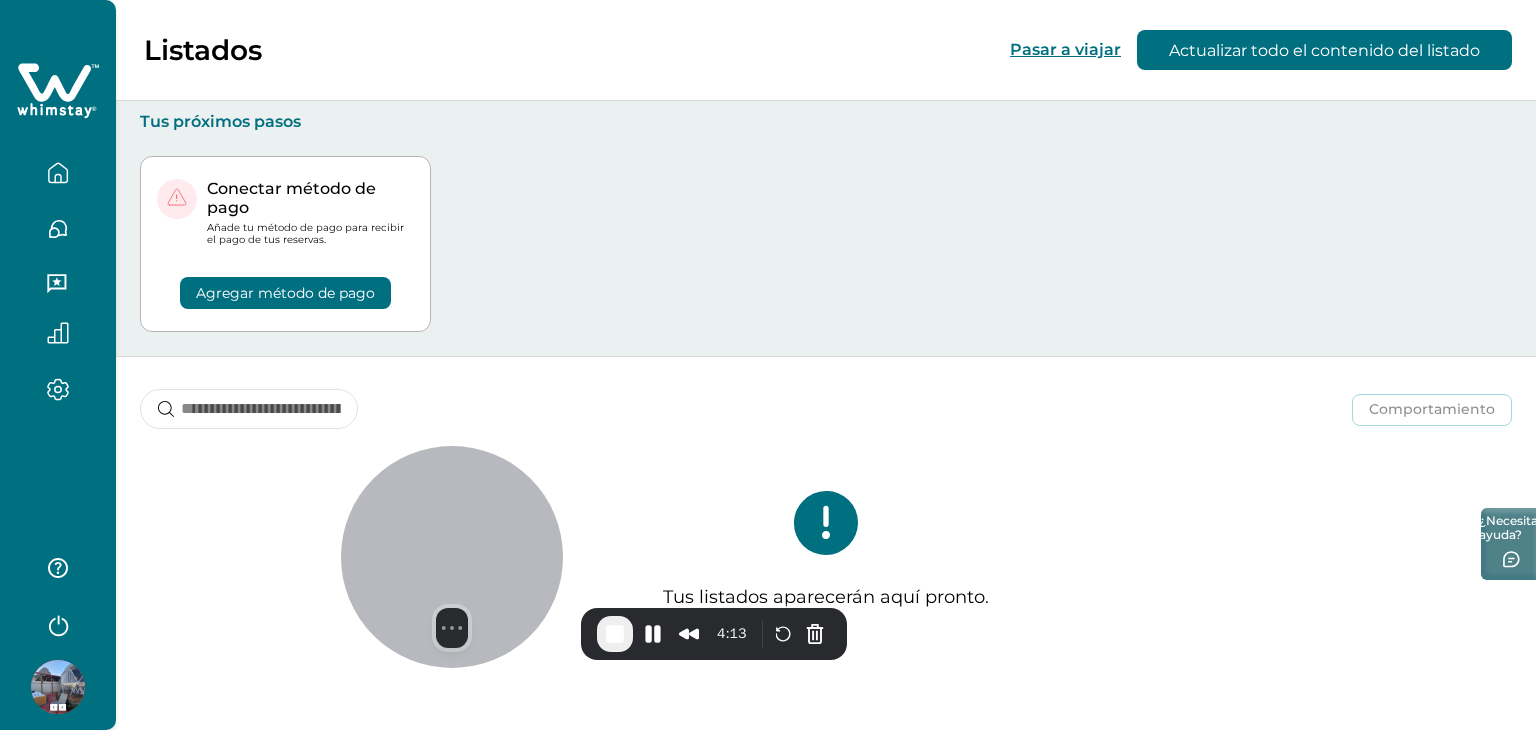 drag, startPoint x: 99, startPoint y: 574, endPoint x: 435, endPoint y: 520, distance: 340.3116 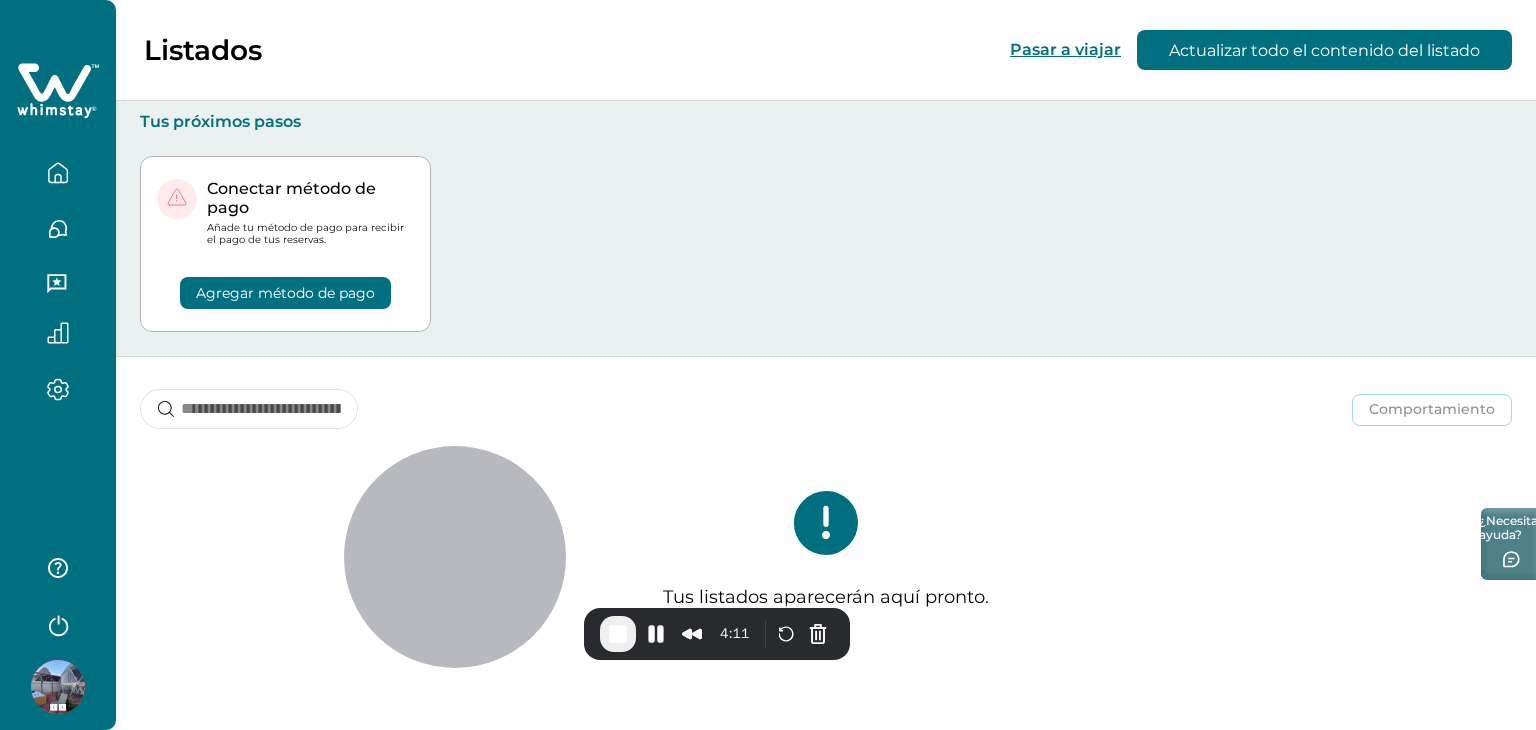 click 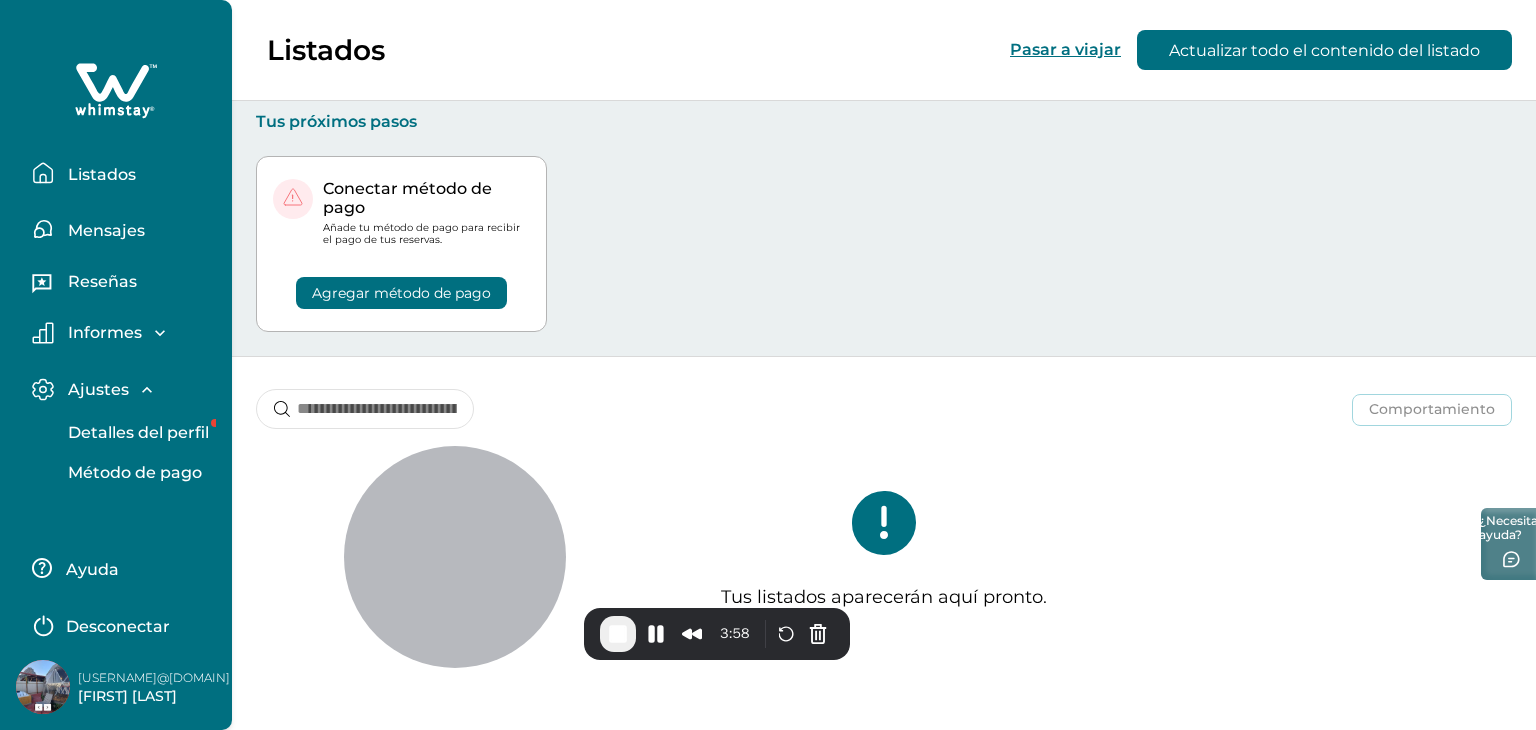 click on "Listados" at bounding box center (102, 174) 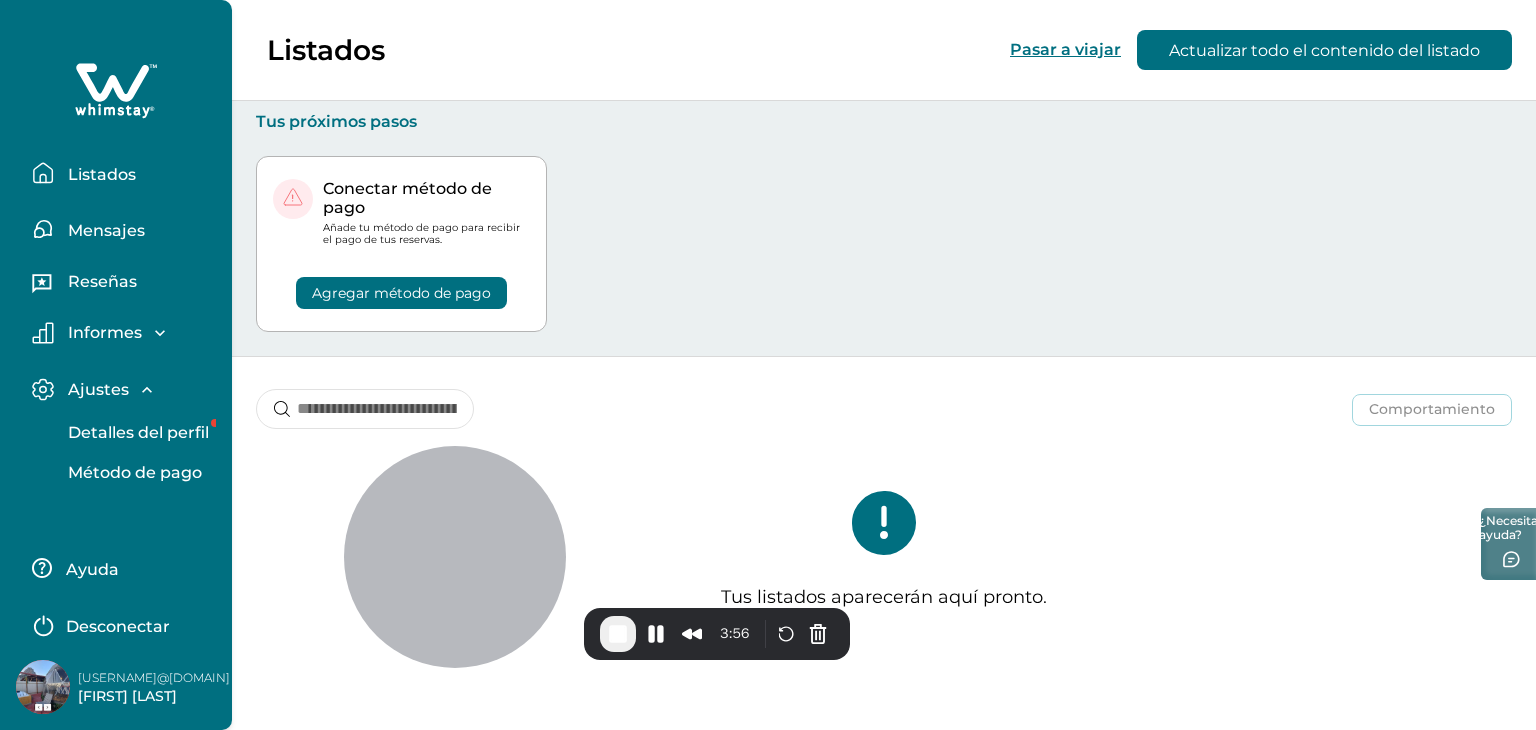 click on "Listados" at bounding box center (102, 174) 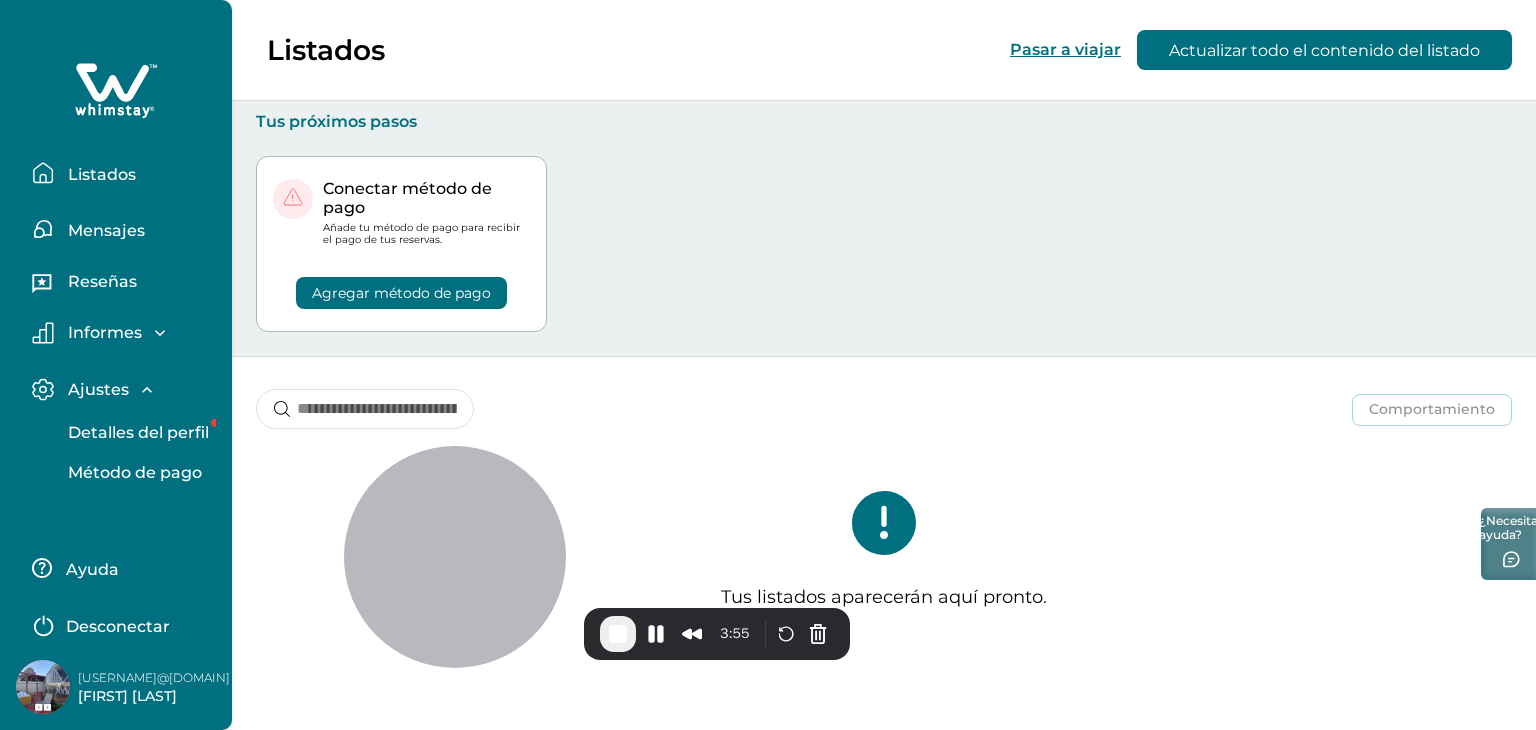 click on "Mensajes" at bounding box center (124, 229) 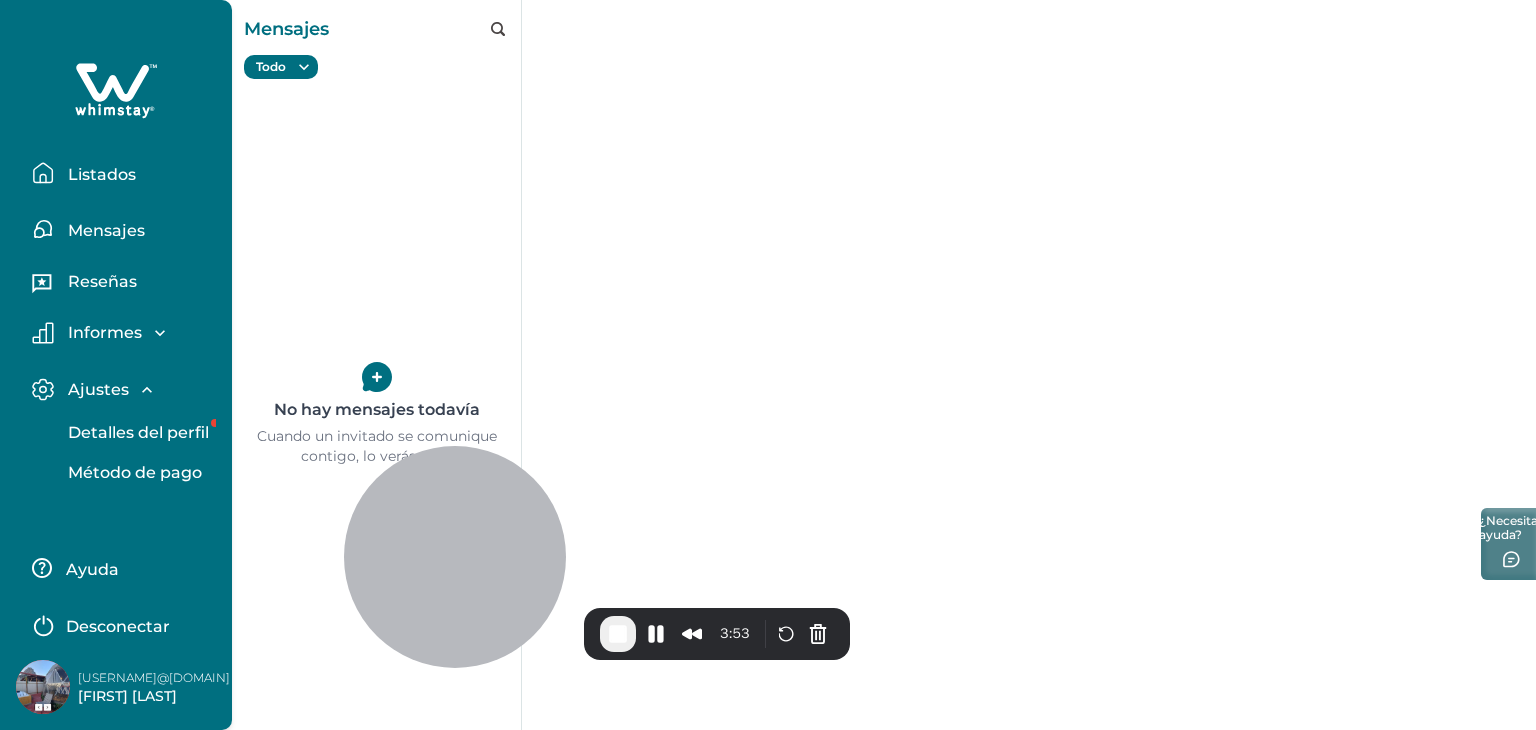 click on "Reseñas" at bounding box center (102, 281) 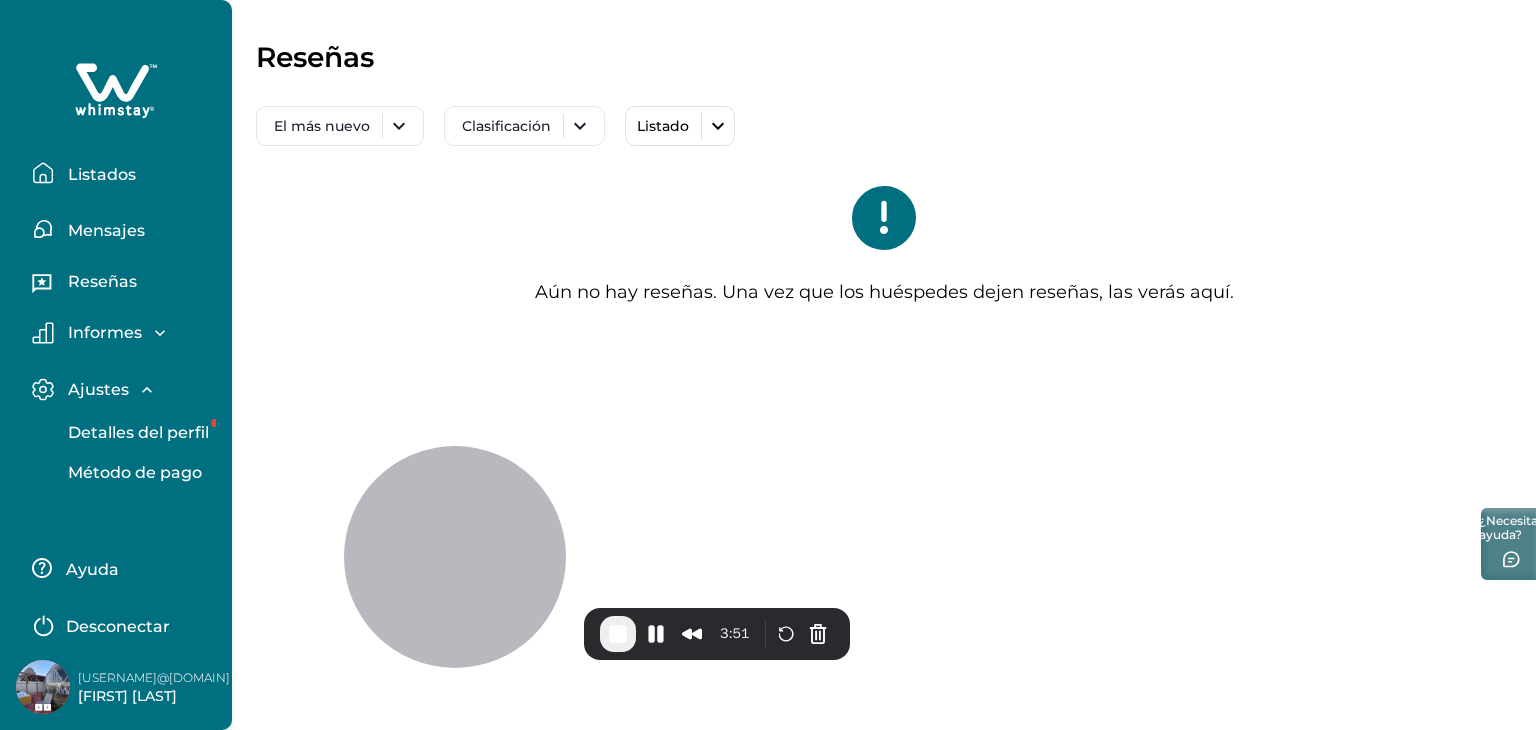 click on "Informes" at bounding box center [105, 332] 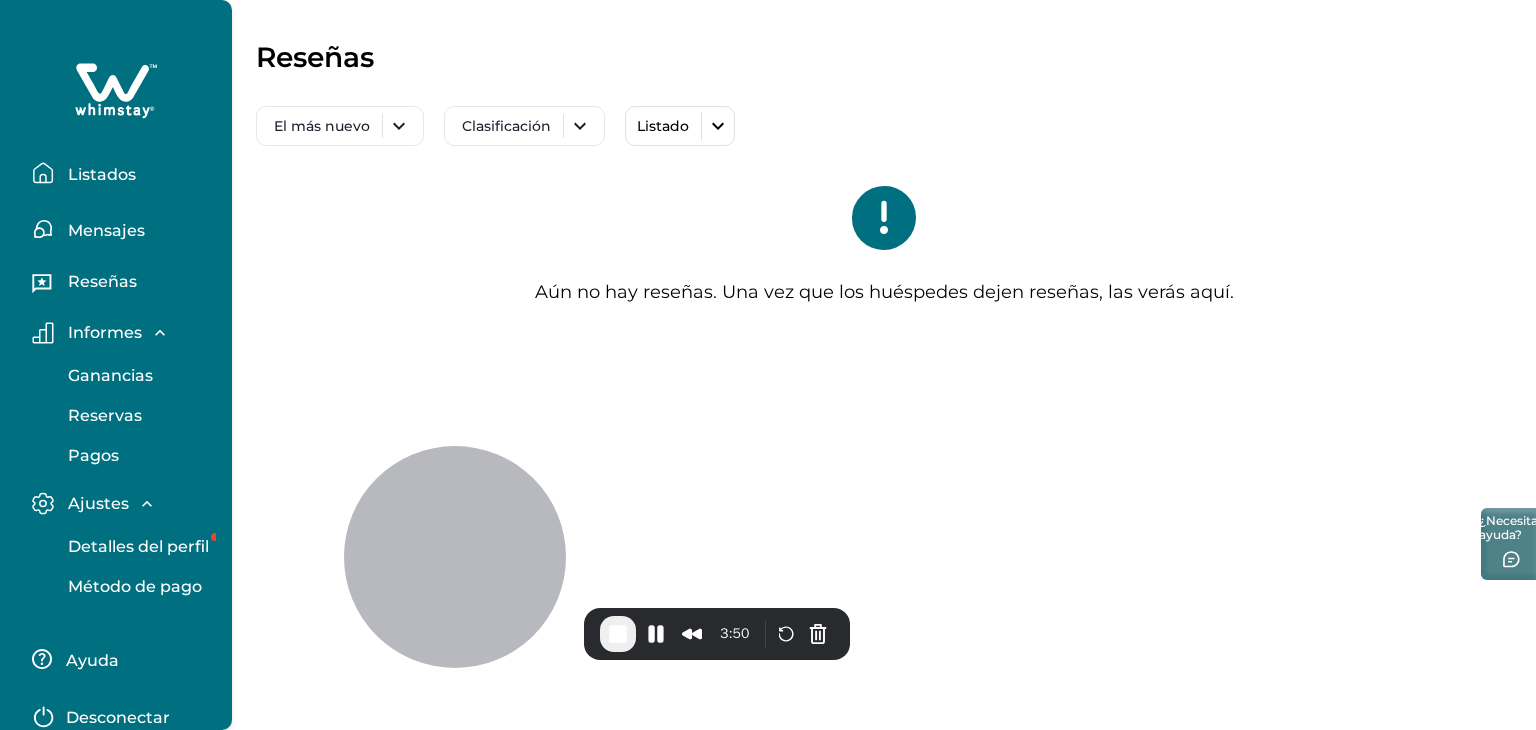 click on "Informes Ganancias Reservas Pagos" at bounding box center (116, 390) 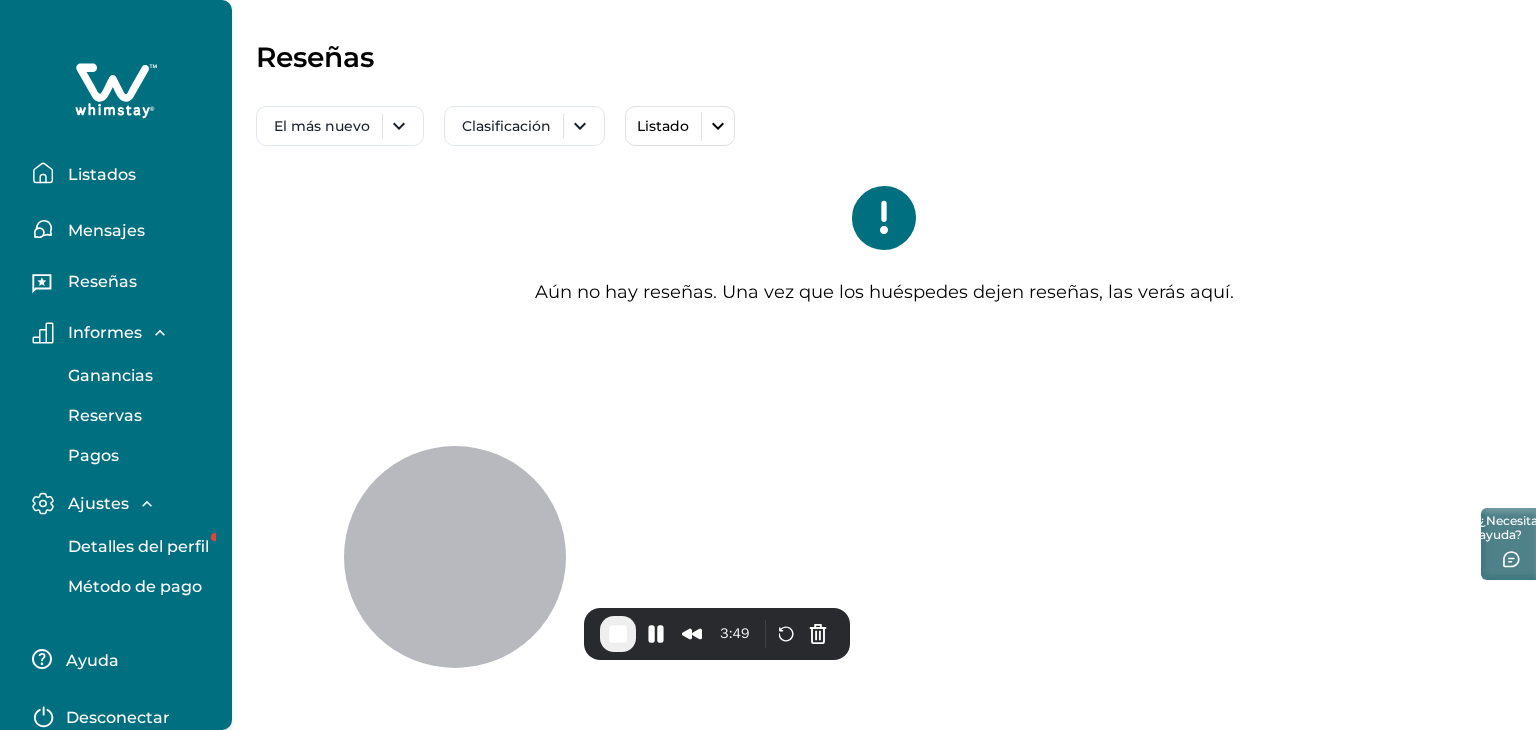 click on "Informes" at bounding box center [112, 333] 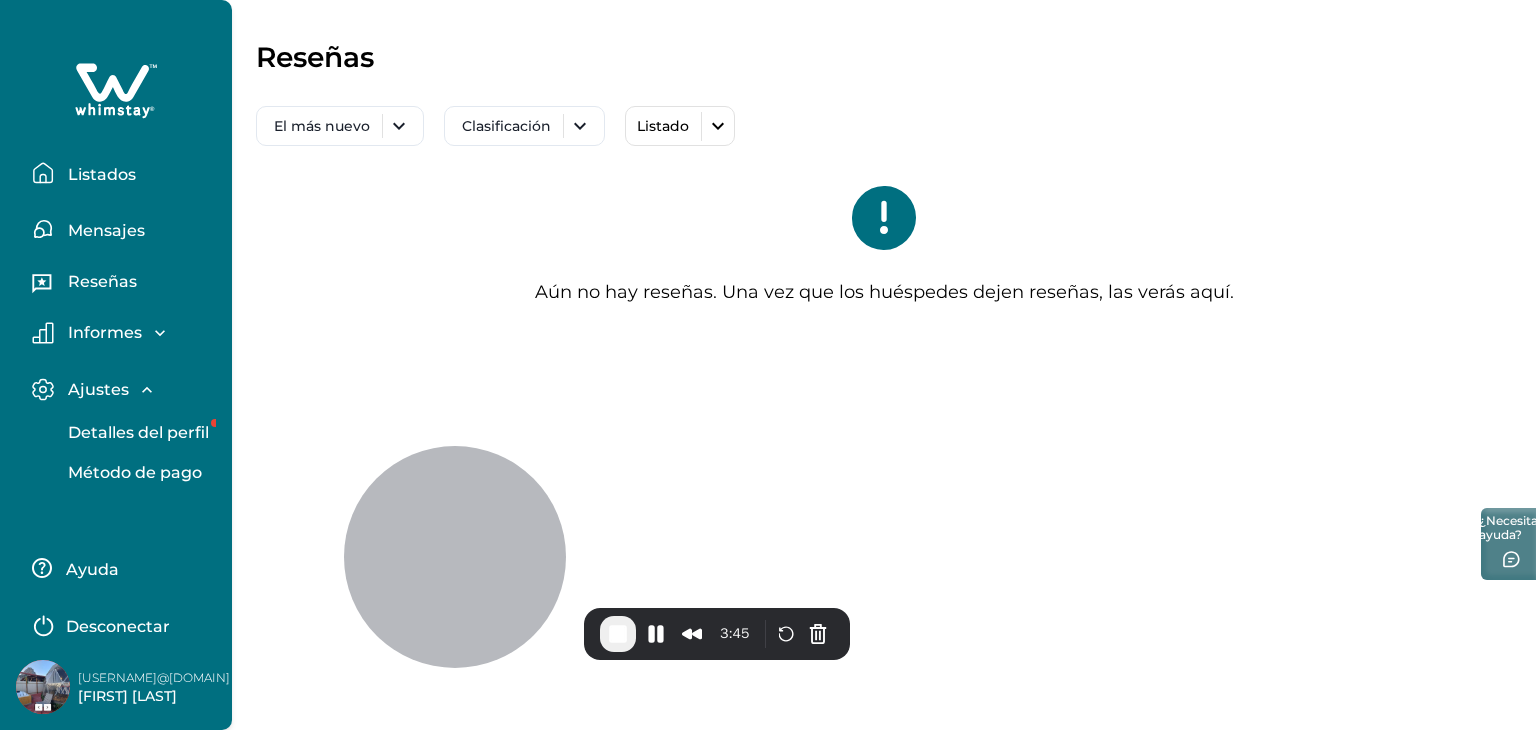 click on "Listados" at bounding box center (102, 174) 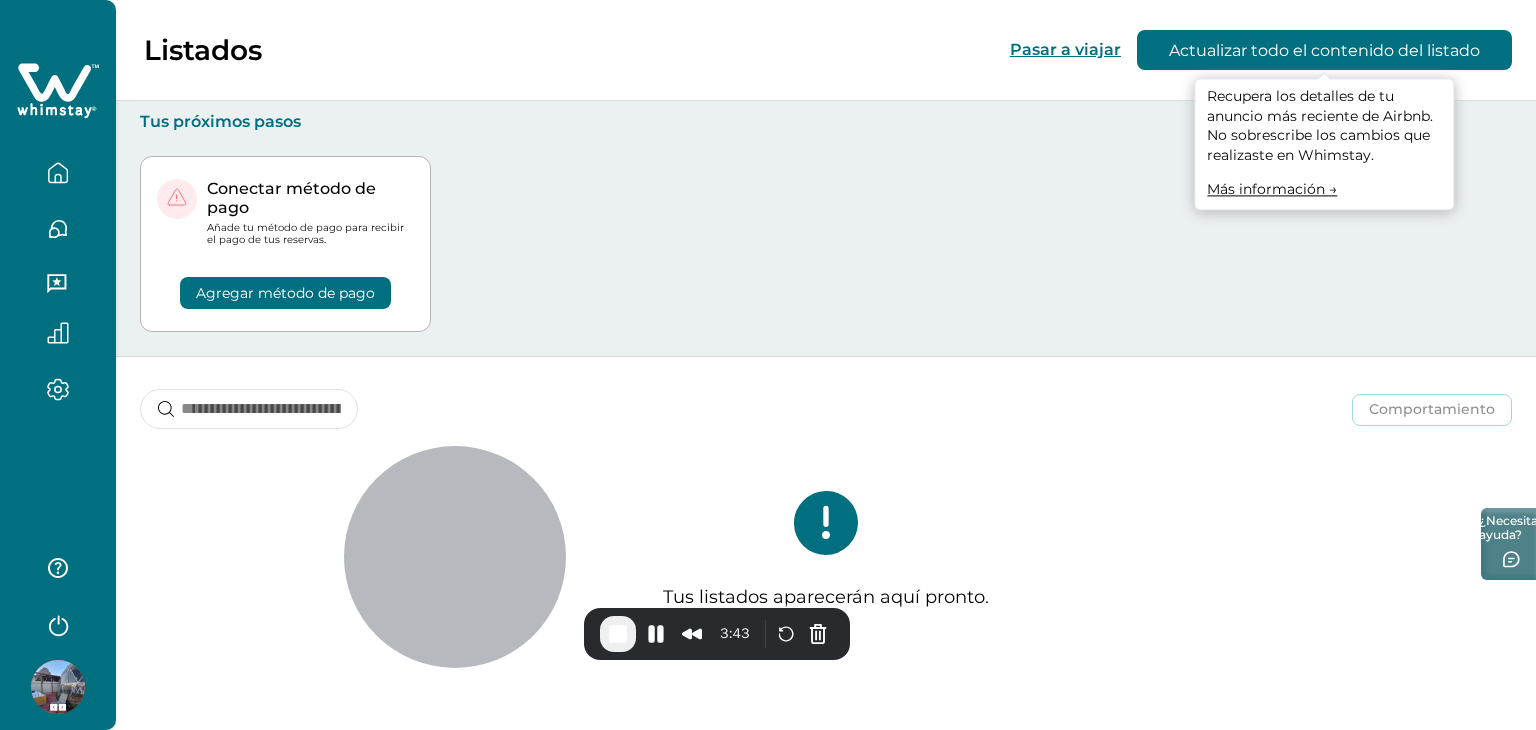 click on "Actualizar todo el contenido del listado" at bounding box center (1324, 49) 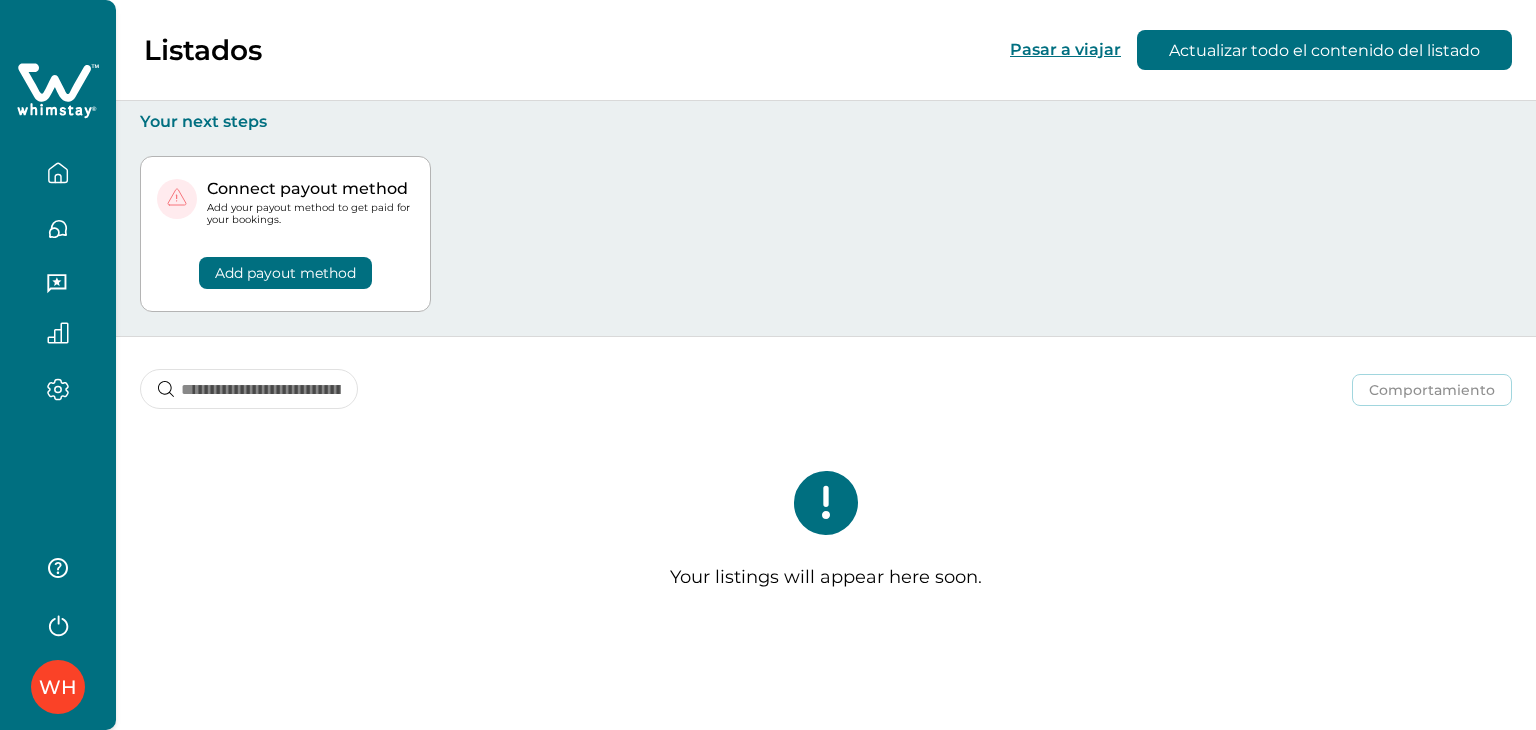 scroll, scrollTop: 0, scrollLeft: 0, axis: both 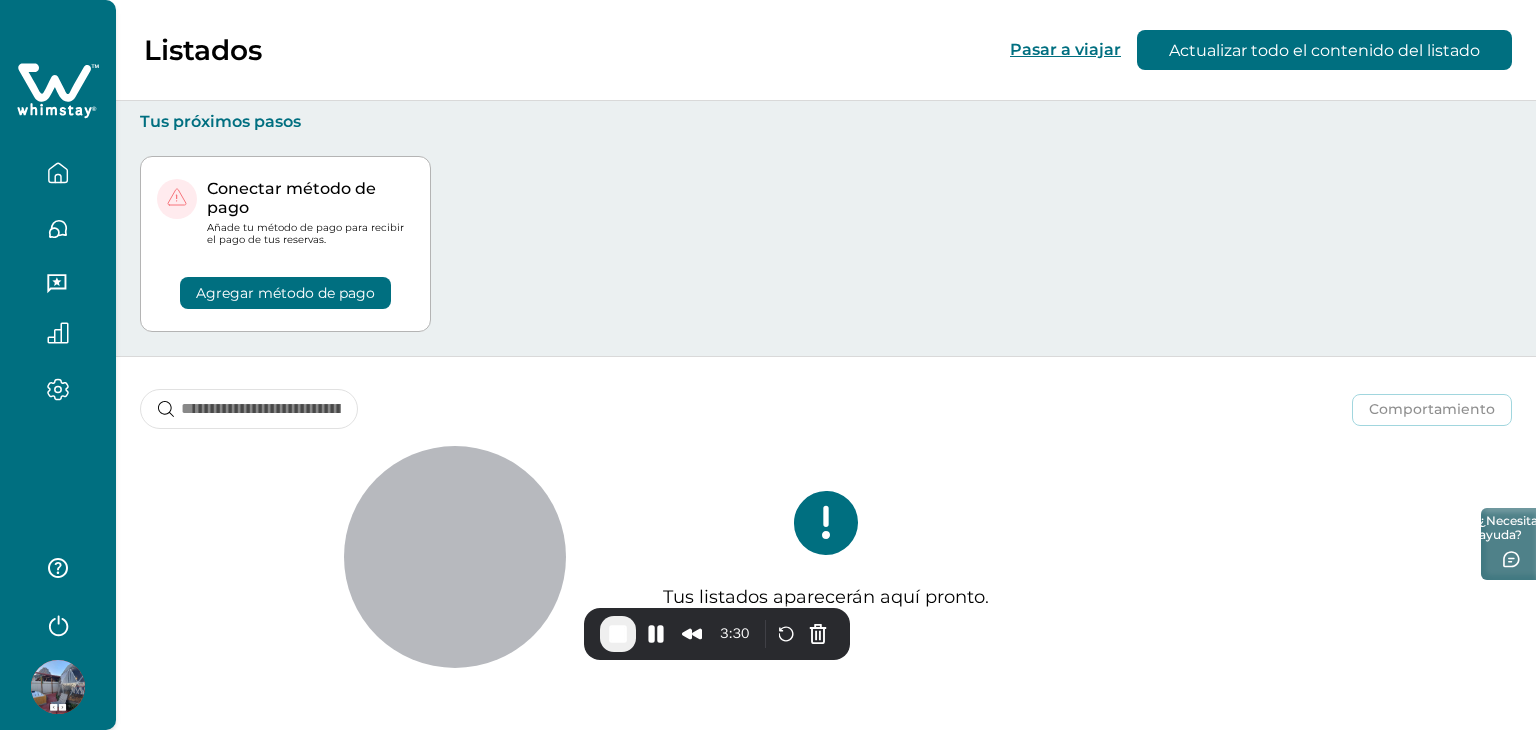 click on "Comportamiento Comportamiento Publicar listado Anular listado" at bounding box center (826, 394) 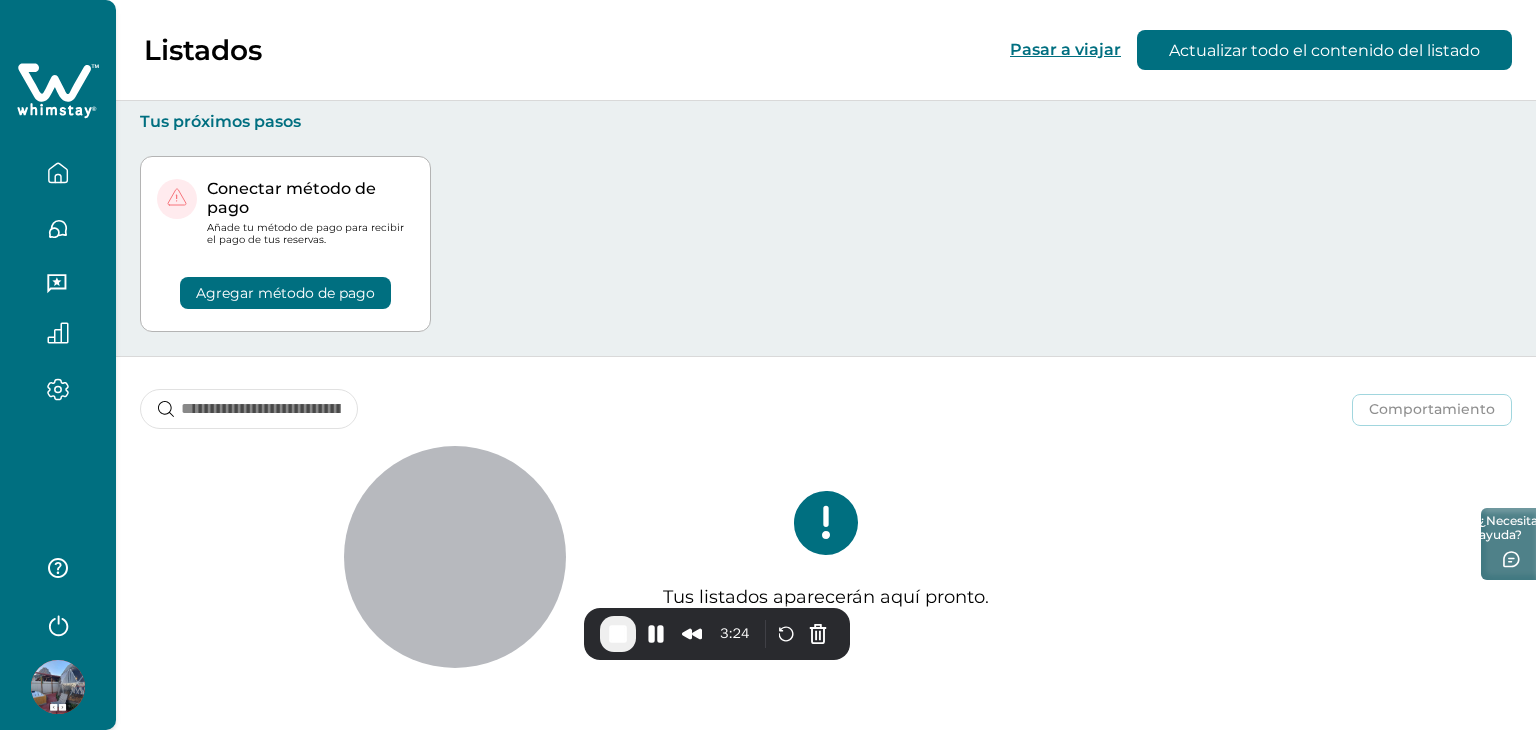 click at bounding box center [58, 687] 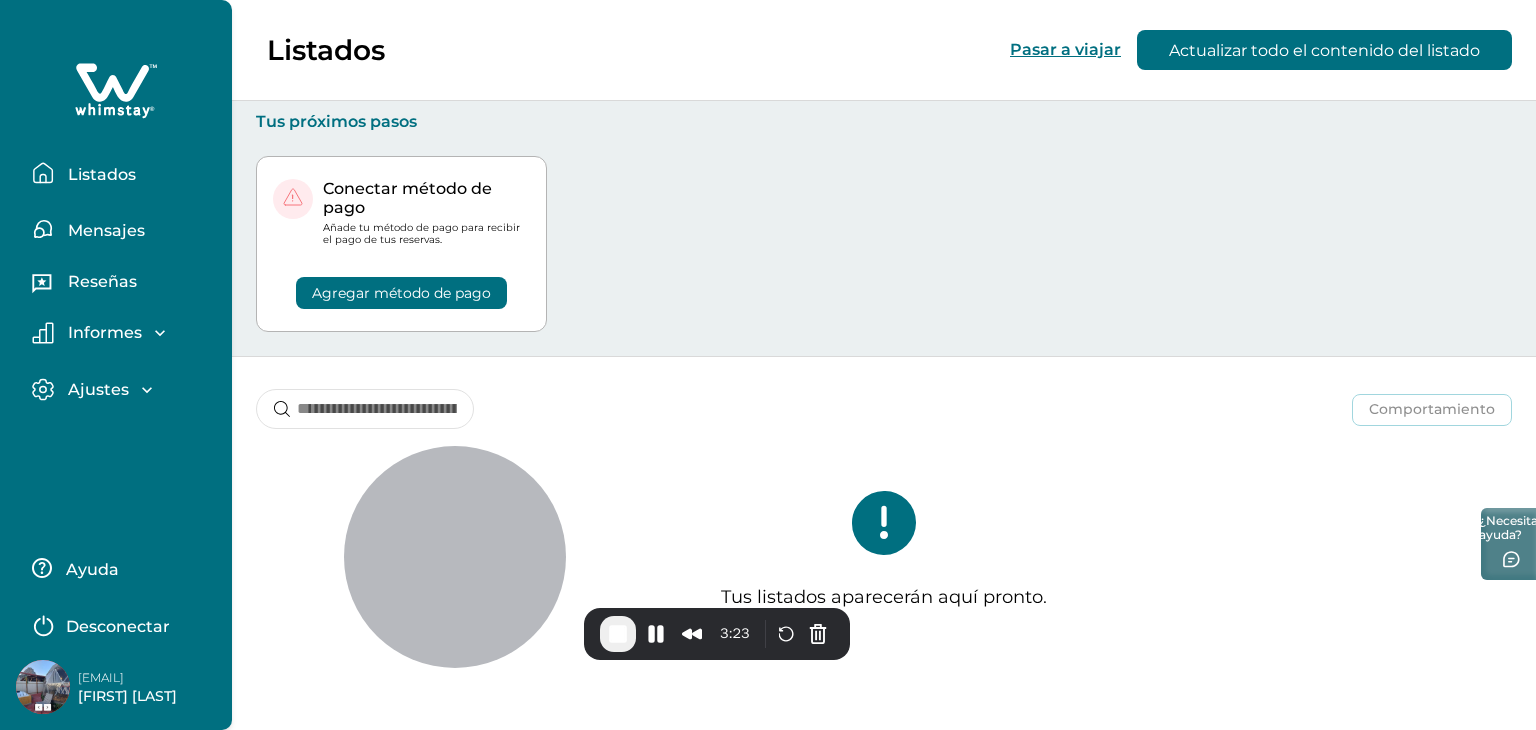 click on "[EMAIL]" at bounding box center (101, 677) 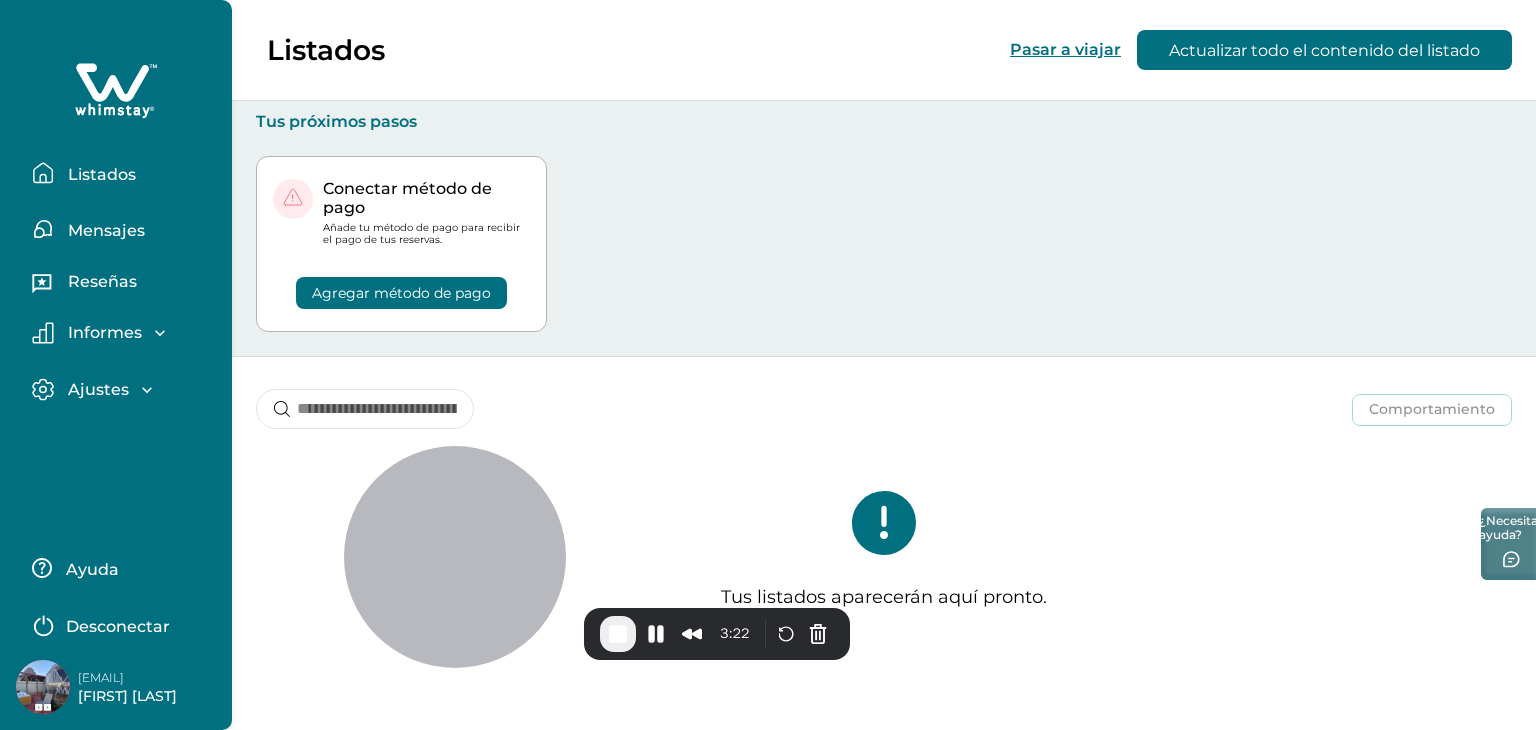 click at bounding box center (43, 687) 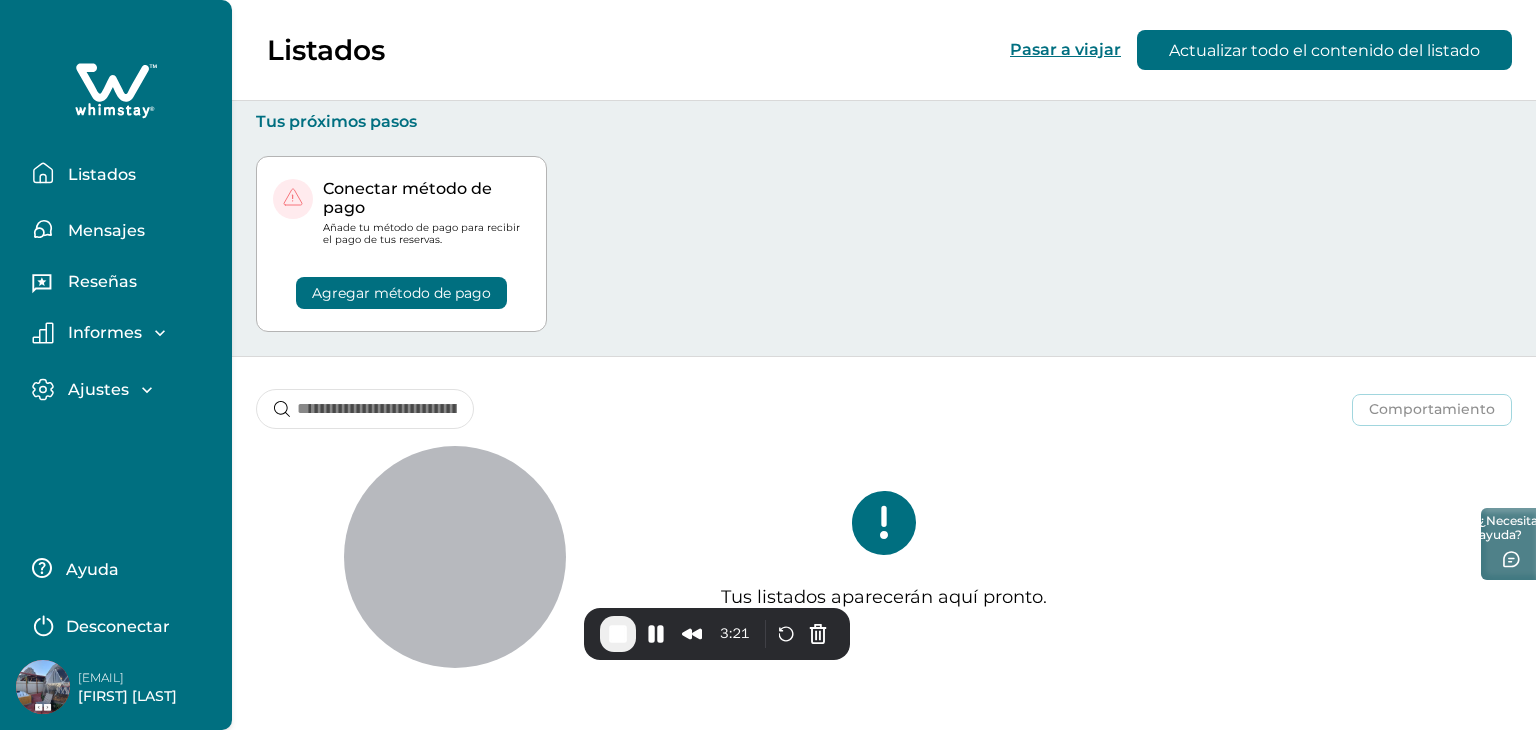 click on "[USERNAME]@[DOMAIN]" at bounding box center [101, 677] 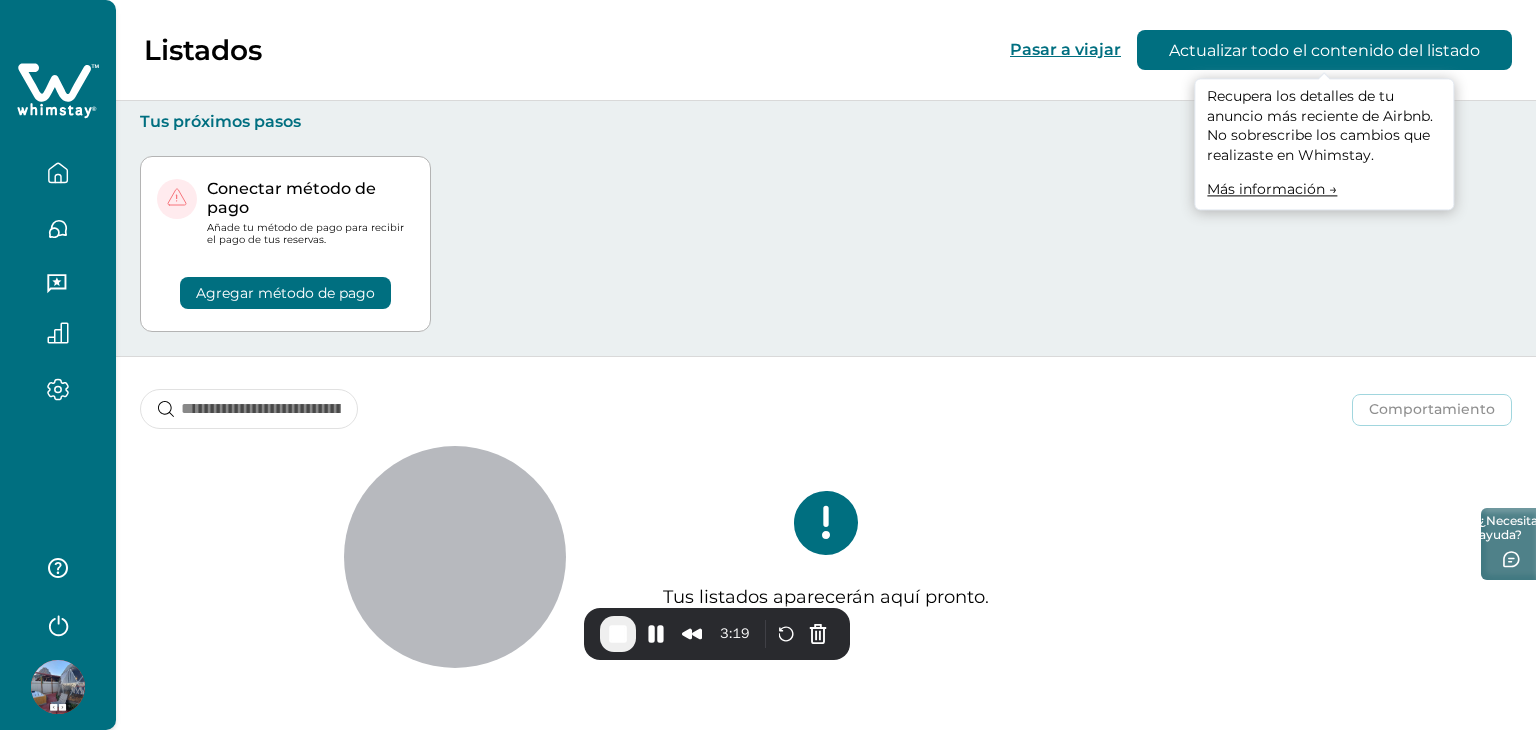 click on "Actualizar todo el contenido del listado" at bounding box center (1324, 49) 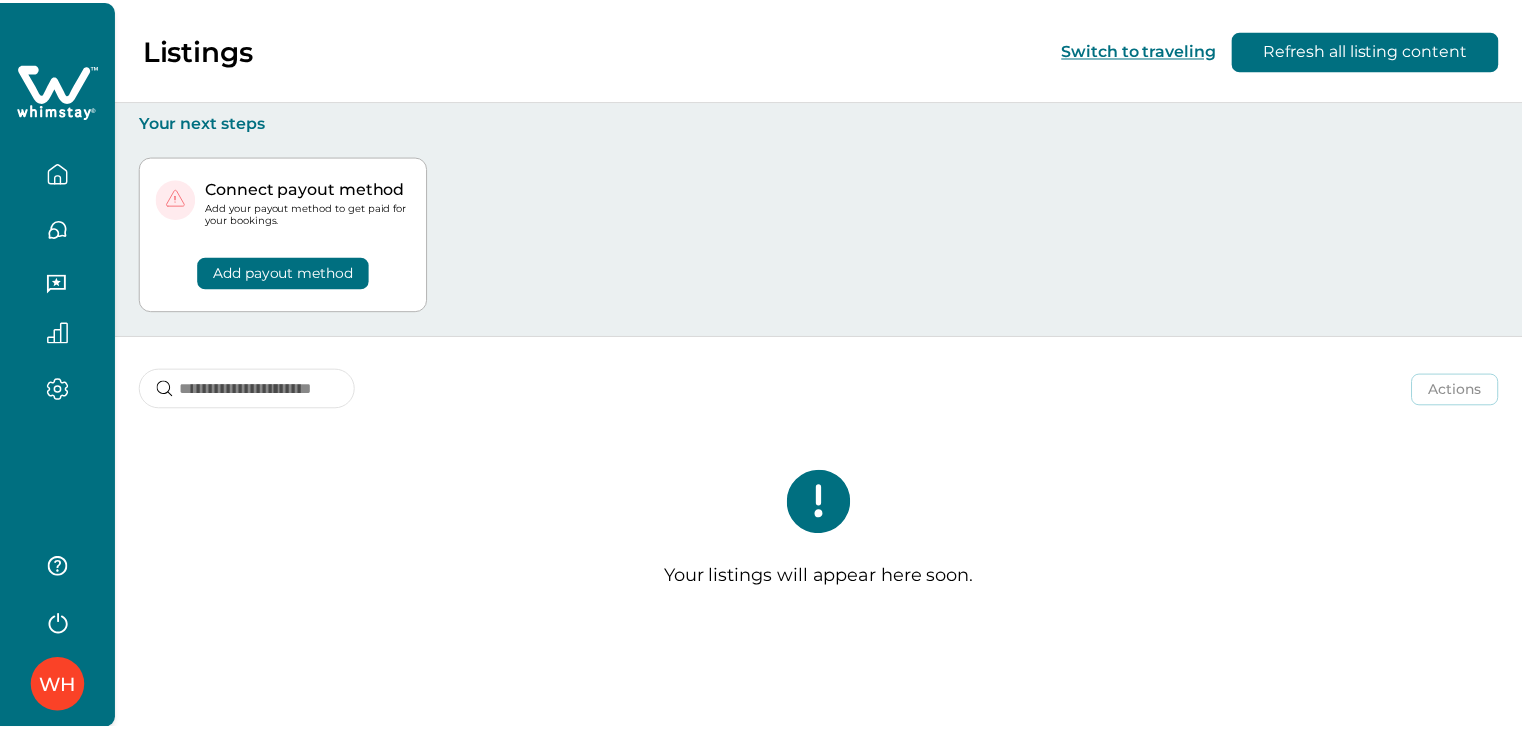 scroll, scrollTop: 0, scrollLeft: 0, axis: both 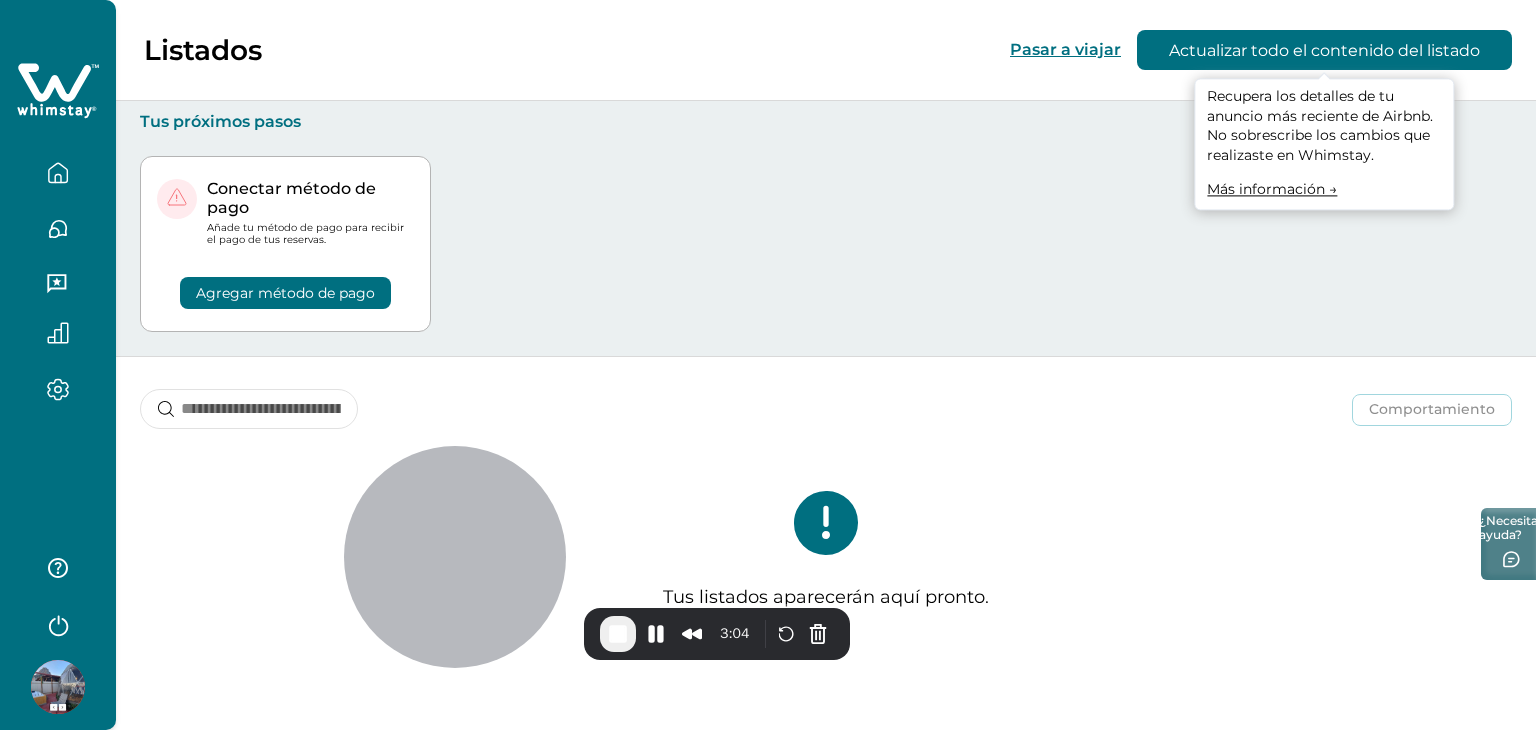 click on "Más información →" at bounding box center (1272, 189) 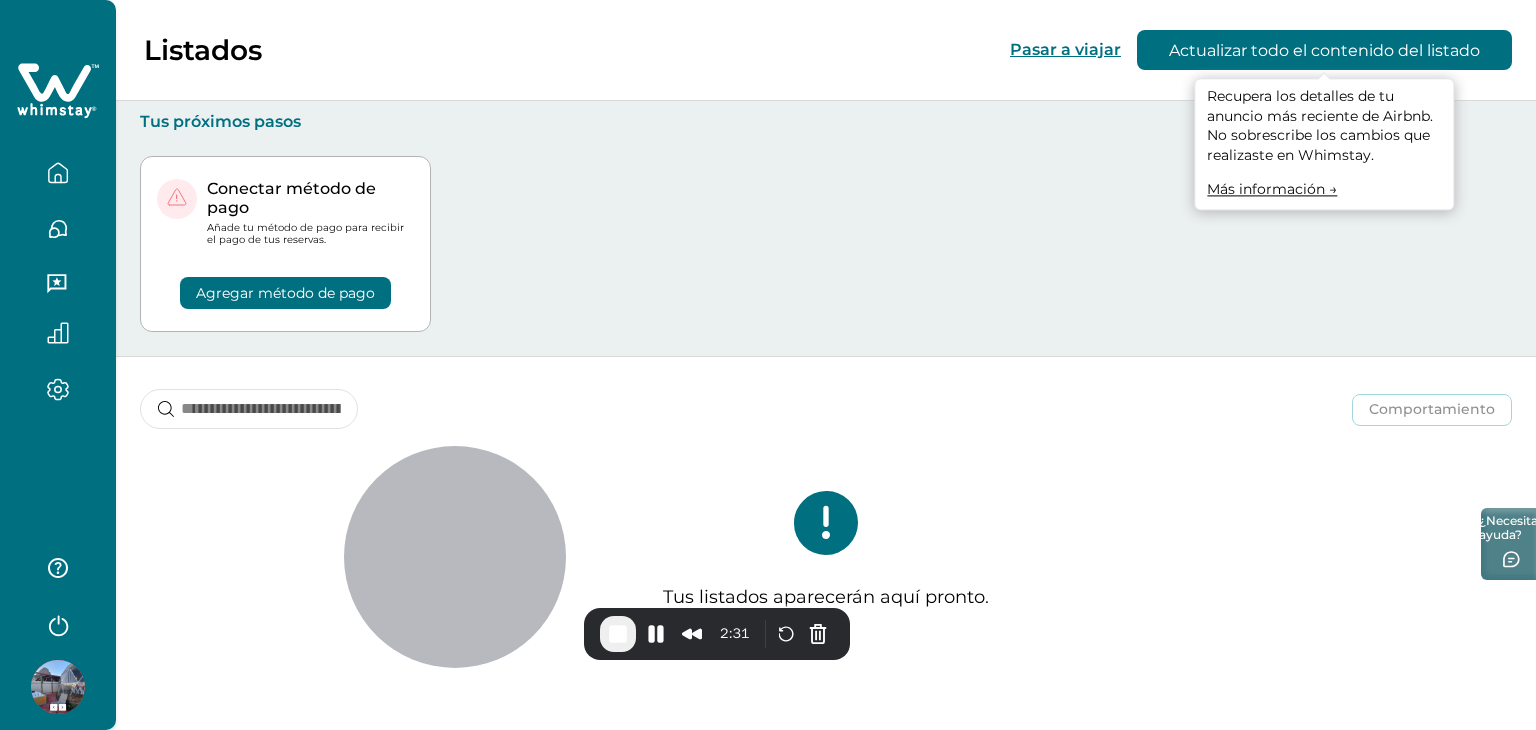 click 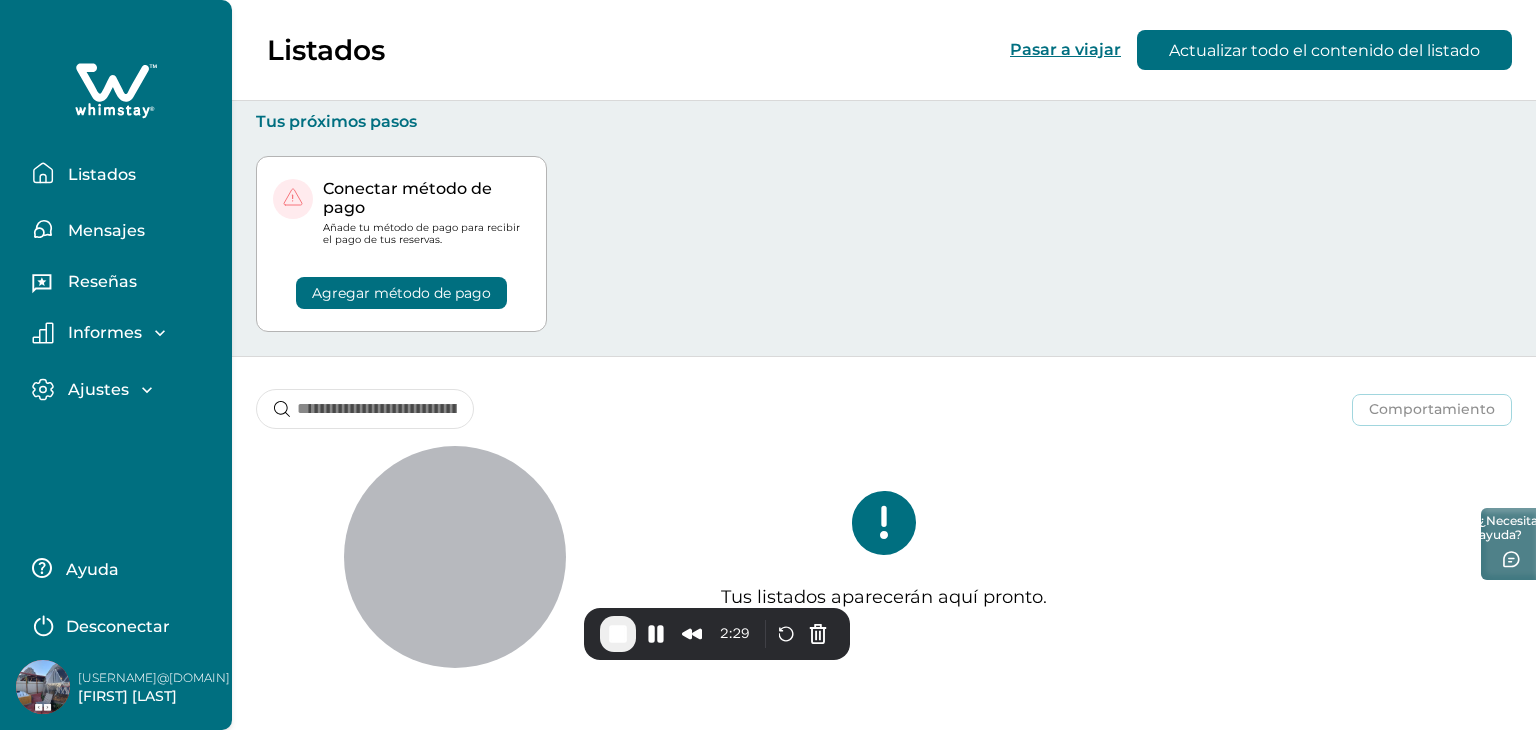 click on "Mensajes" at bounding box center [106, 230] 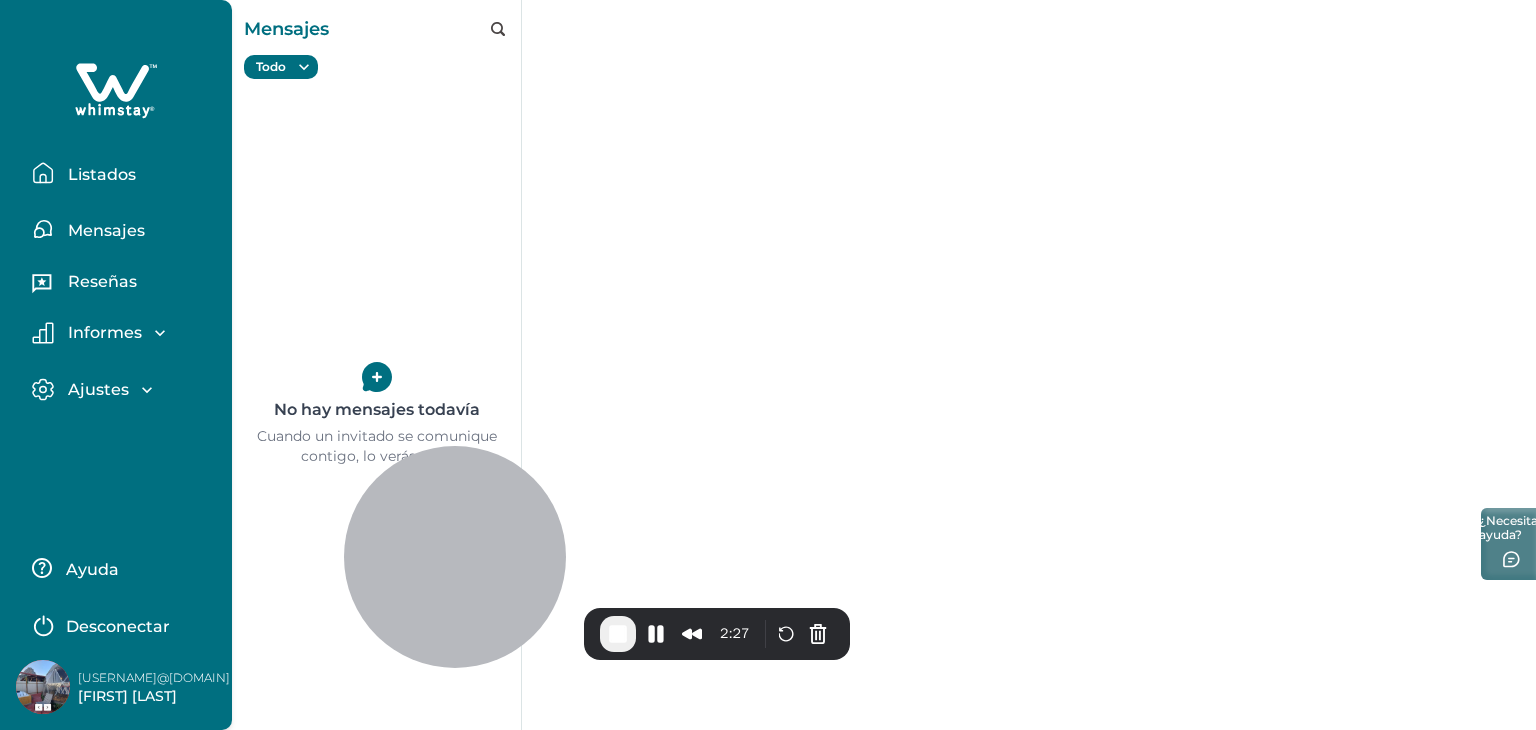 click on "Reseñas" at bounding box center (102, 281) 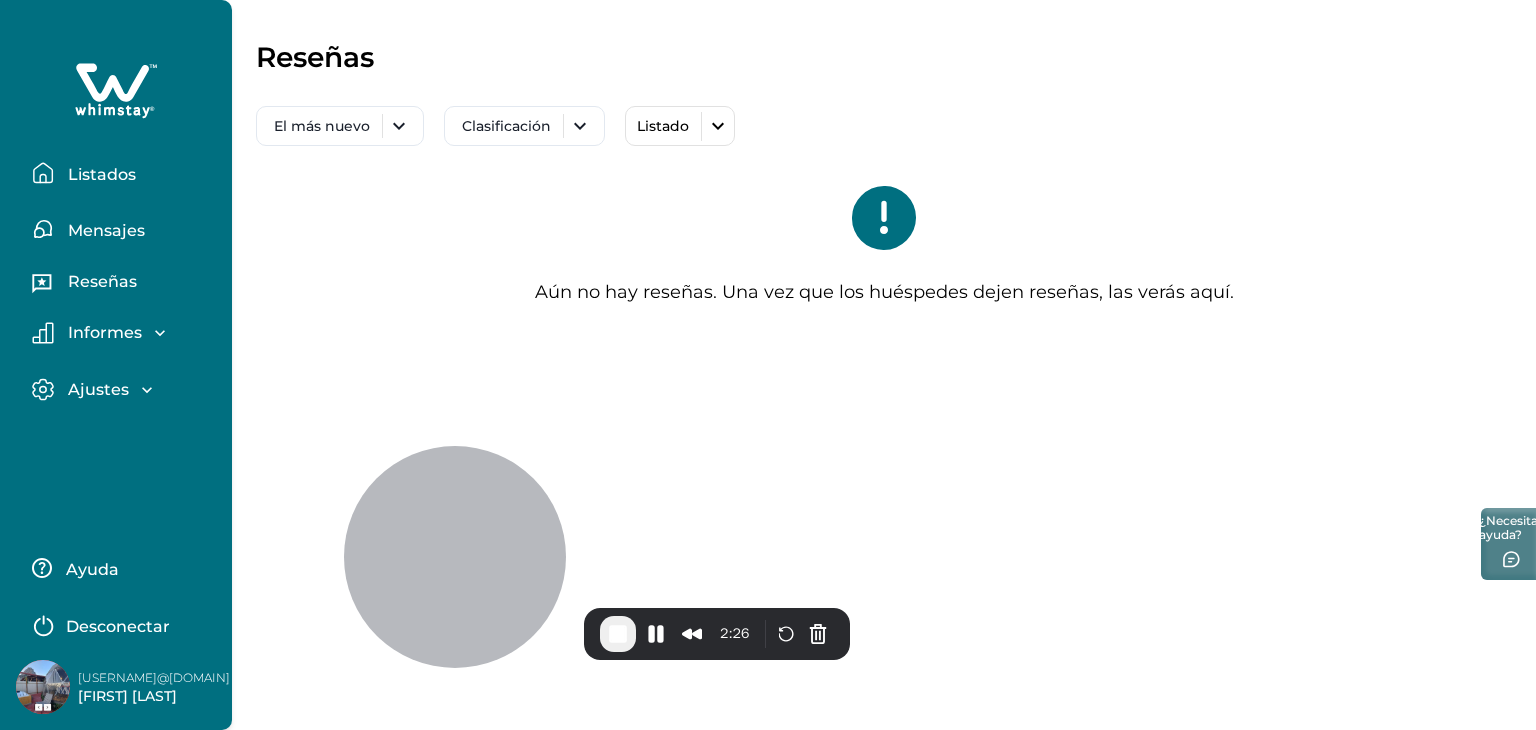 click on "Informes" at bounding box center [105, 332] 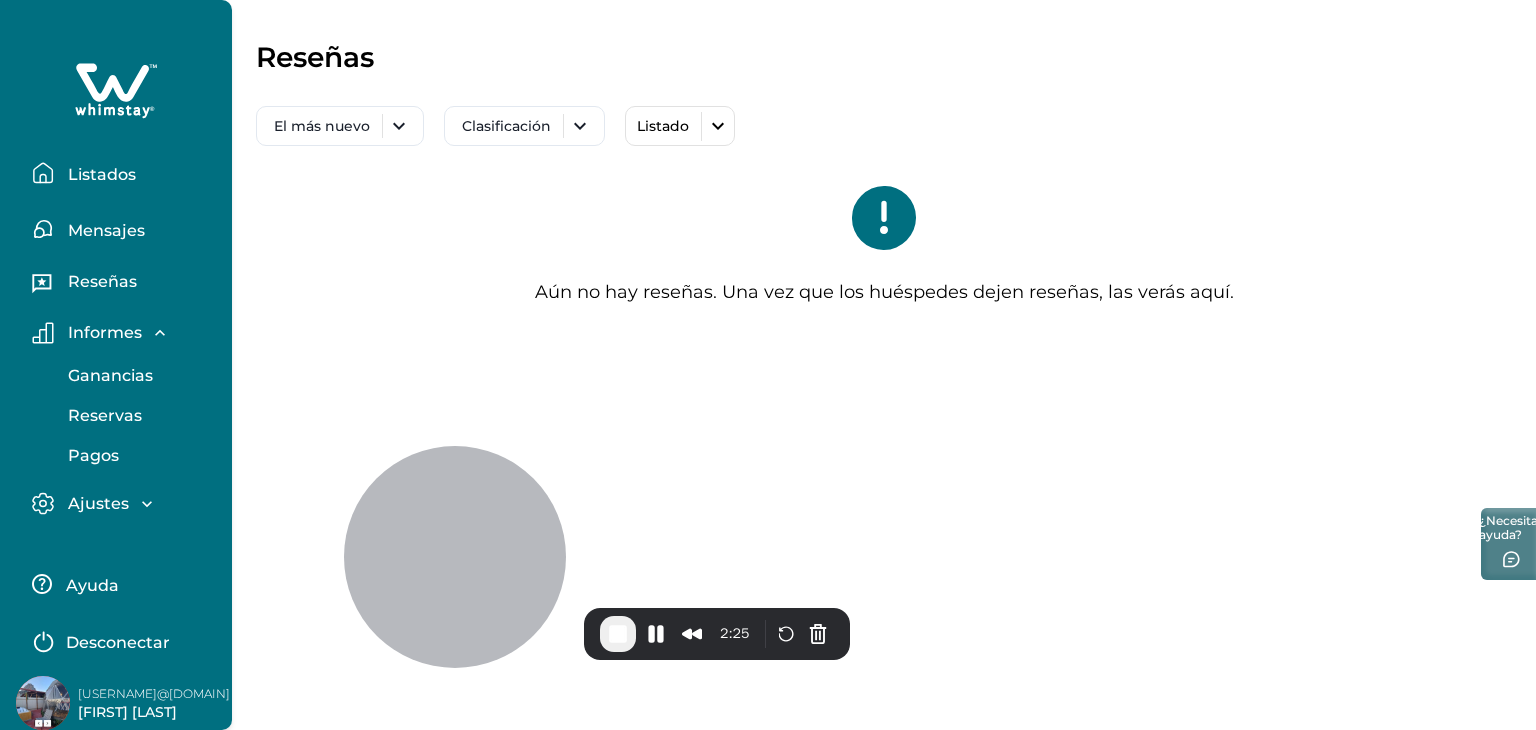click on "Ajustes" at bounding box center (98, 503) 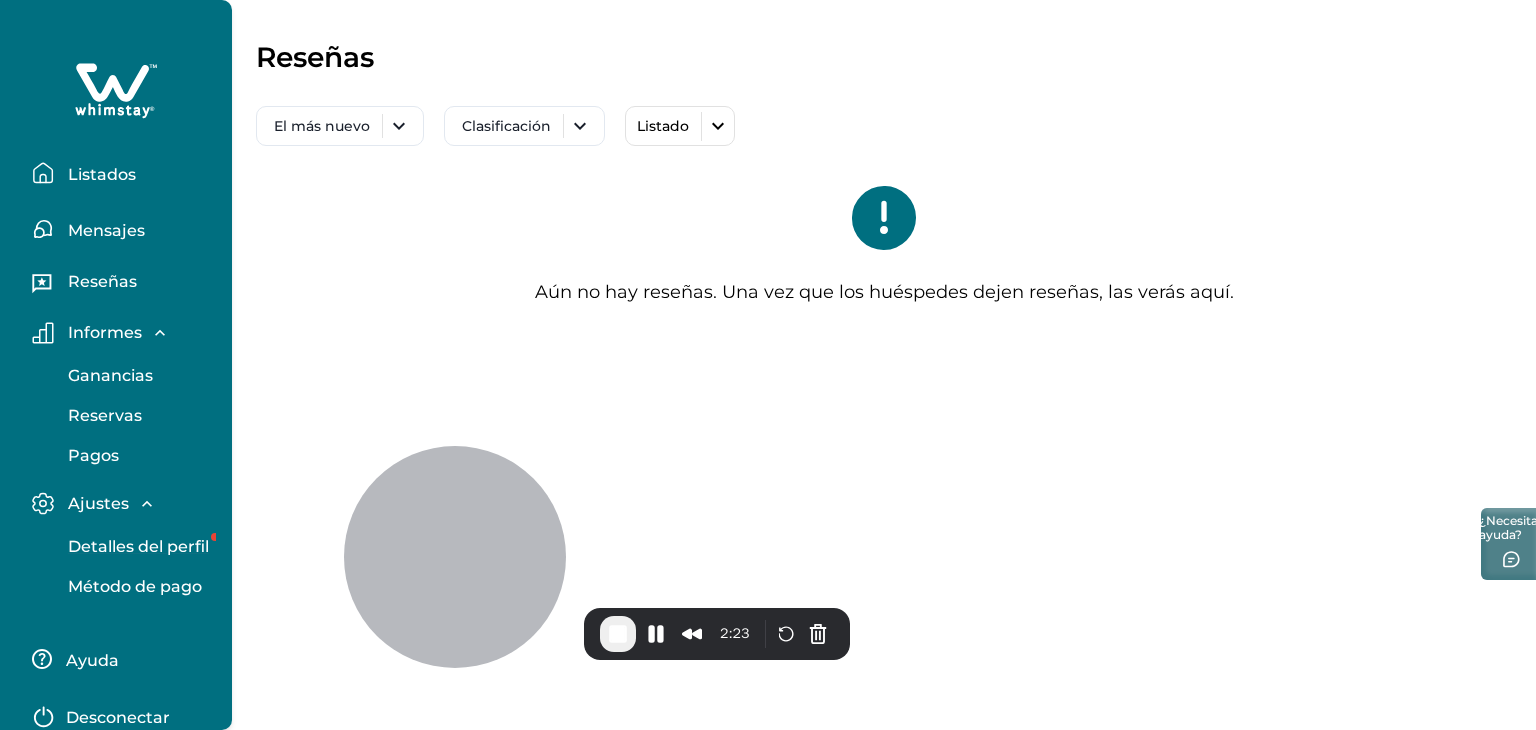 click on "Detalles del perfil" at bounding box center (138, 546) 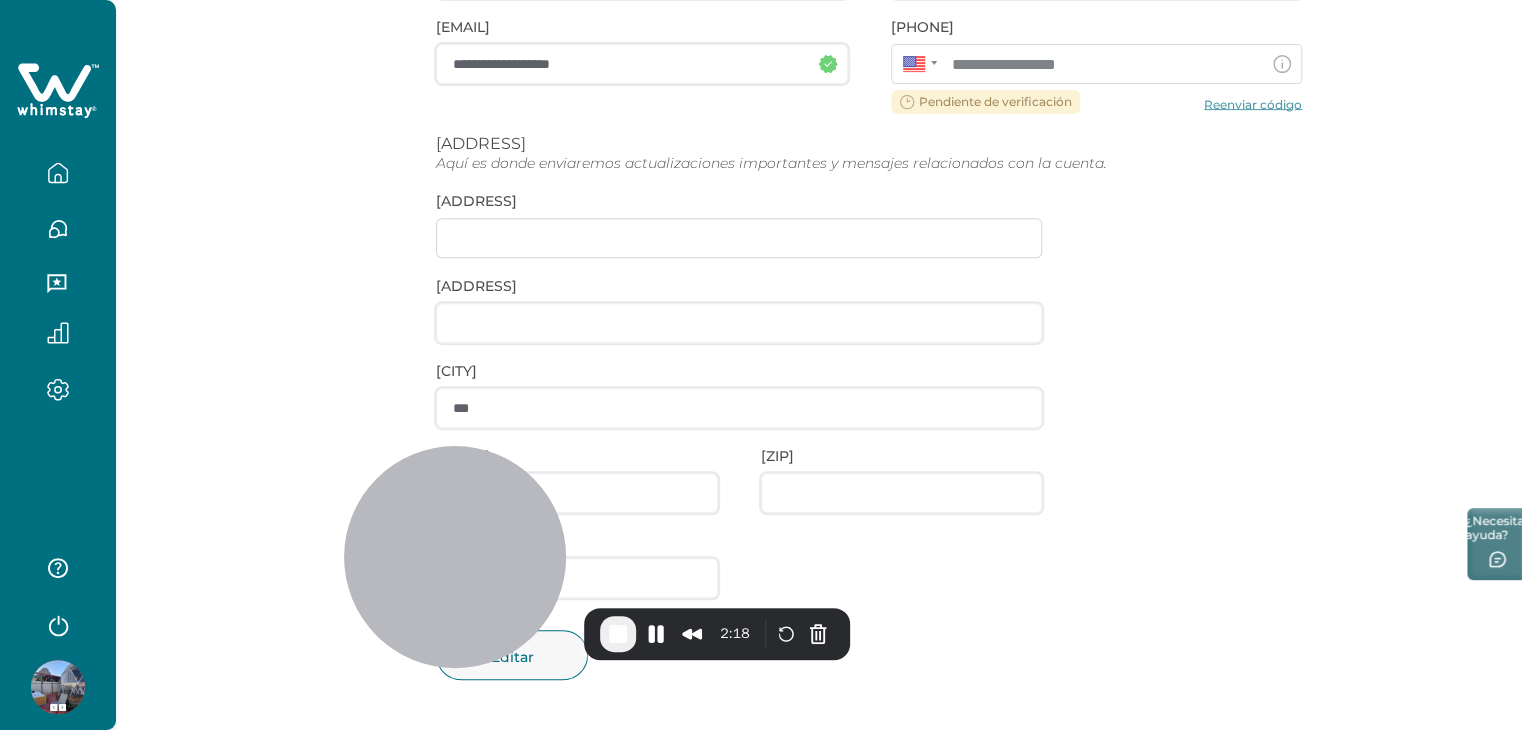 scroll, scrollTop: 324, scrollLeft: 0, axis: vertical 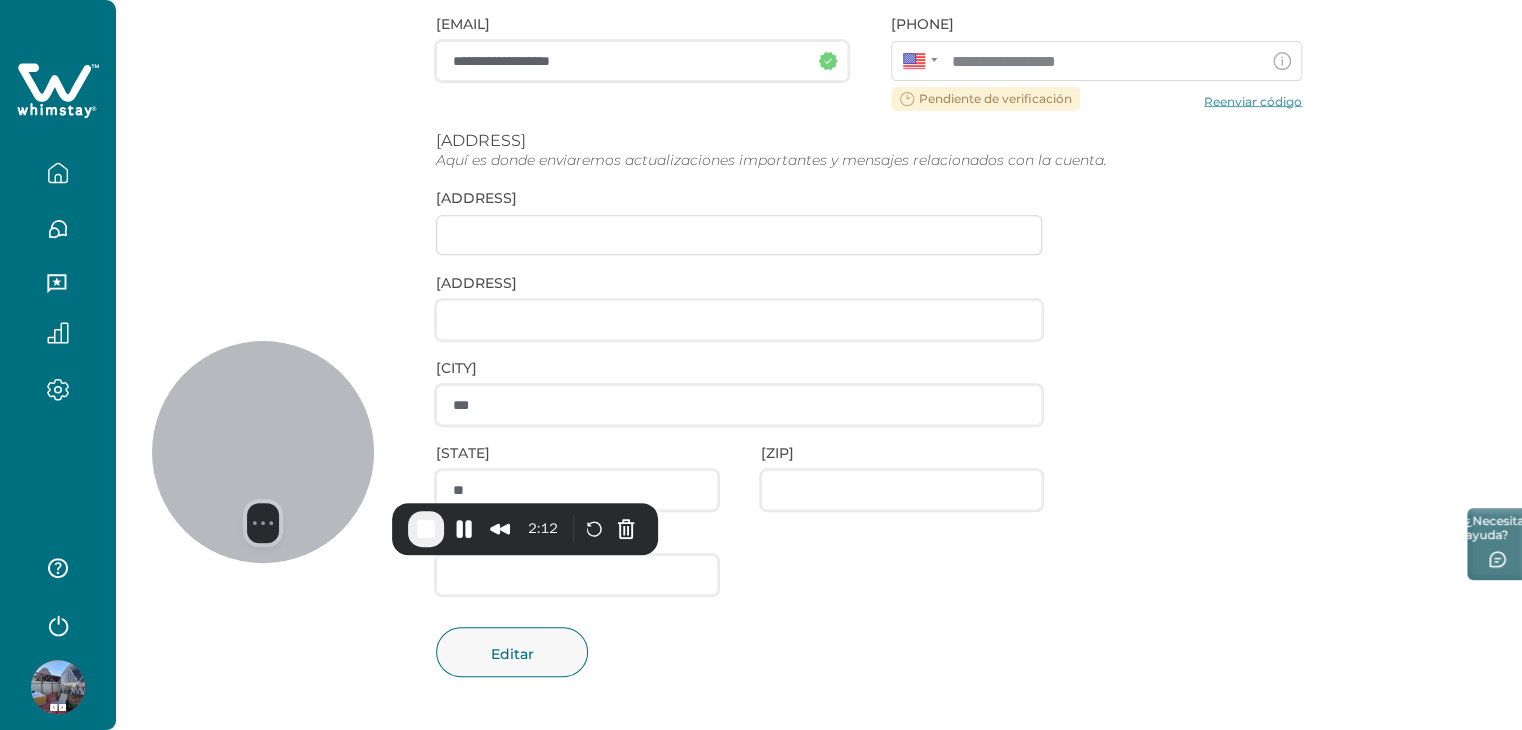 drag, startPoint x: 441, startPoint y: 572, endPoint x: 249, endPoint y: 467, distance: 218.83556 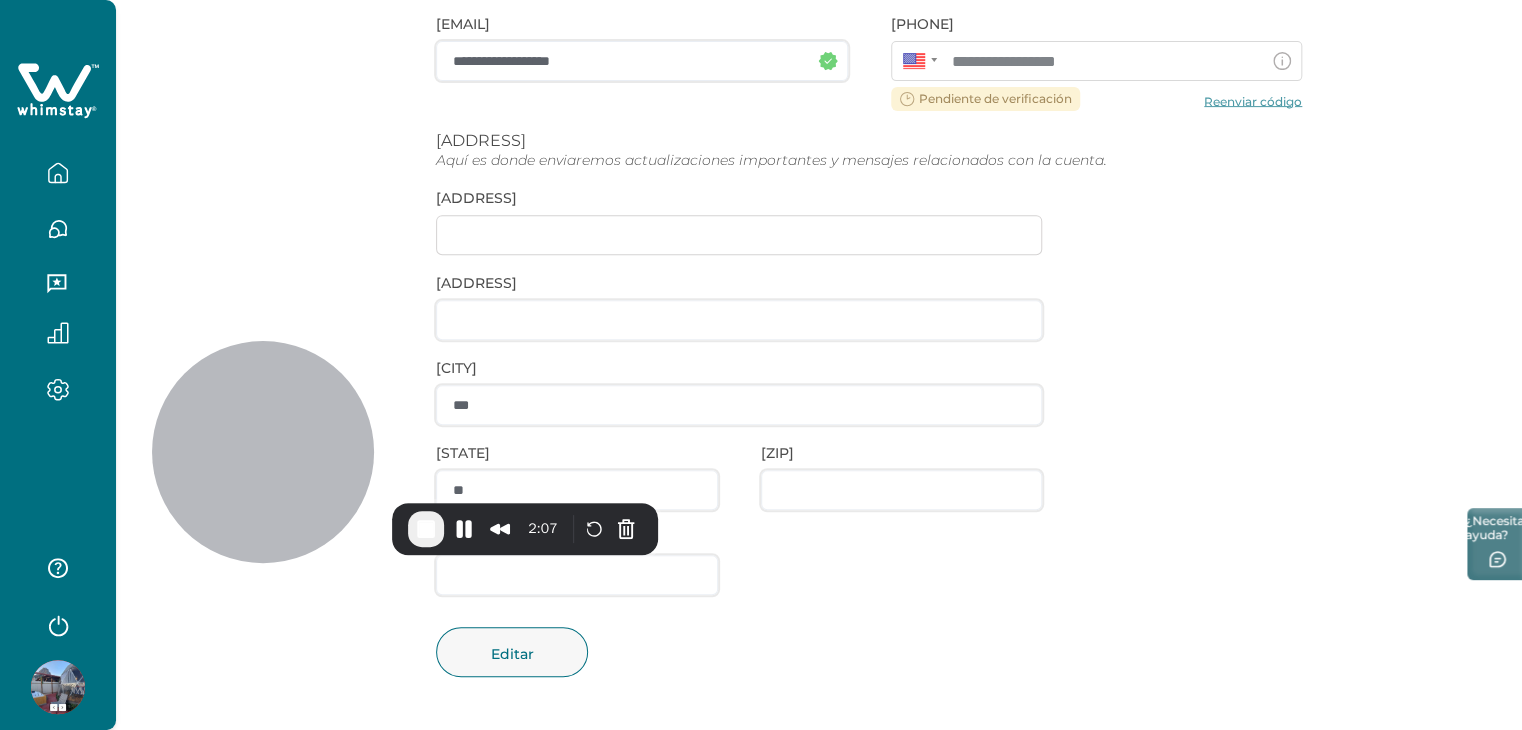 click at bounding box center (58, 687) 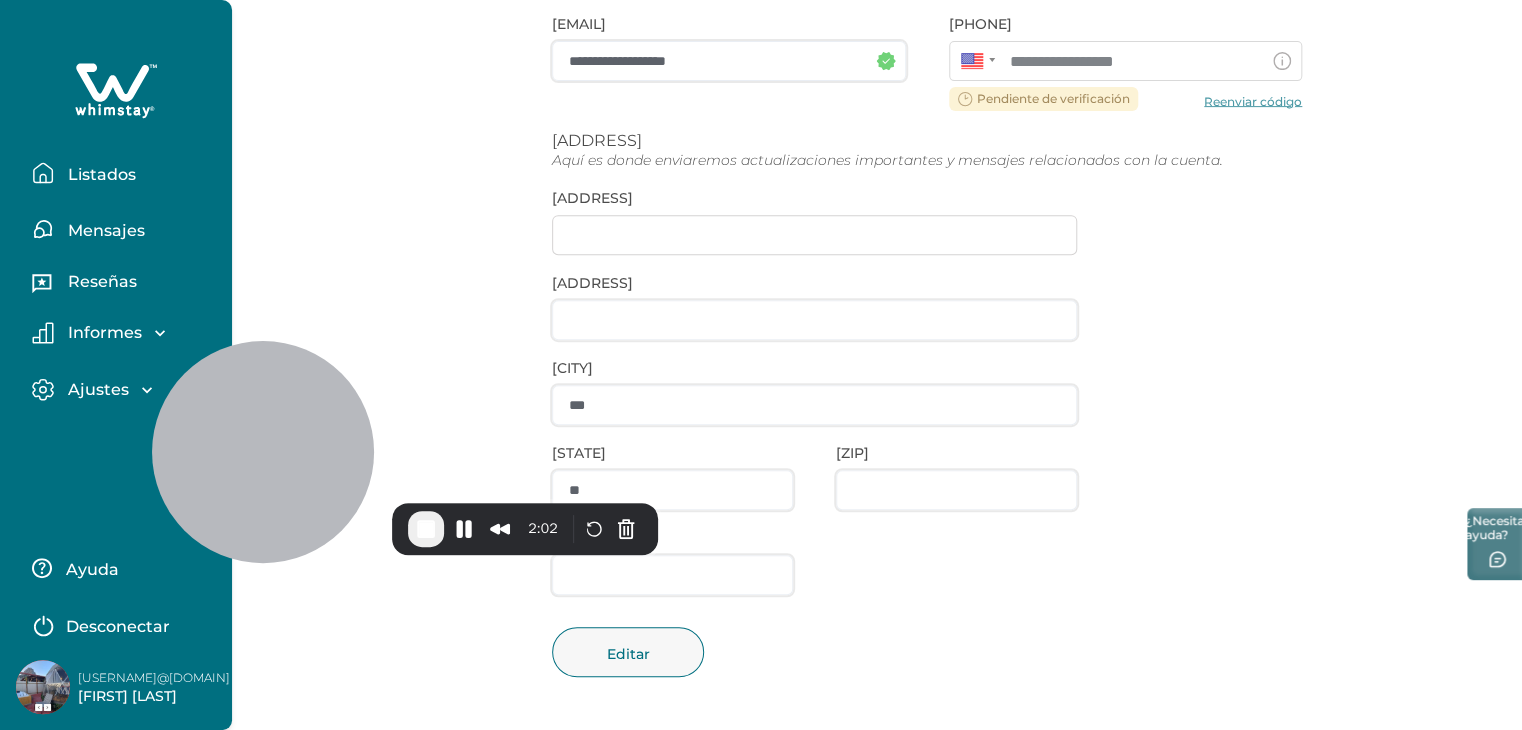 click on "Ajustes" at bounding box center (95, 390) 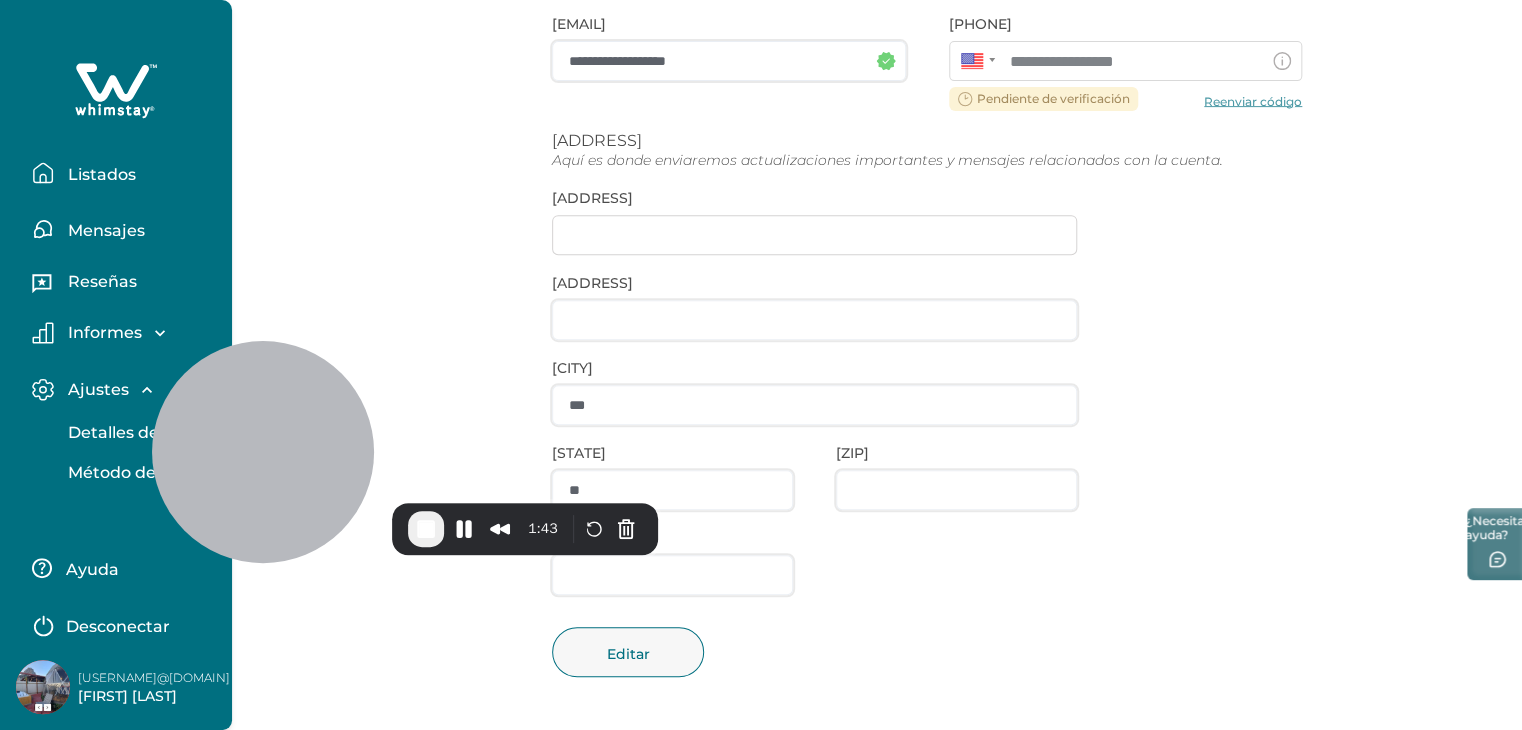 click on "Rosario Uribe" at bounding box center (127, 696) 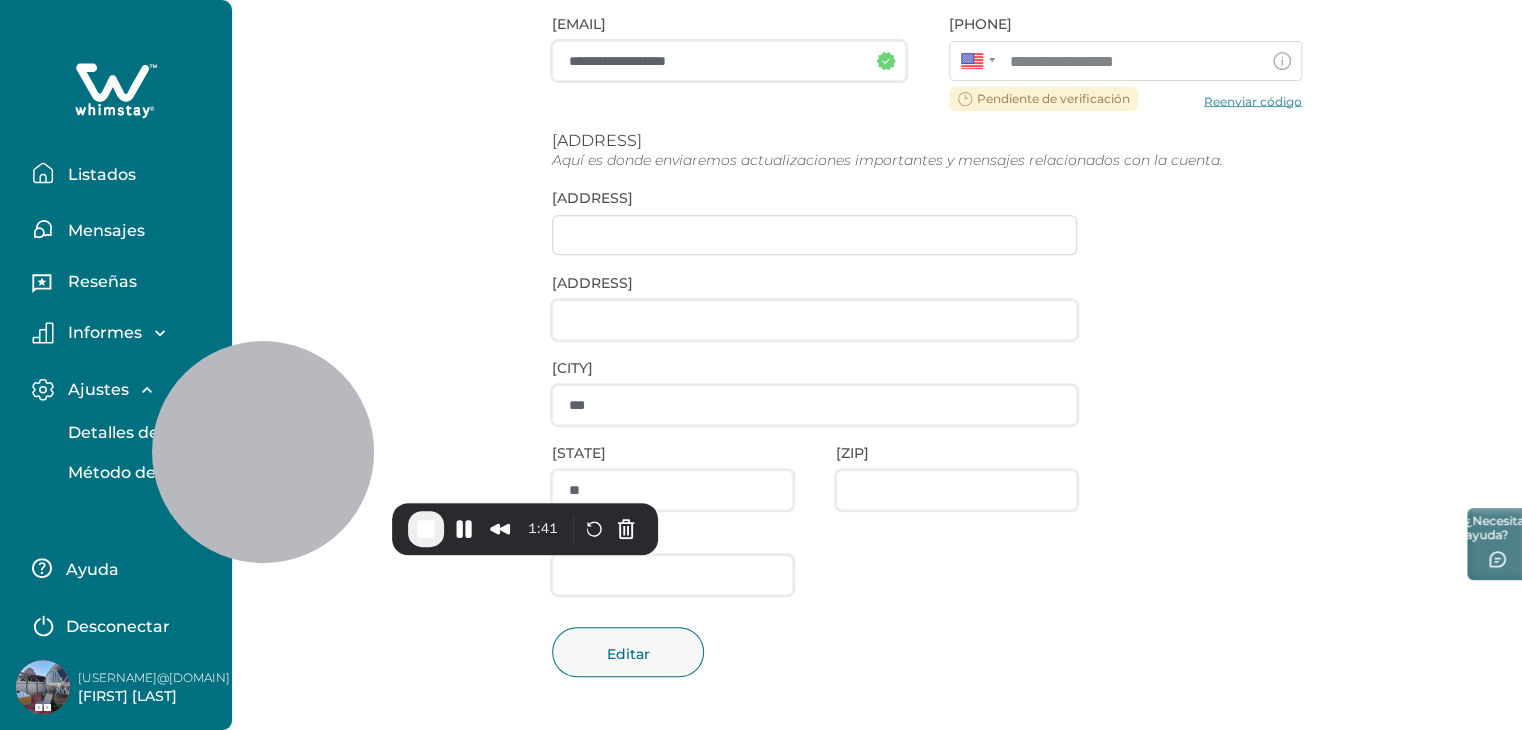 click on "rou.appz9@gmail.com" at bounding box center (154, 677) 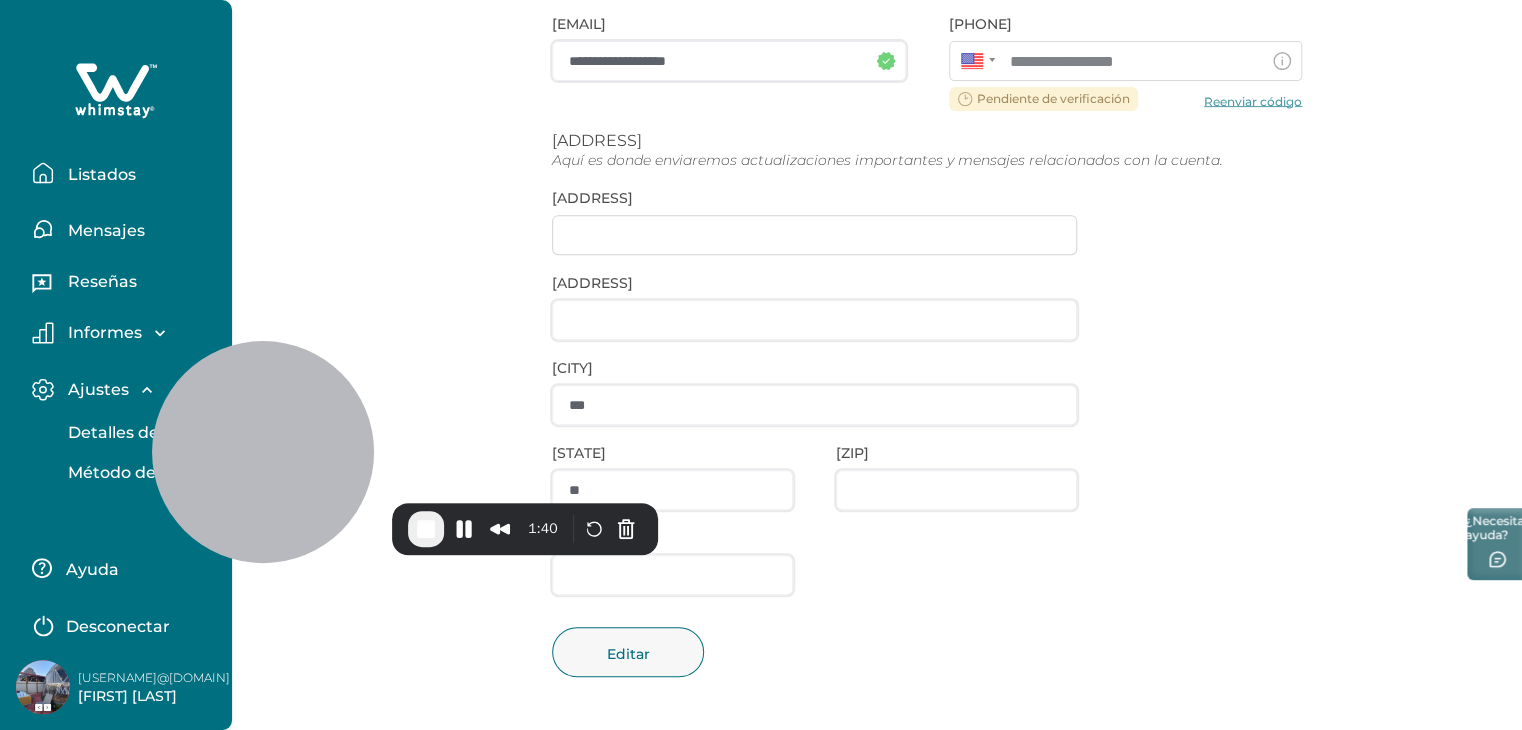 click at bounding box center [43, 687] 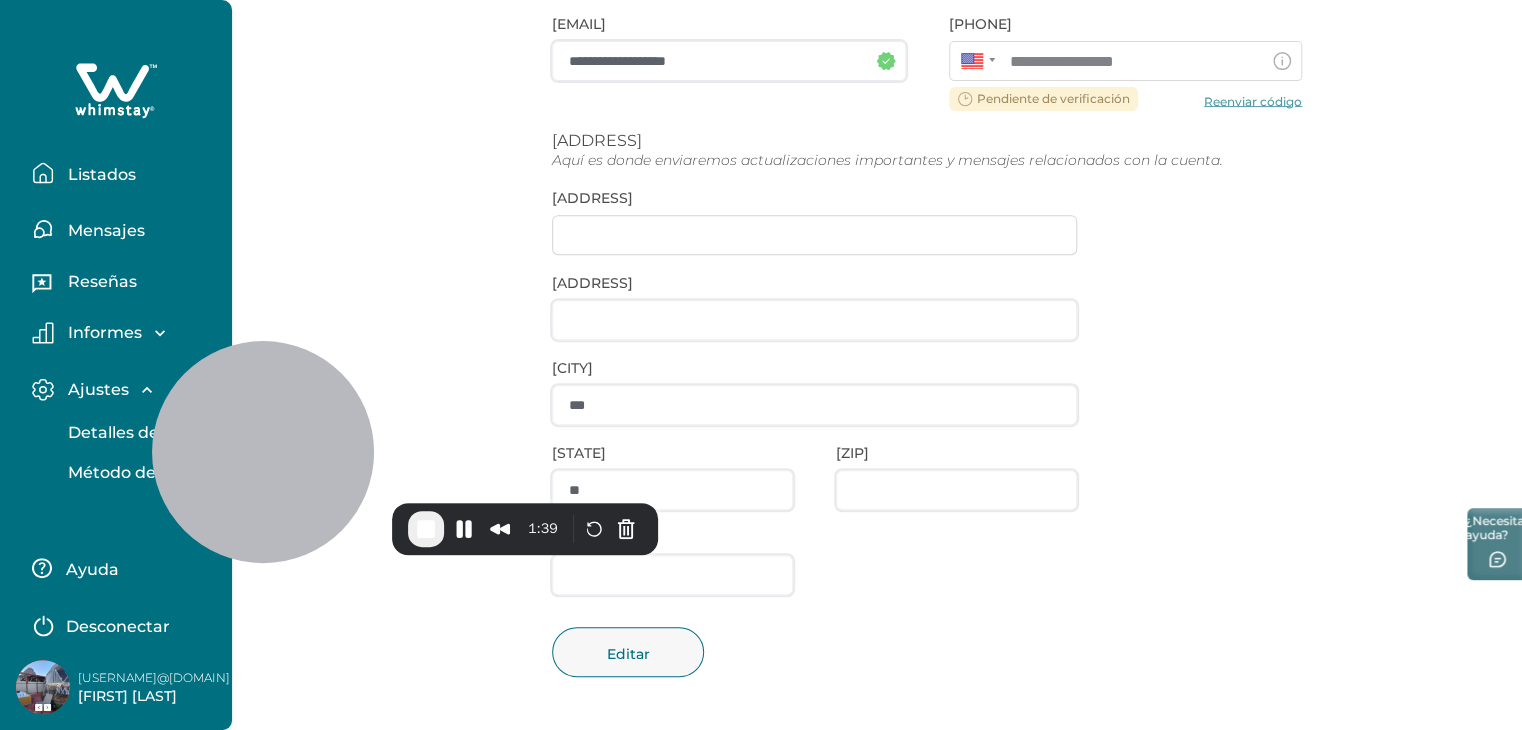 click at bounding box center [43, 687] 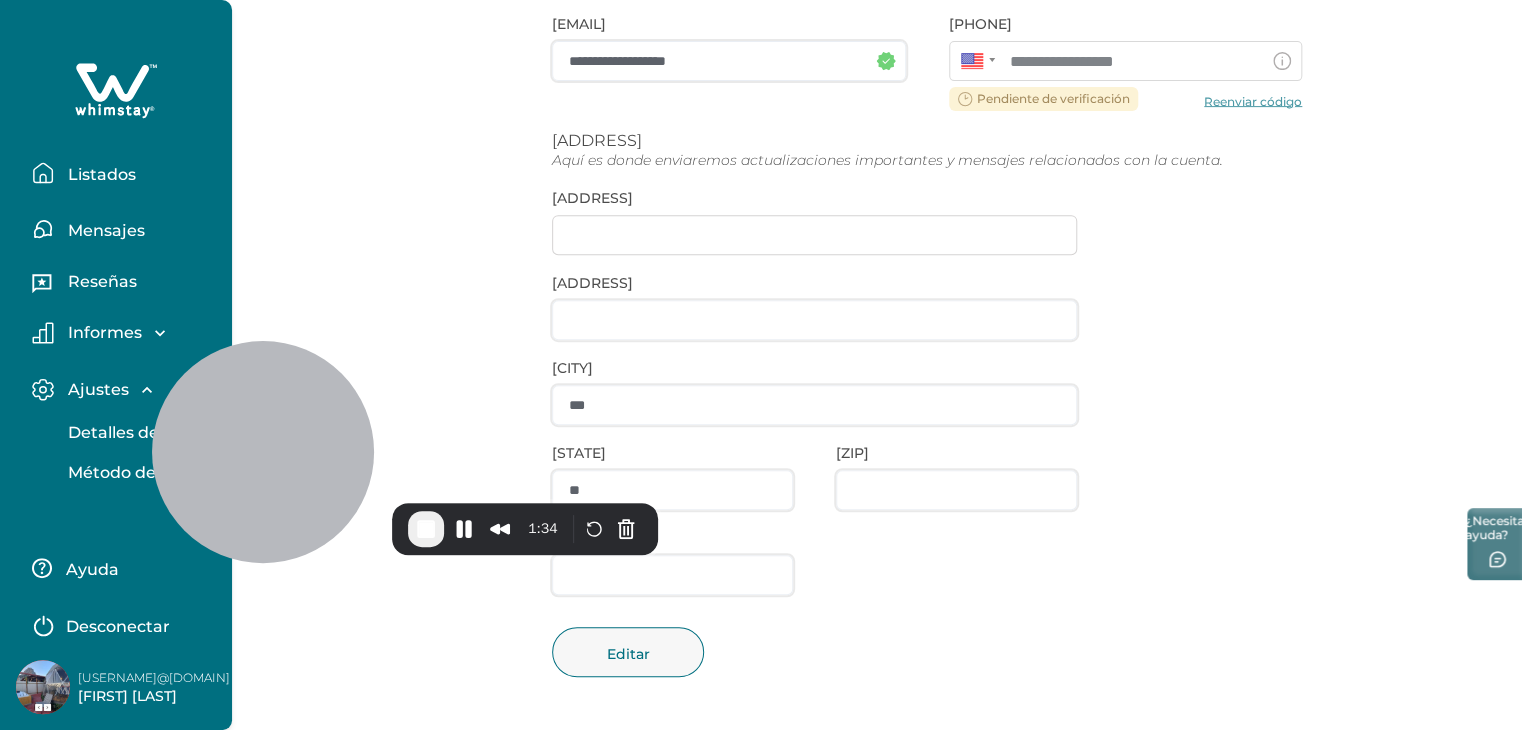 click on "rou.appz9@gmail.com" at bounding box center [154, 677] 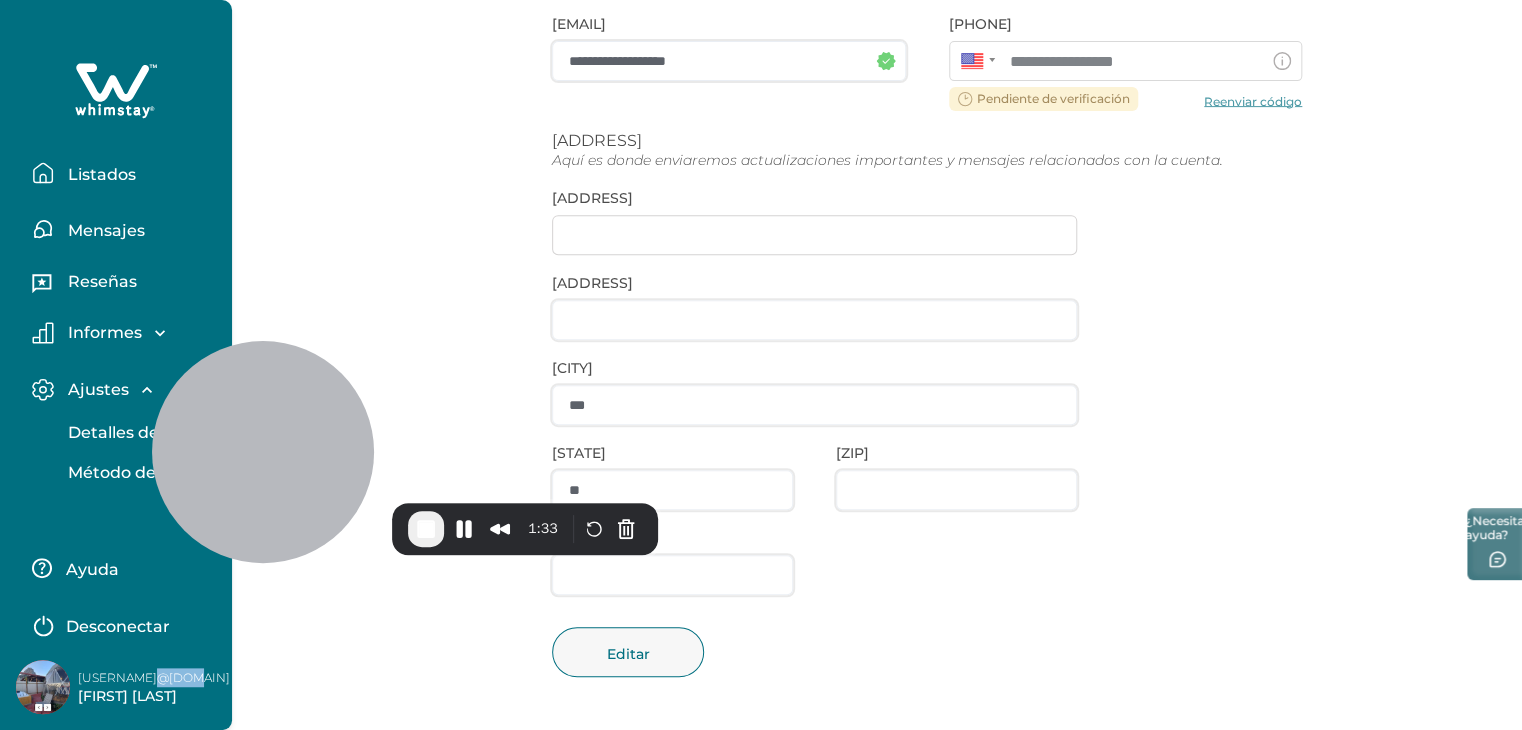 click on "rou.appz9@gmail.com" at bounding box center (154, 677) 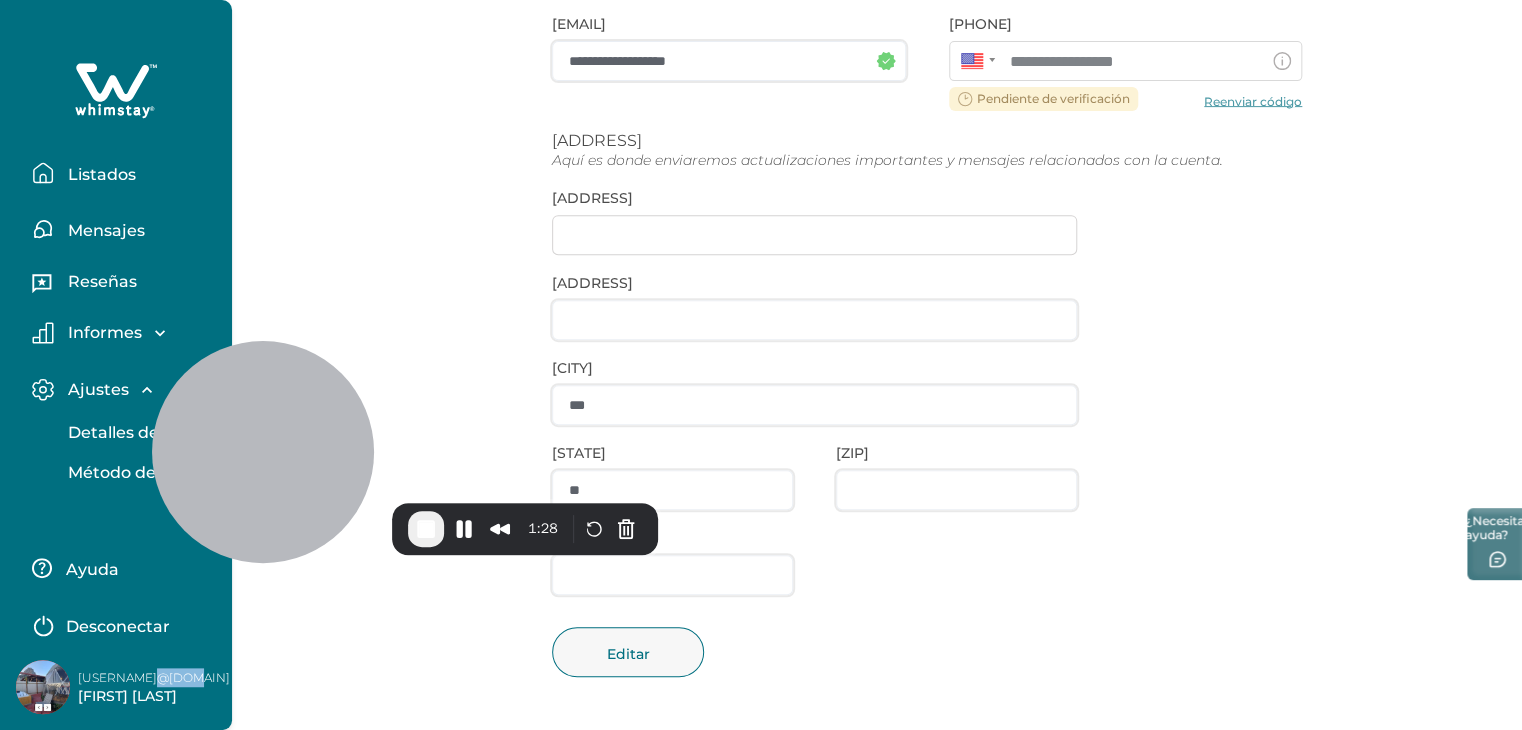 click on "Ayuda" at bounding box center (89, 570) 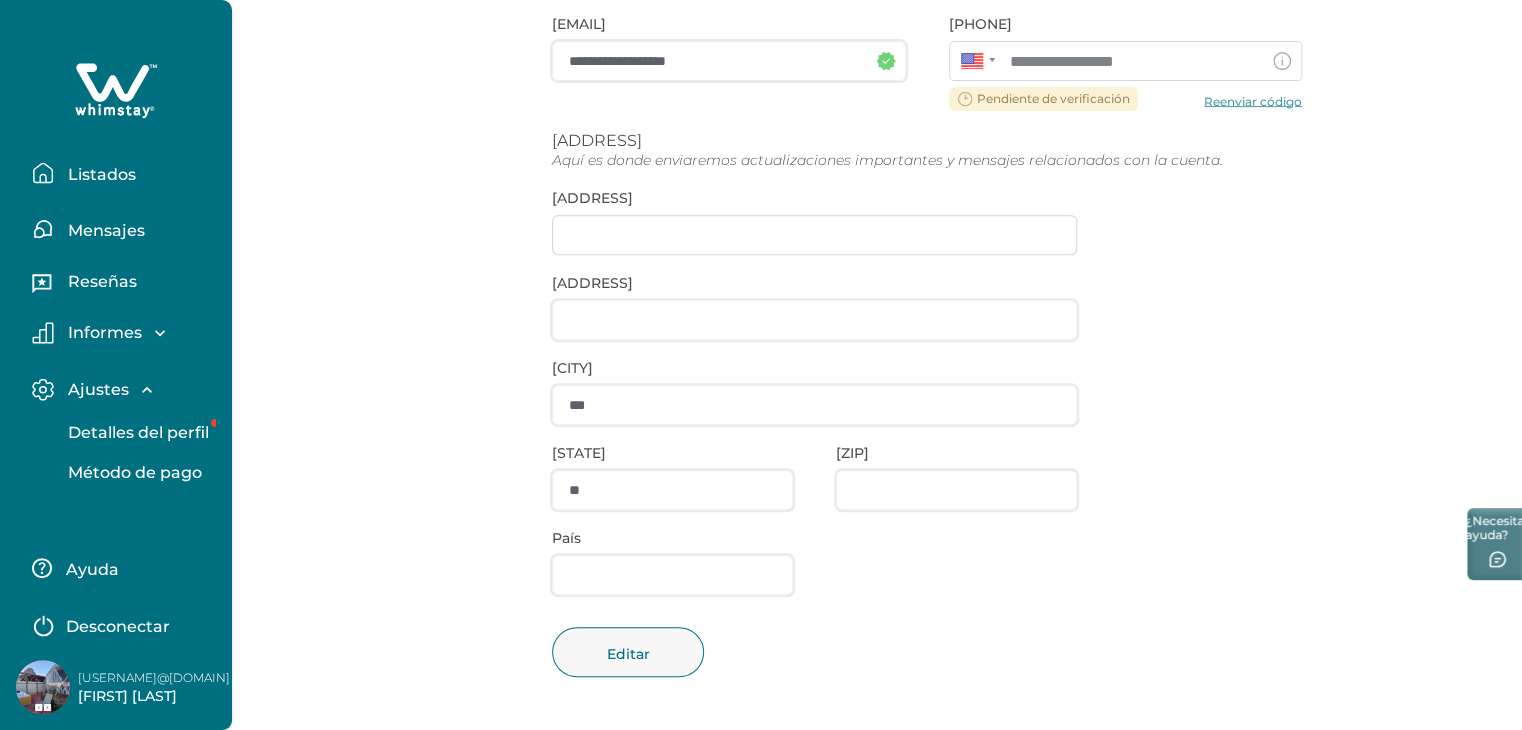 click on "Método de pago" at bounding box center [135, 472] 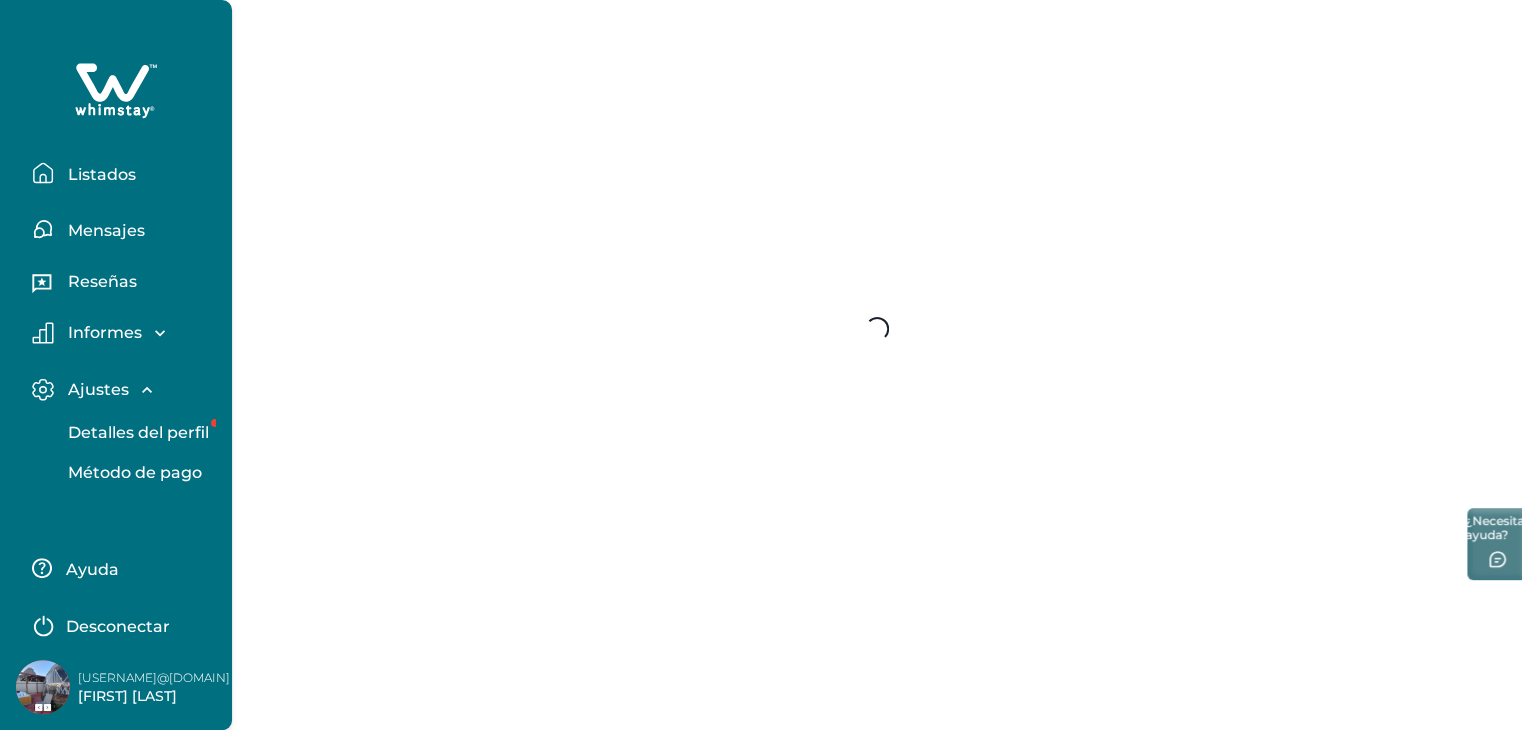 scroll, scrollTop: 0, scrollLeft: 0, axis: both 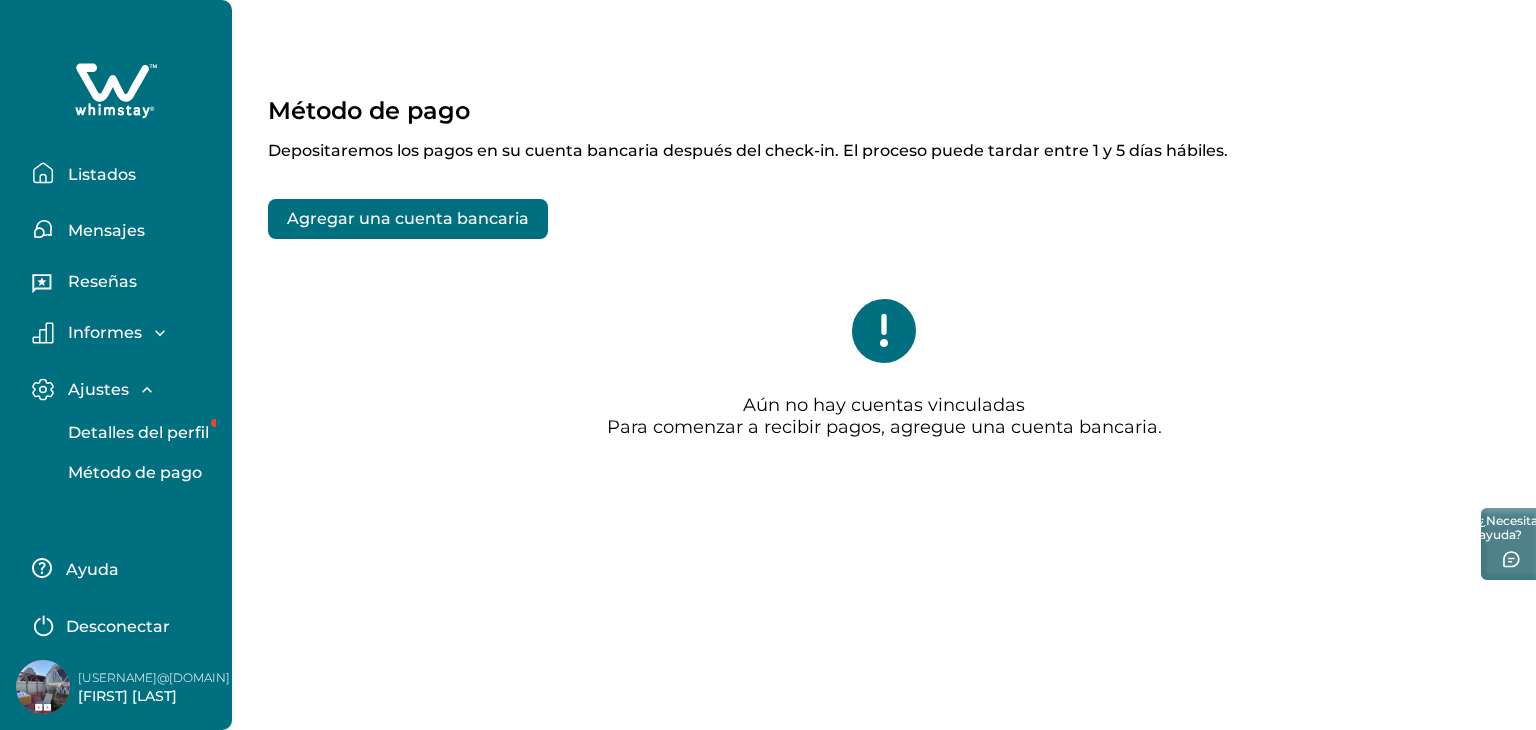 click on "Detalles del perfil" at bounding box center [138, 432] 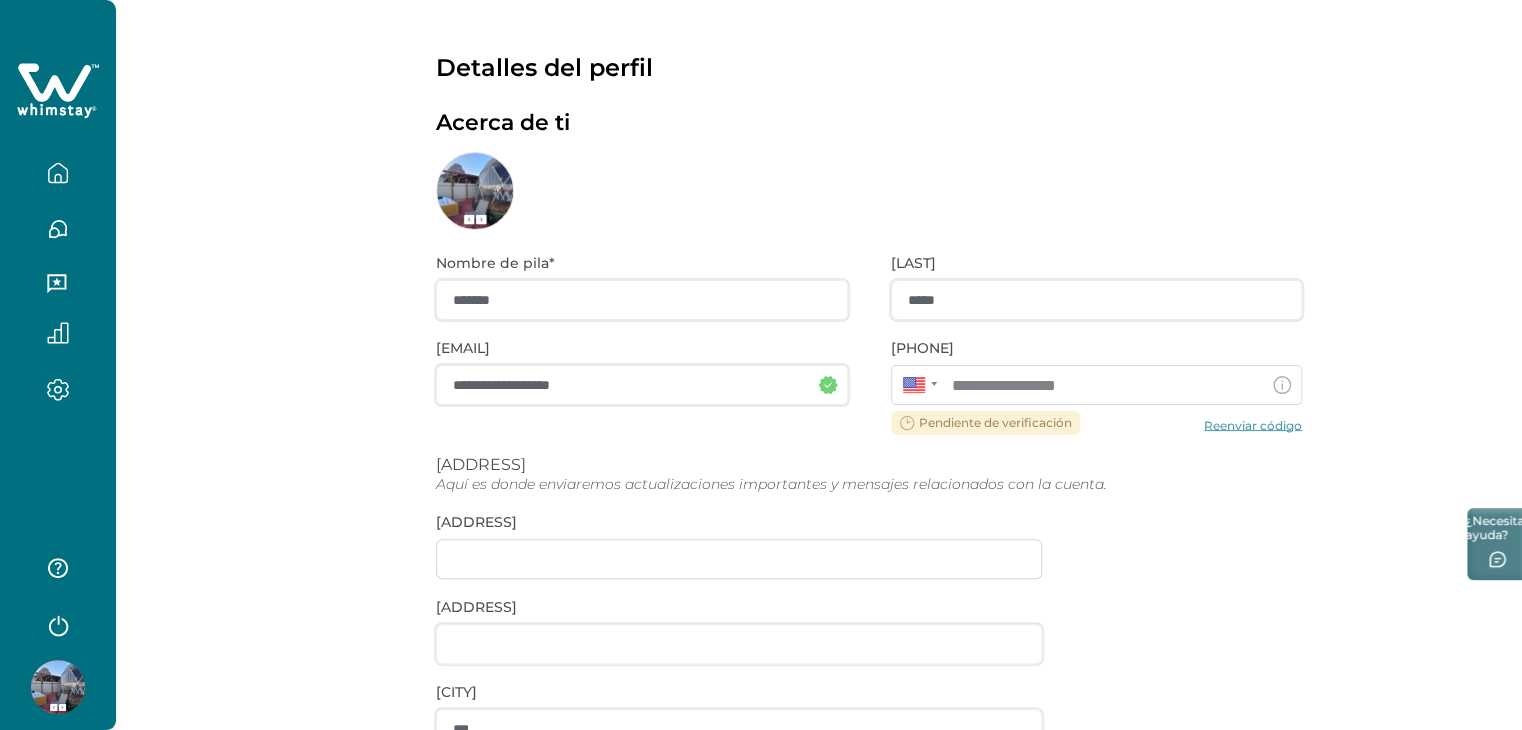 scroll, scrollTop: 324, scrollLeft: 0, axis: vertical 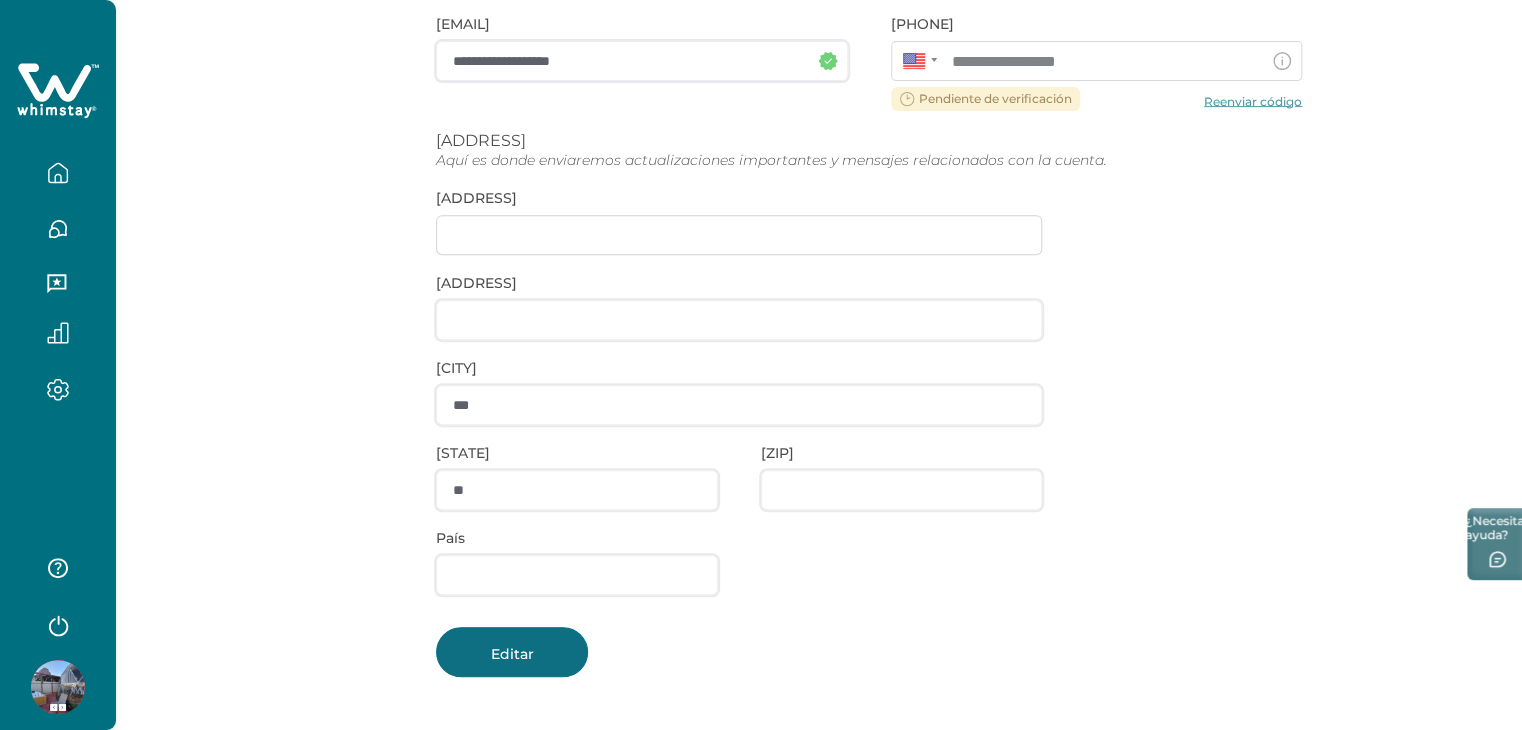 click on "Editar" at bounding box center (512, 653) 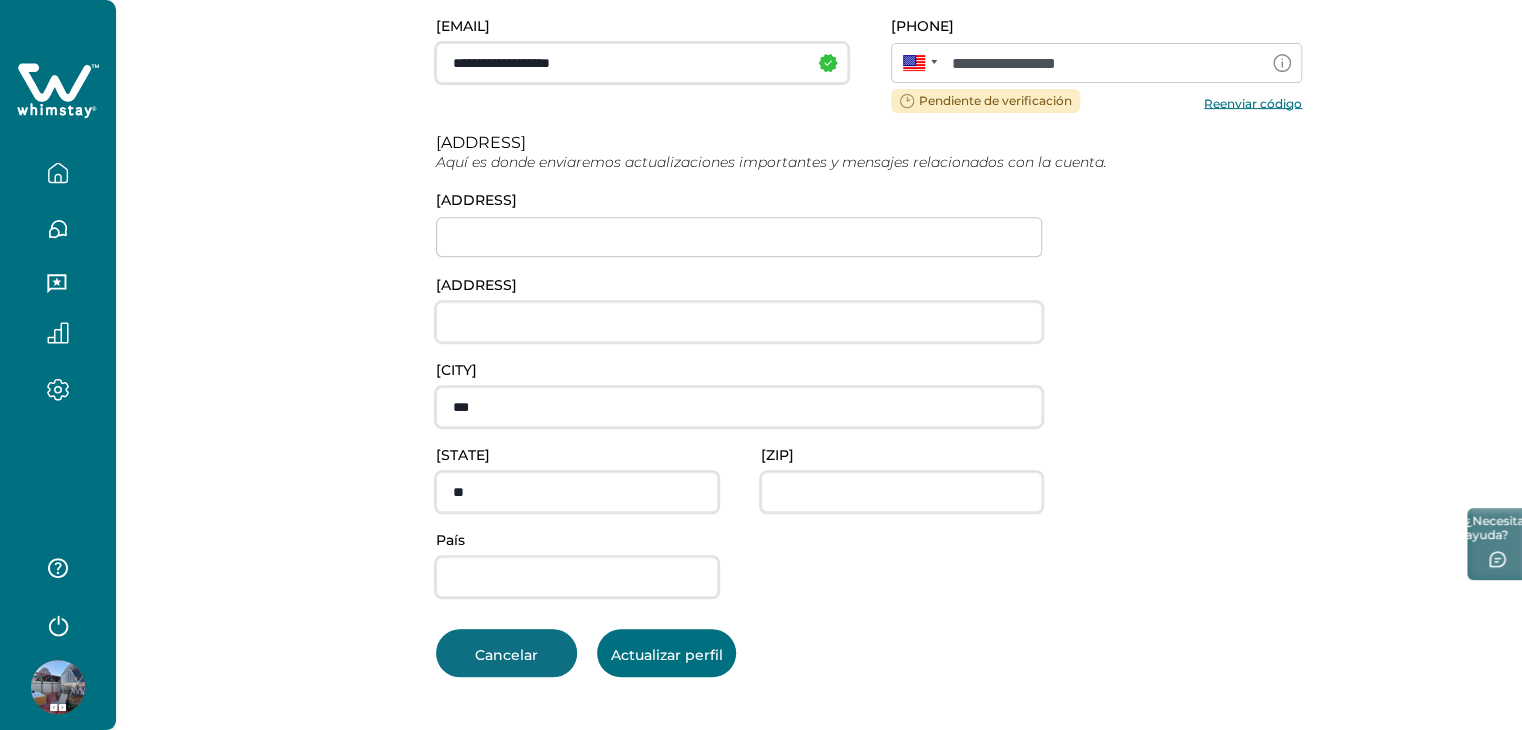 click on "Cancelar" at bounding box center [506, 654] 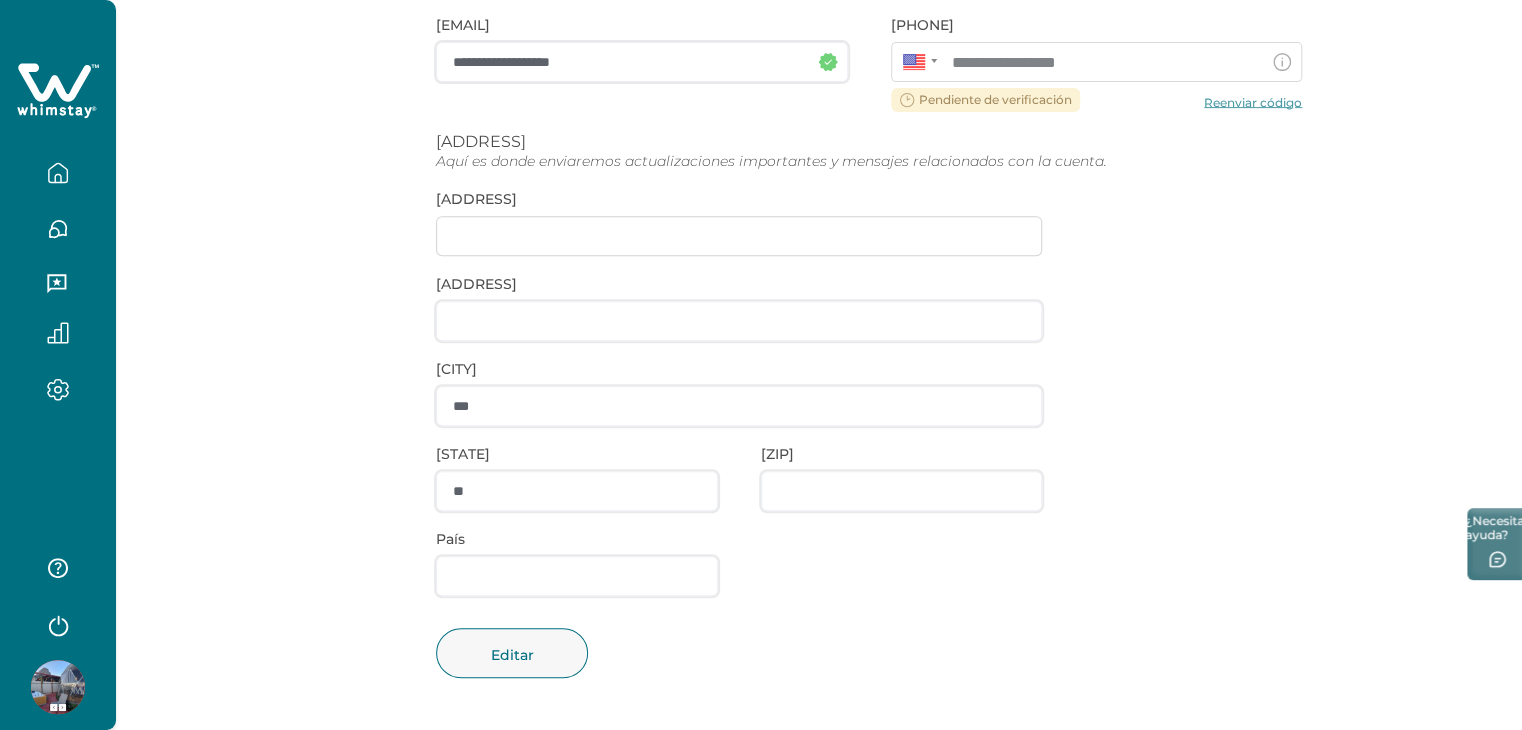 click at bounding box center (58, 229) 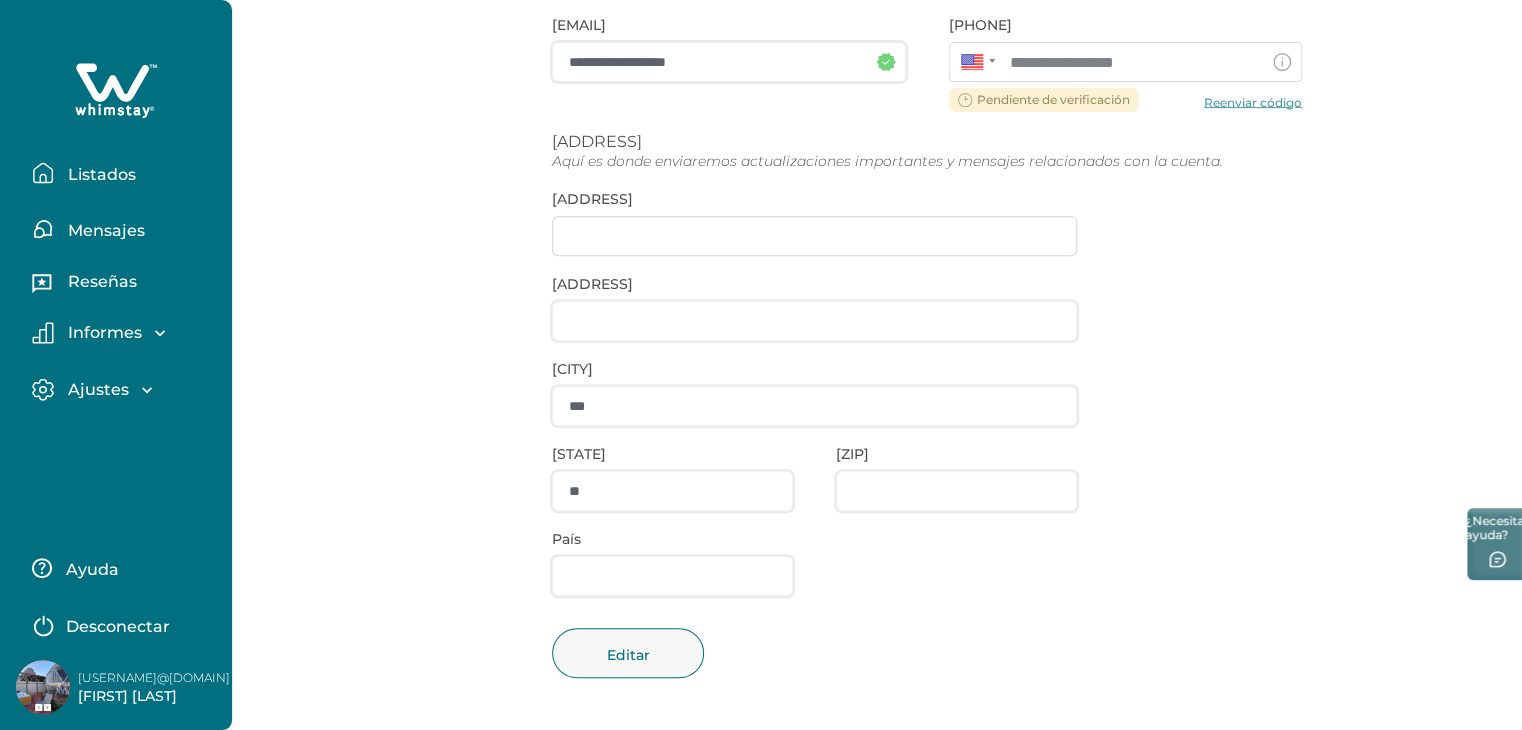 click on "Informes" at bounding box center (112, 333) 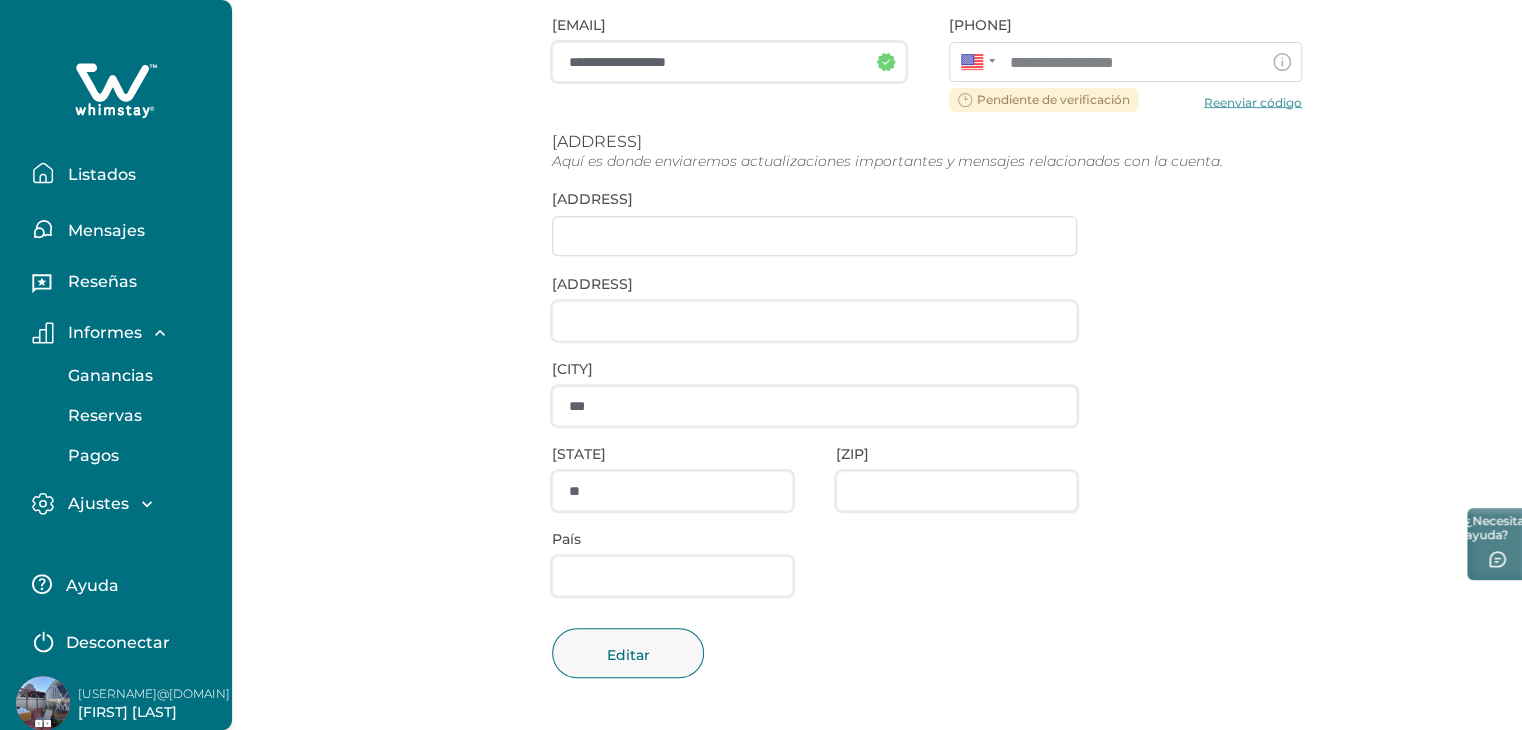 click on "Listados" at bounding box center [102, 174] 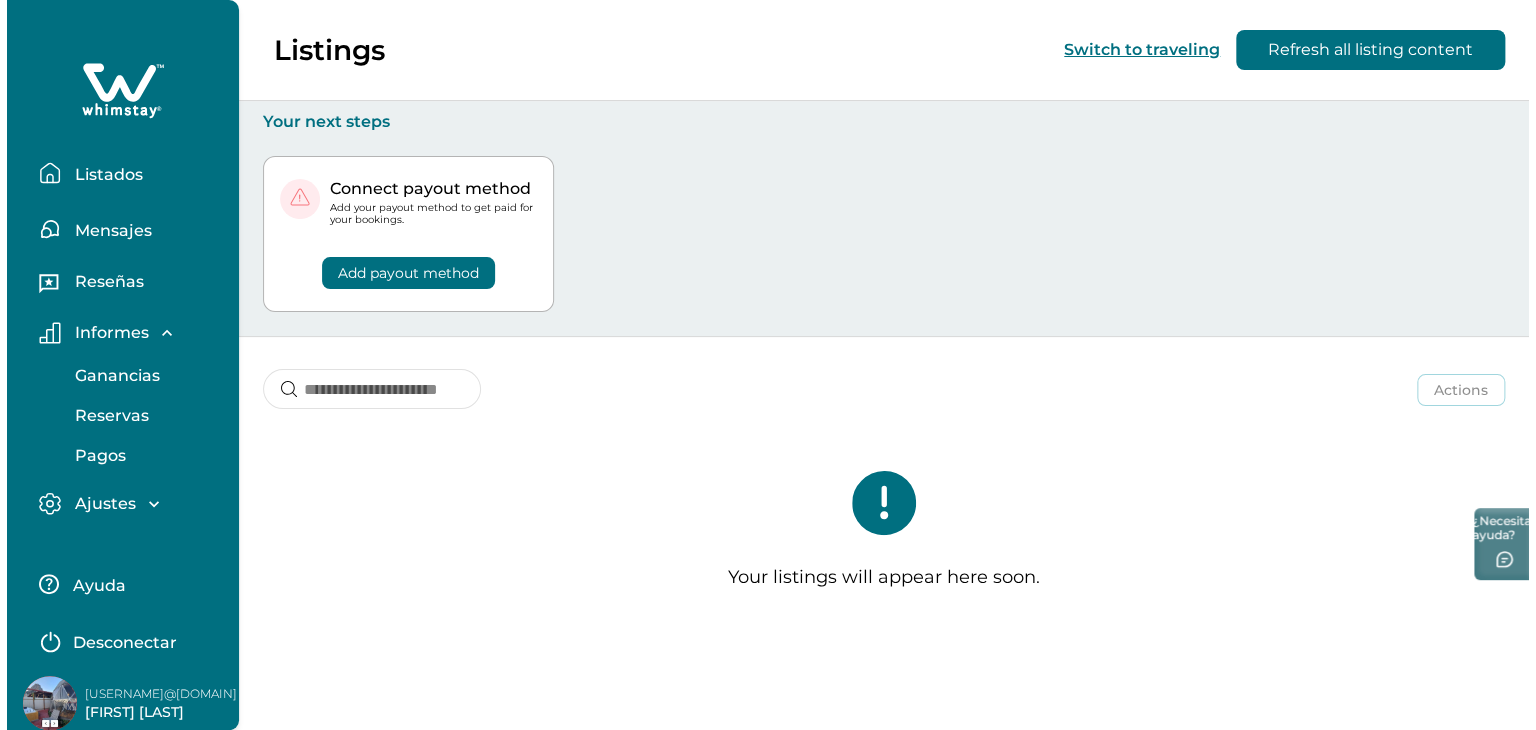 scroll, scrollTop: 0, scrollLeft: 0, axis: both 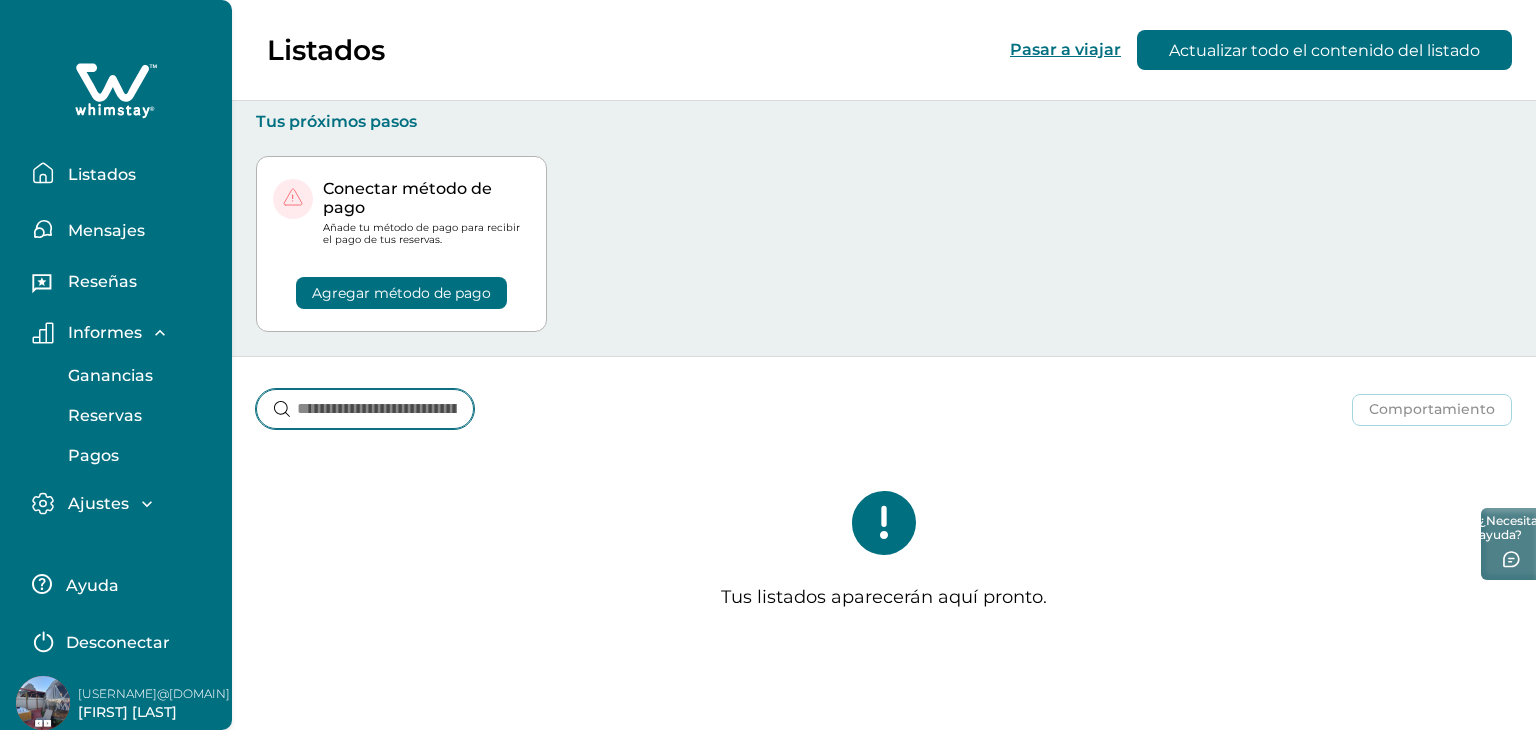 click on "Comportamiento Comportamiento Publicar listado Anular listado" at bounding box center [884, 394] 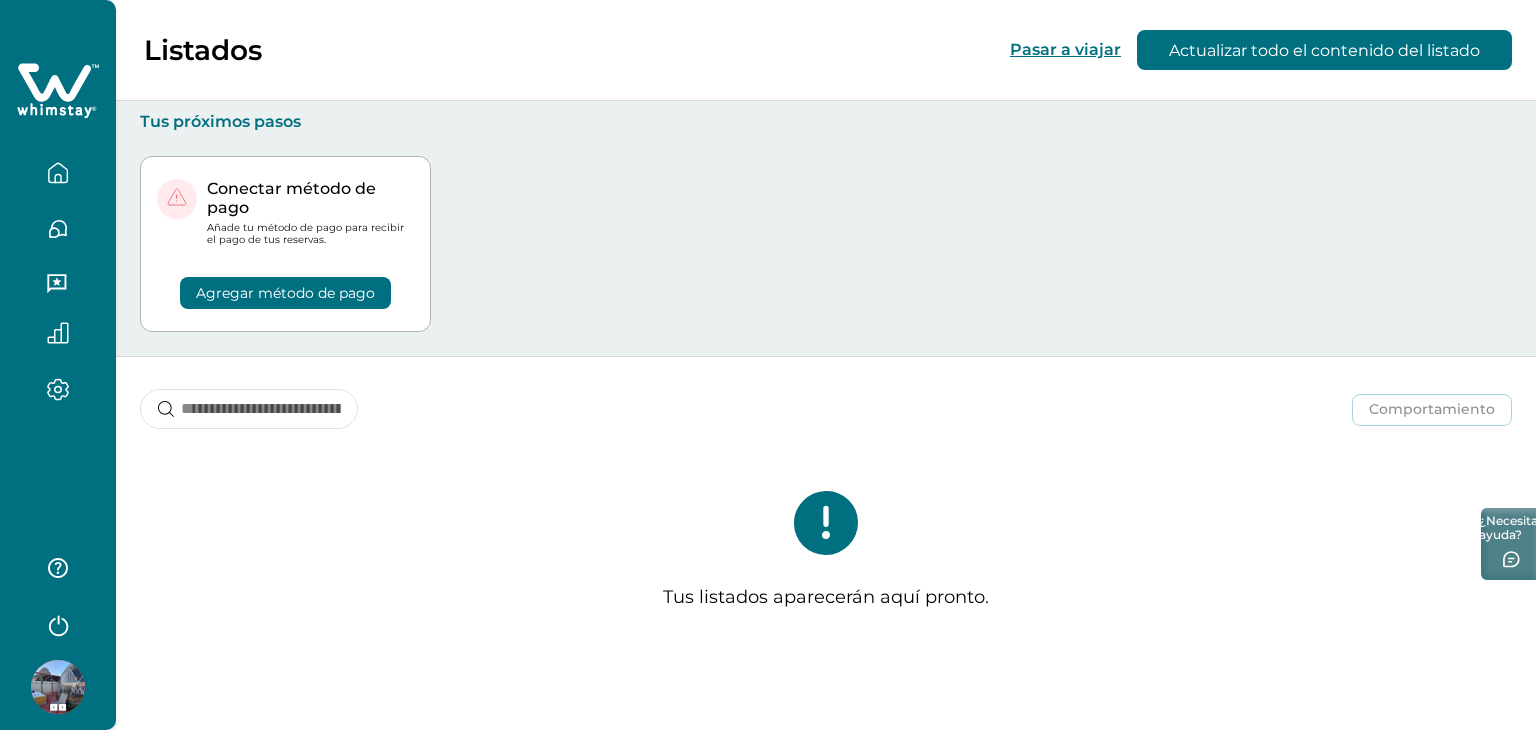 click on "Pasar a viajar" at bounding box center (1065, 49) 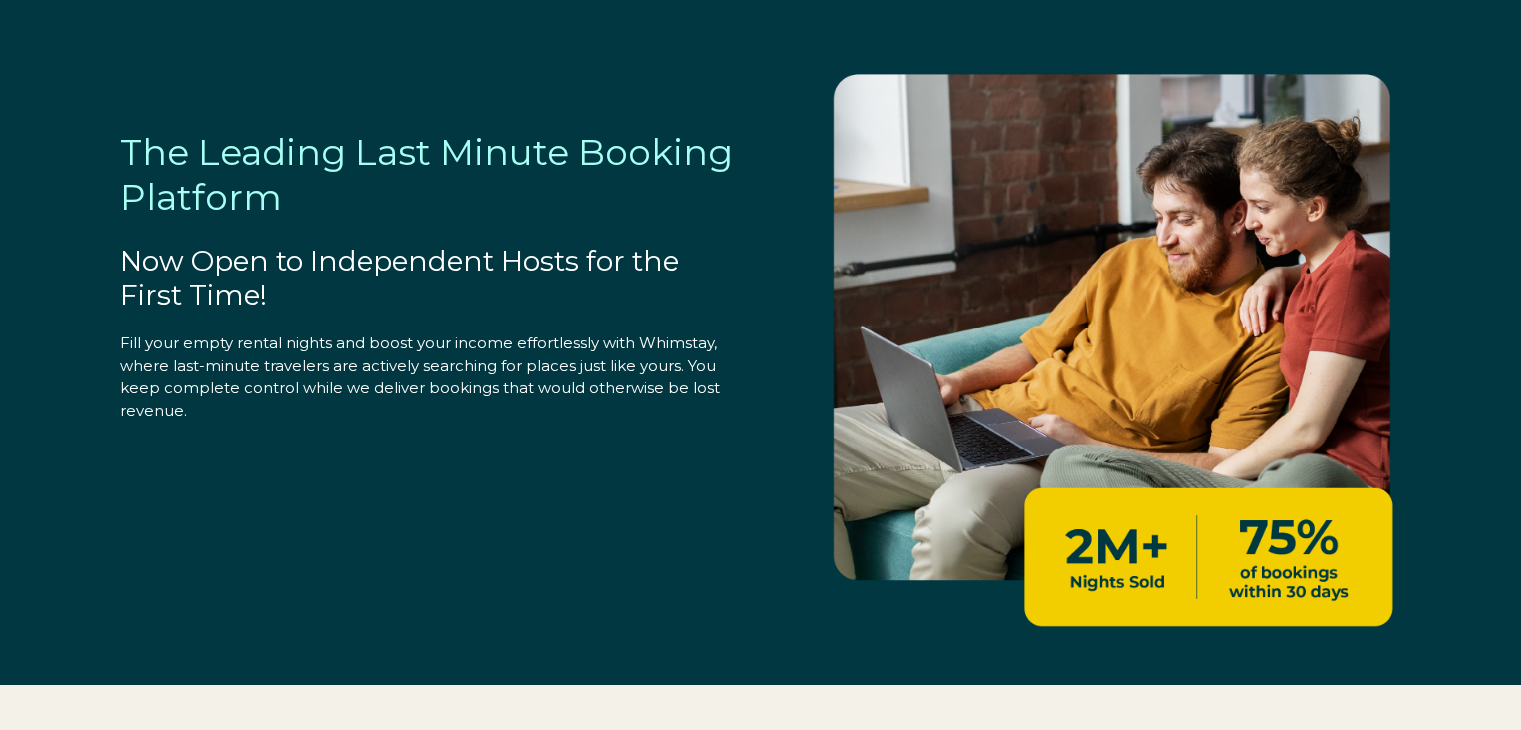 scroll, scrollTop: 0, scrollLeft: 0, axis: both 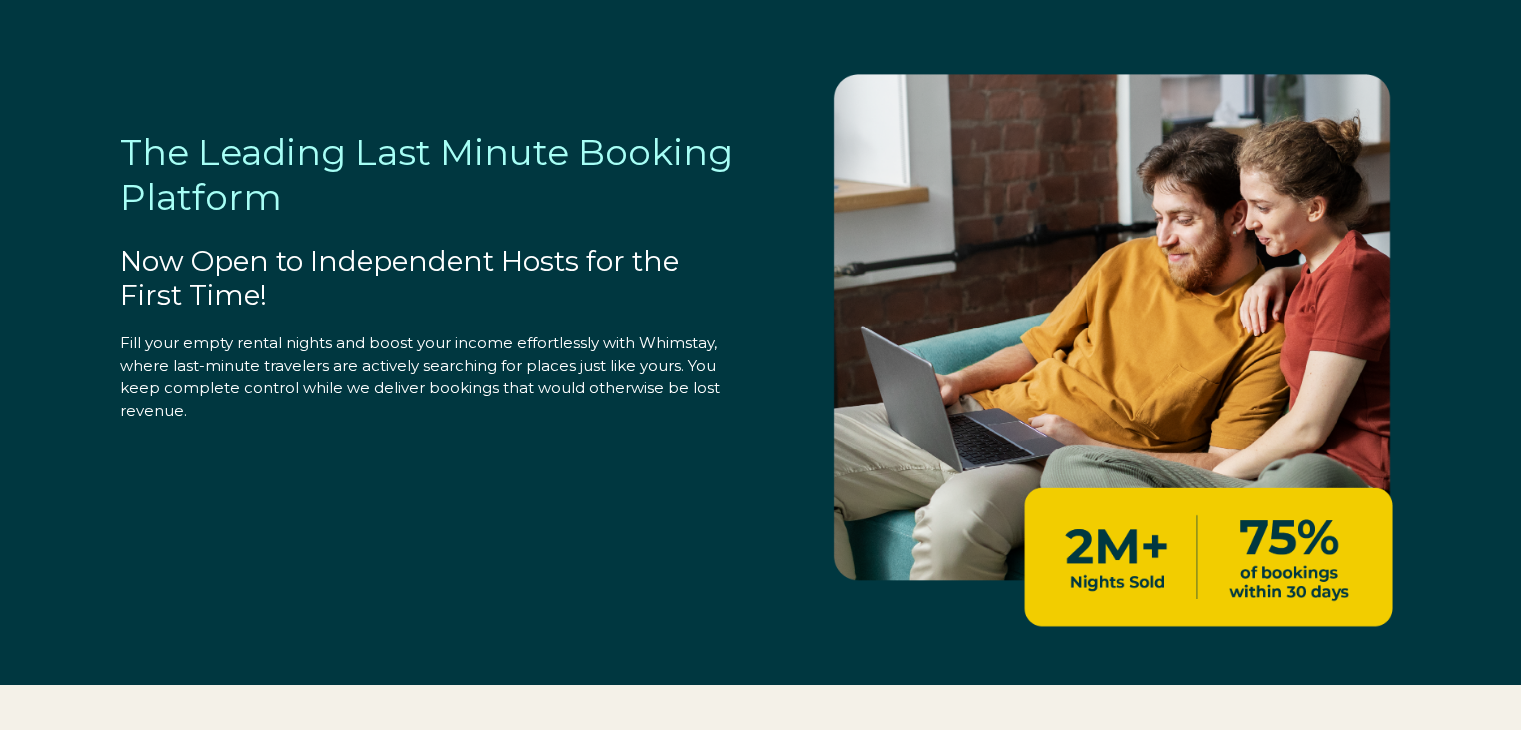 select on "MX" 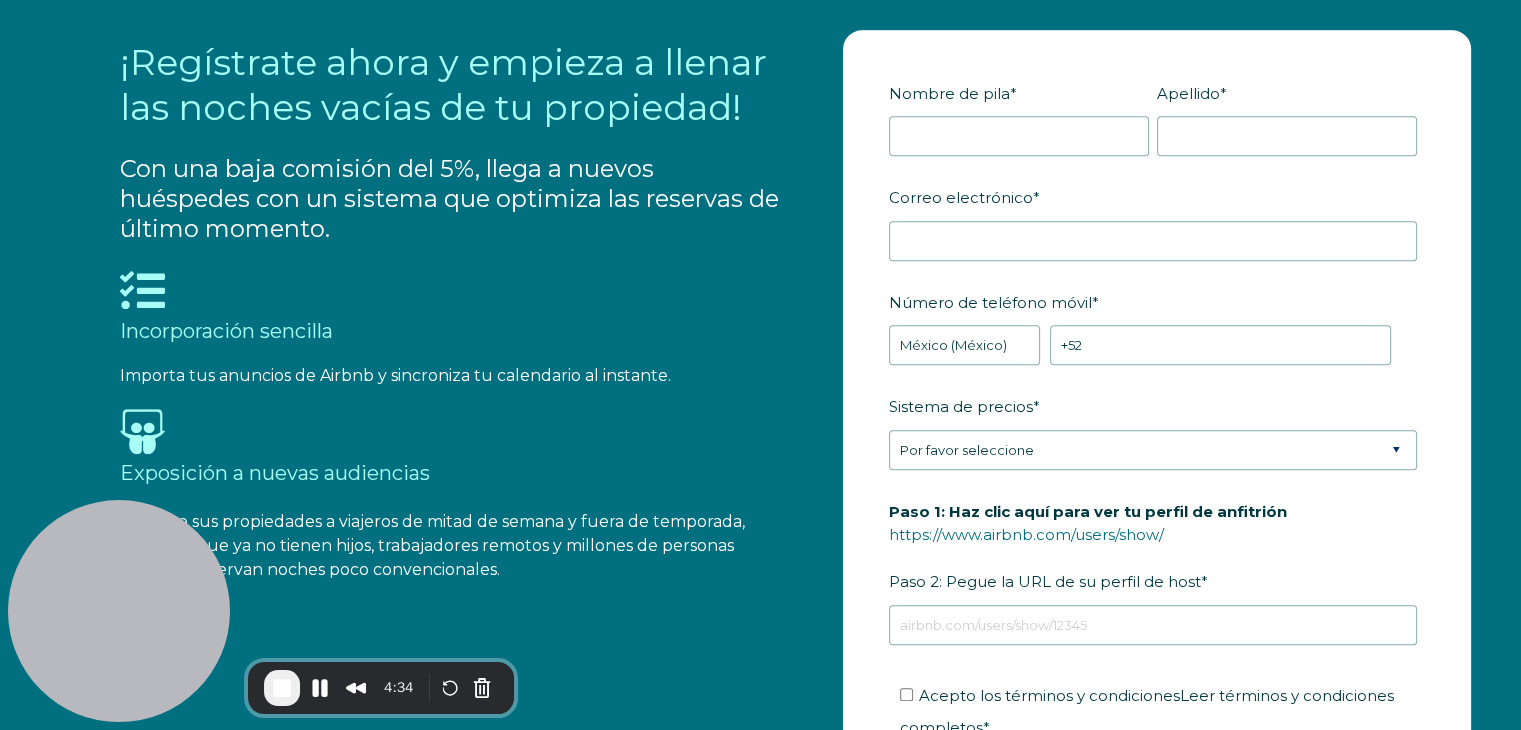 scroll, scrollTop: 2138, scrollLeft: 0, axis: vertical 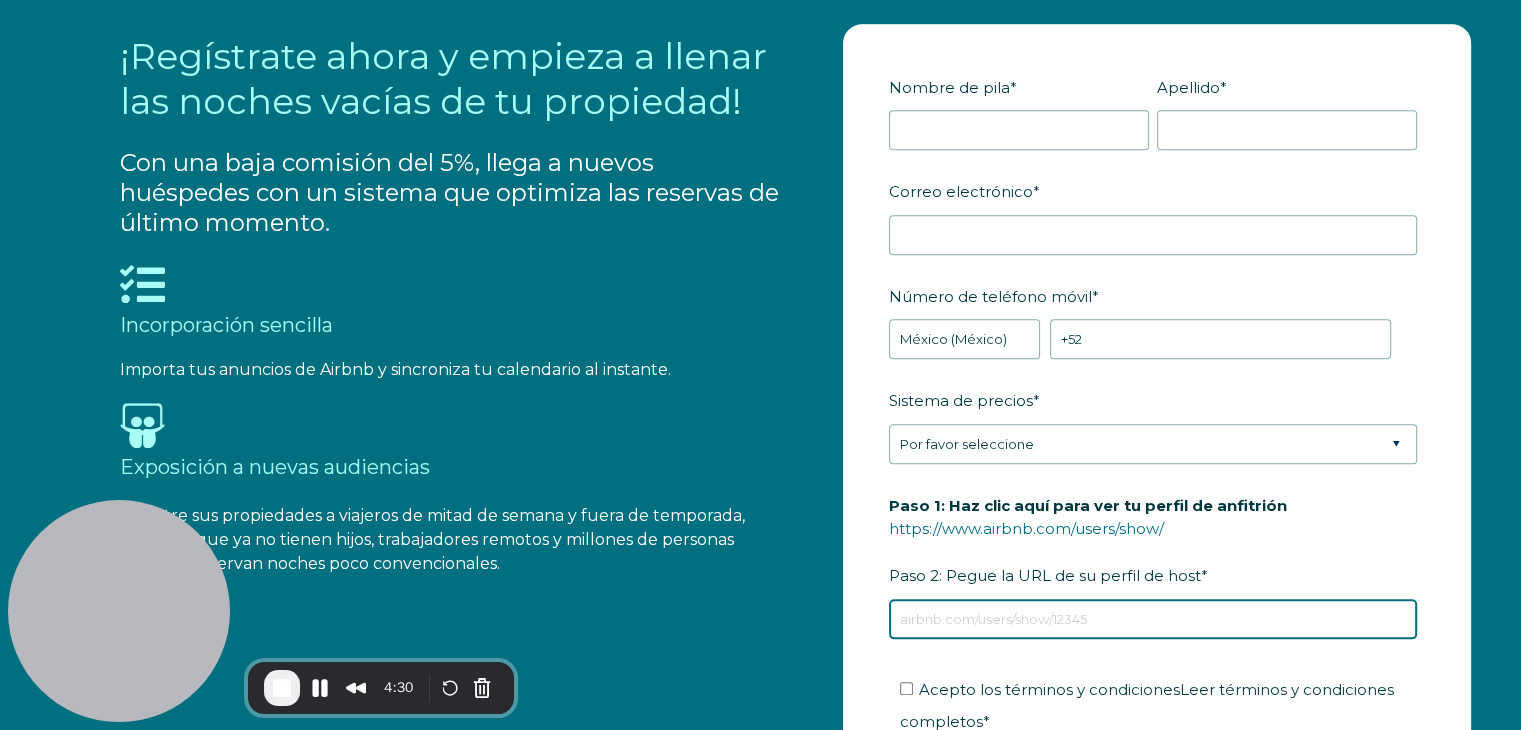 click on "Paso 1: Haz clic aquí para ver tu perfil de anfitrión         https://www.airbnb.com/users/show/ Paso 2: Pegue la URL de su perfil de host  *" at bounding box center (1153, 619) 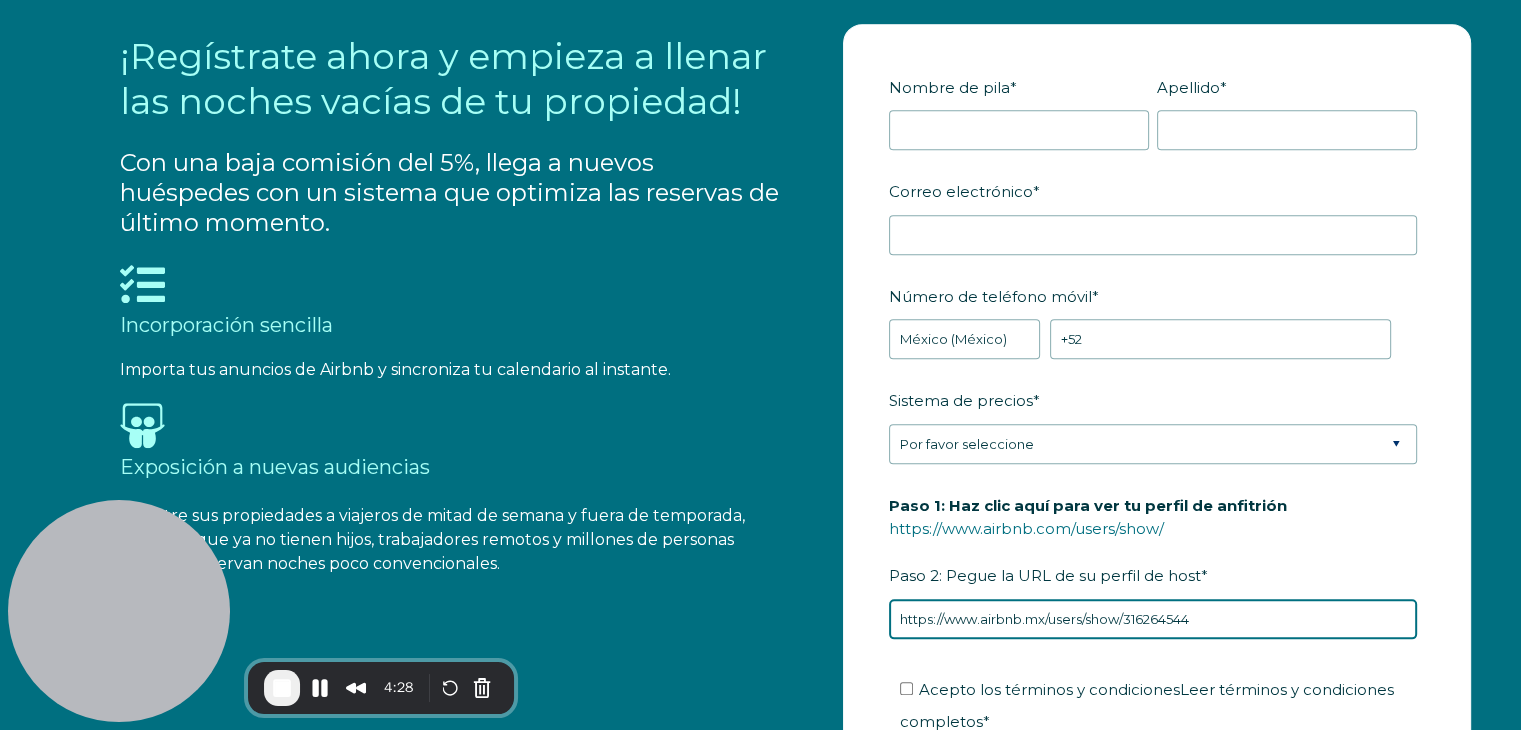 type on "https://www.airbnb.mx/users/show/316264544" 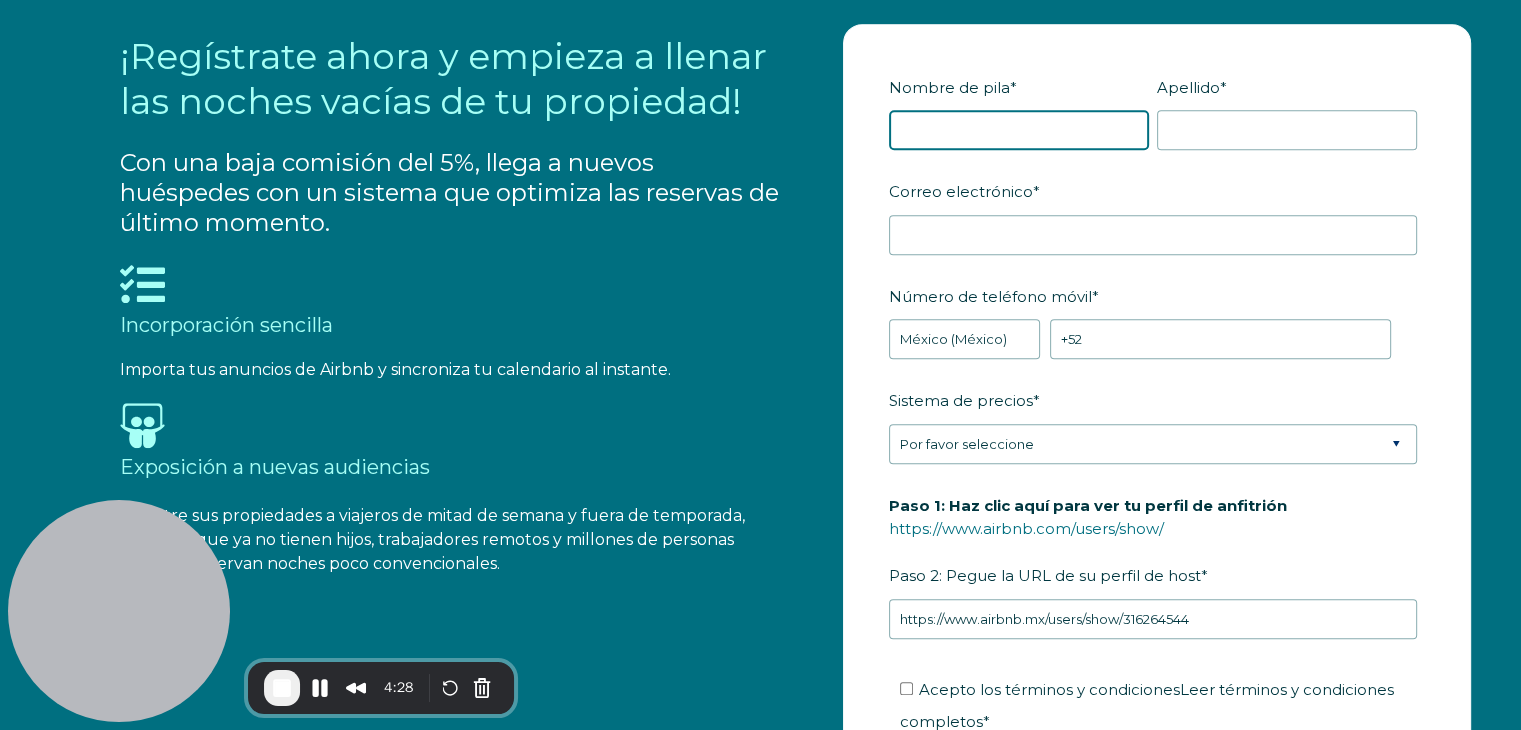 click on "Nombre de pila  *" at bounding box center (1019, 130) 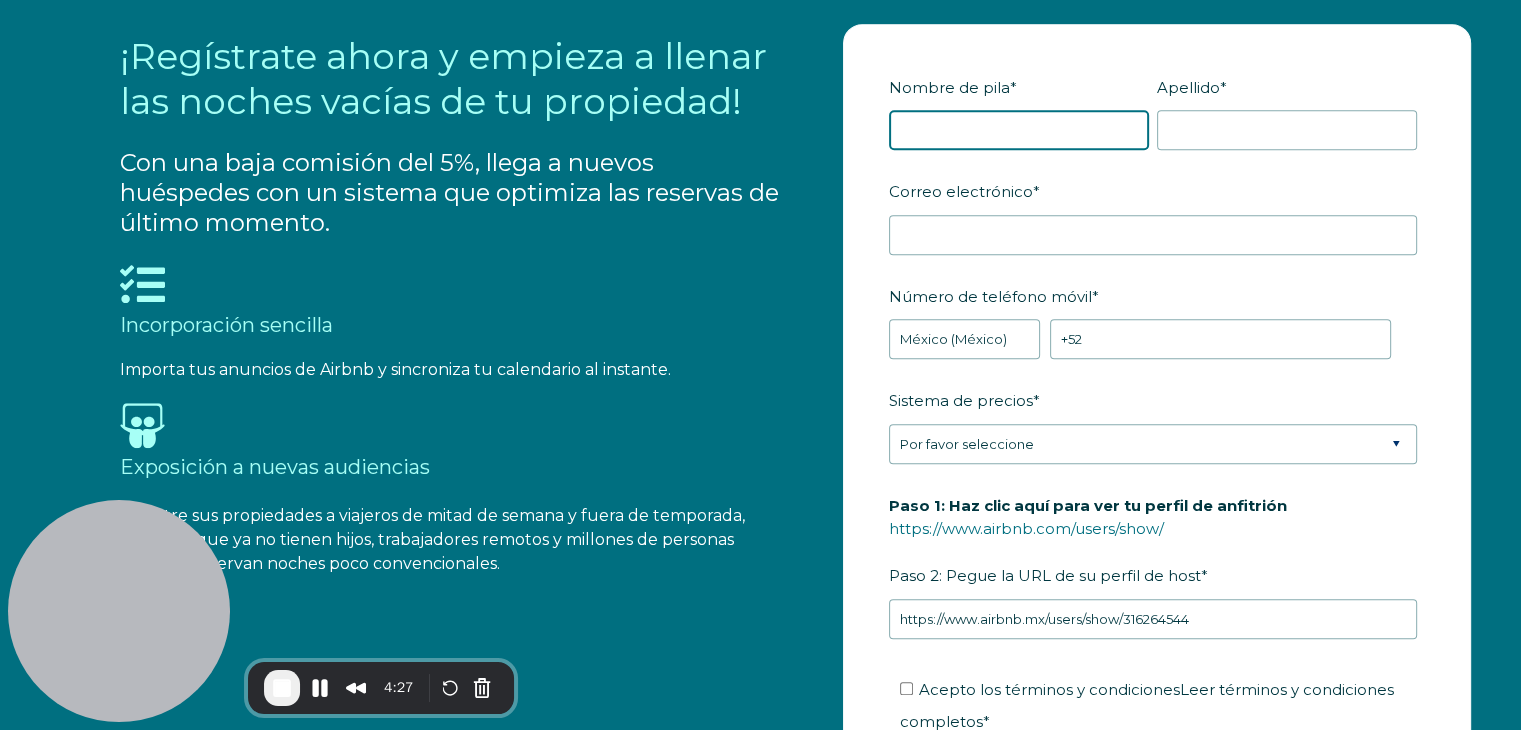 type on "Rosario" 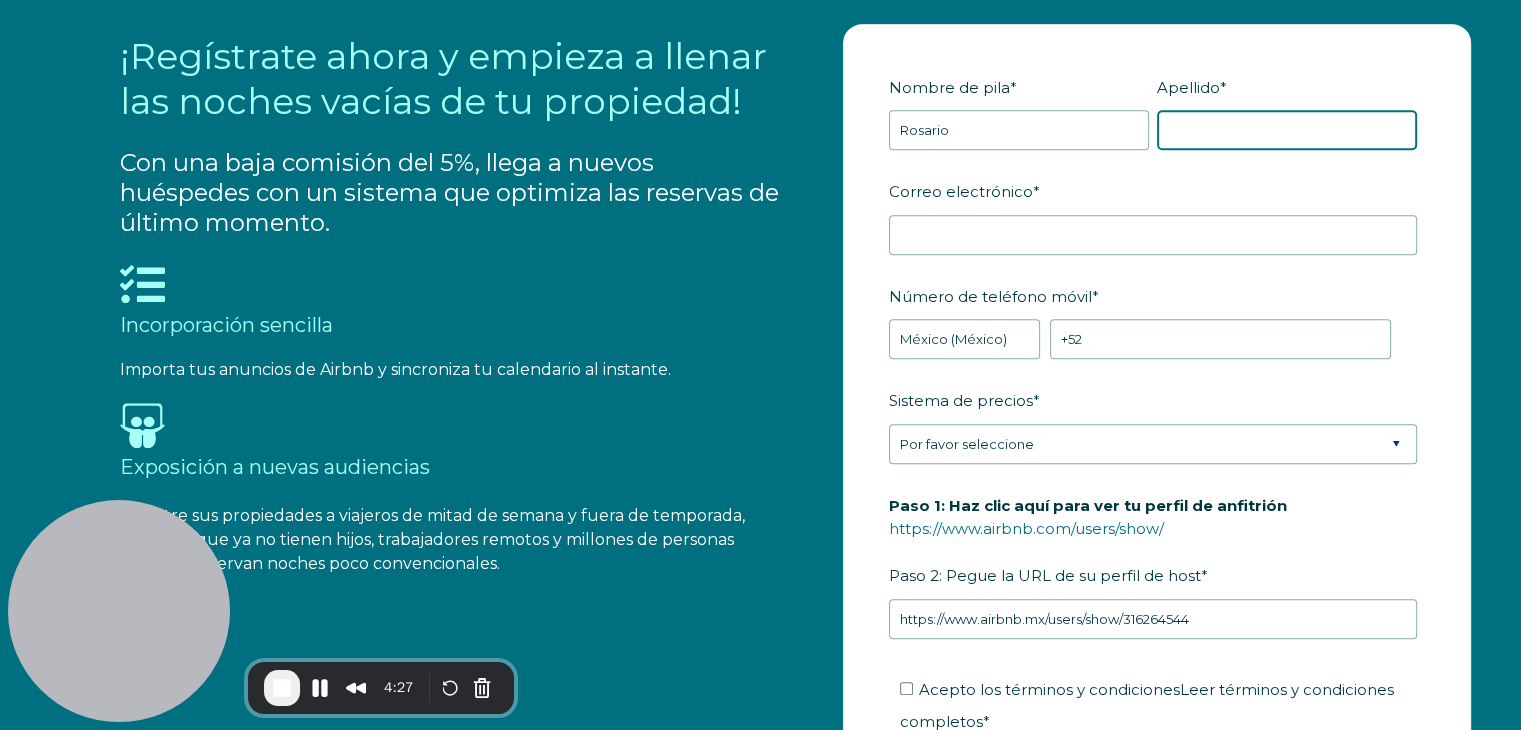 type on "Uribe" 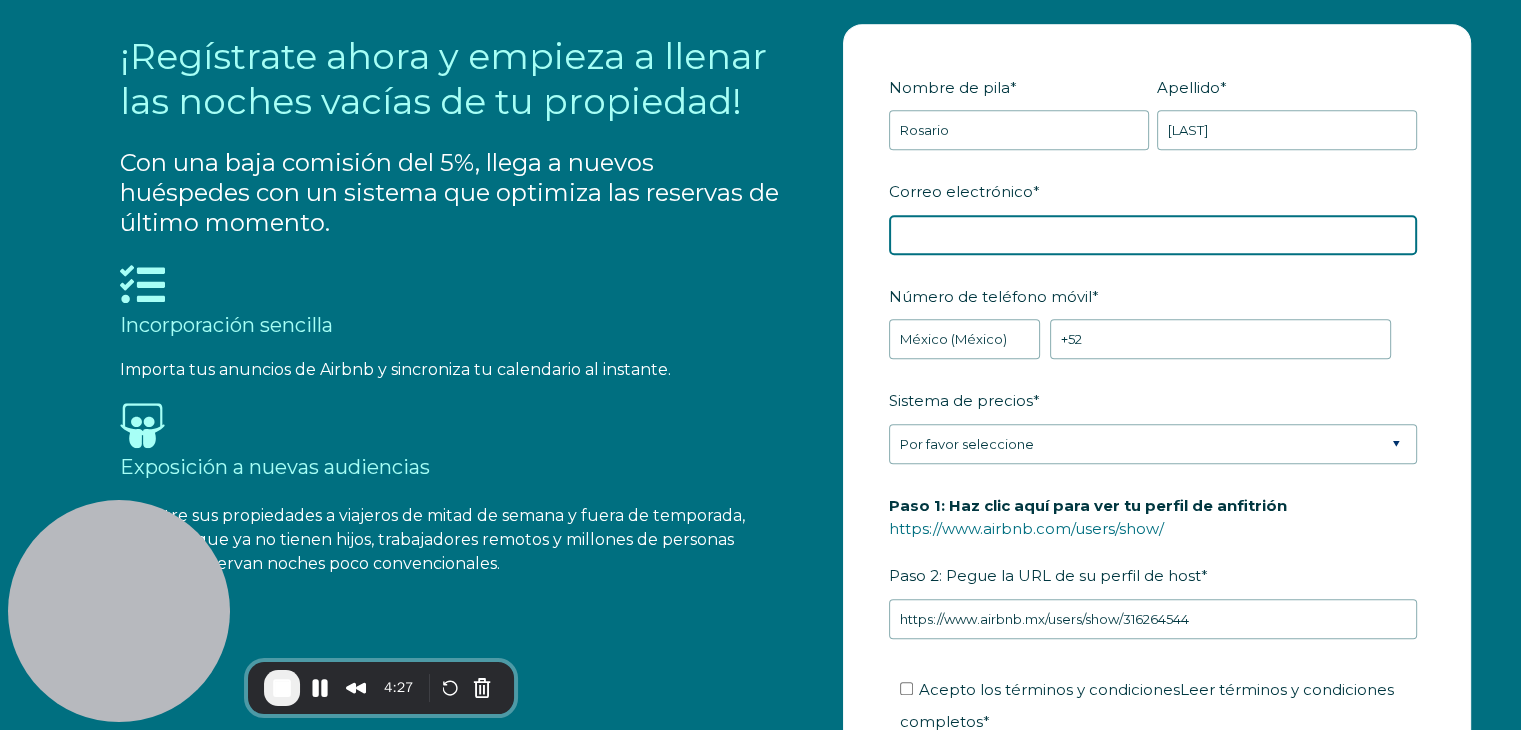 type on "rou.appz9@gmail.com" 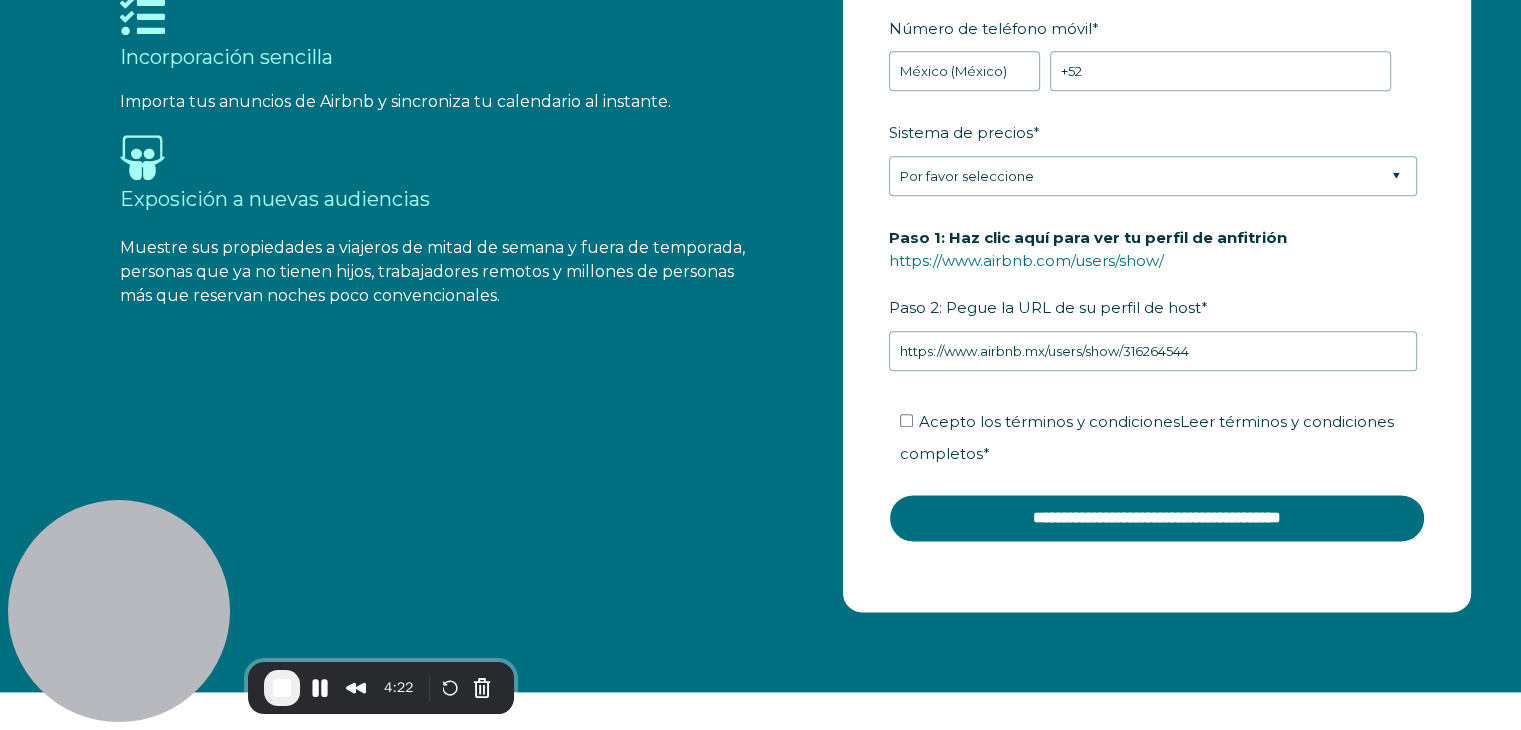 scroll, scrollTop: 2400, scrollLeft: 0, axis: vertical 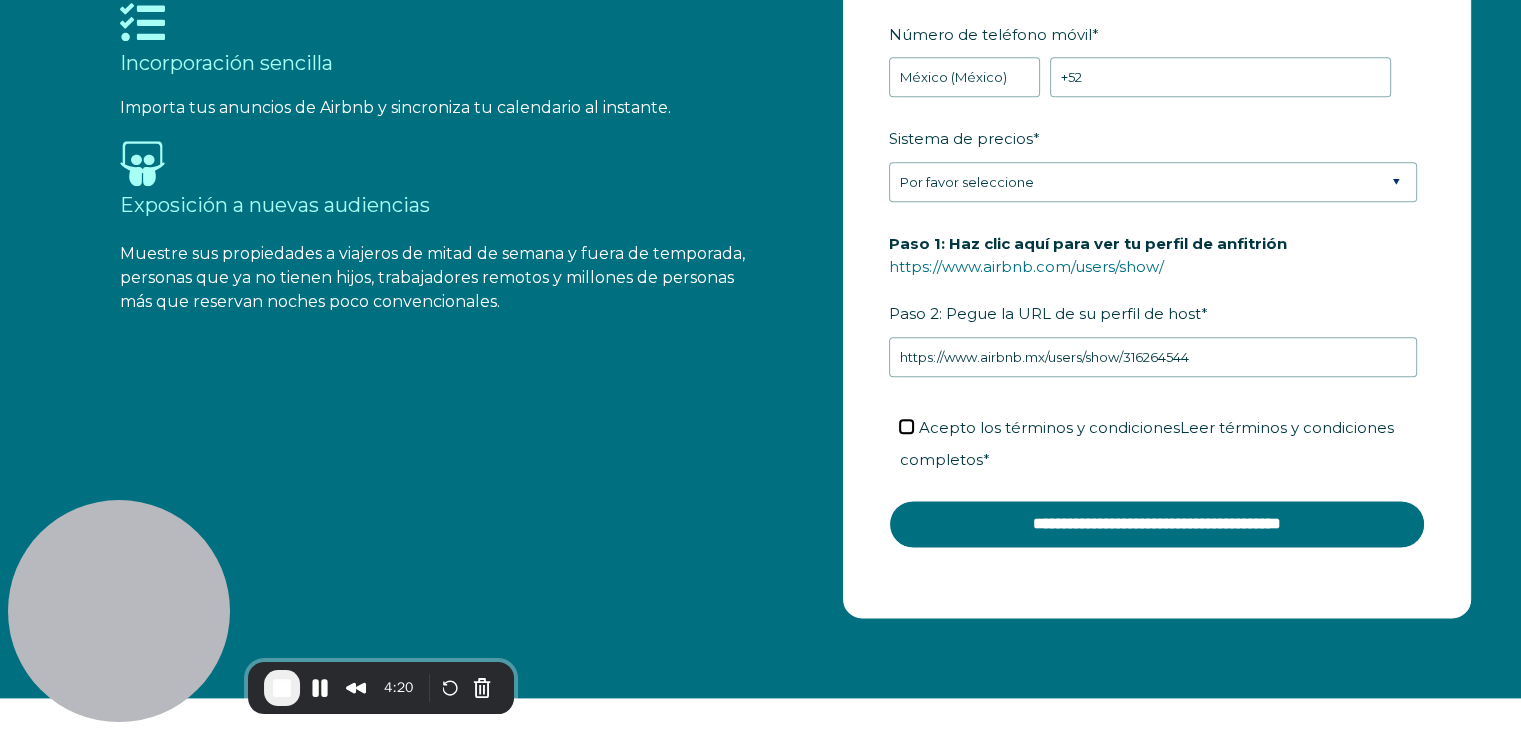 click on "Acepto los términos y condiciones  Leer términos y condiciones completos  *" at bounding box center (906, 426) 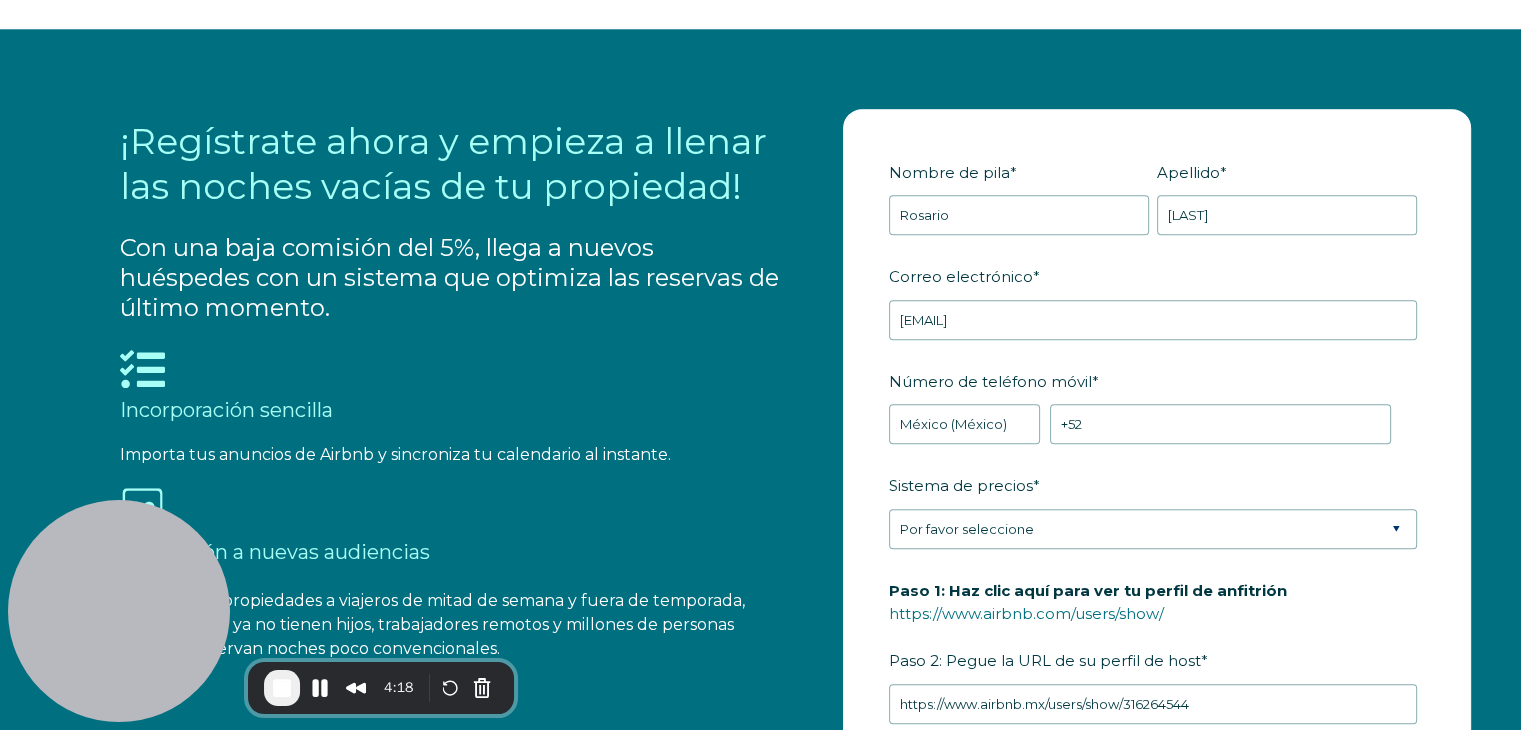 scroll, scrollTop: 2041, scrollLeft: 0, axis: vertical 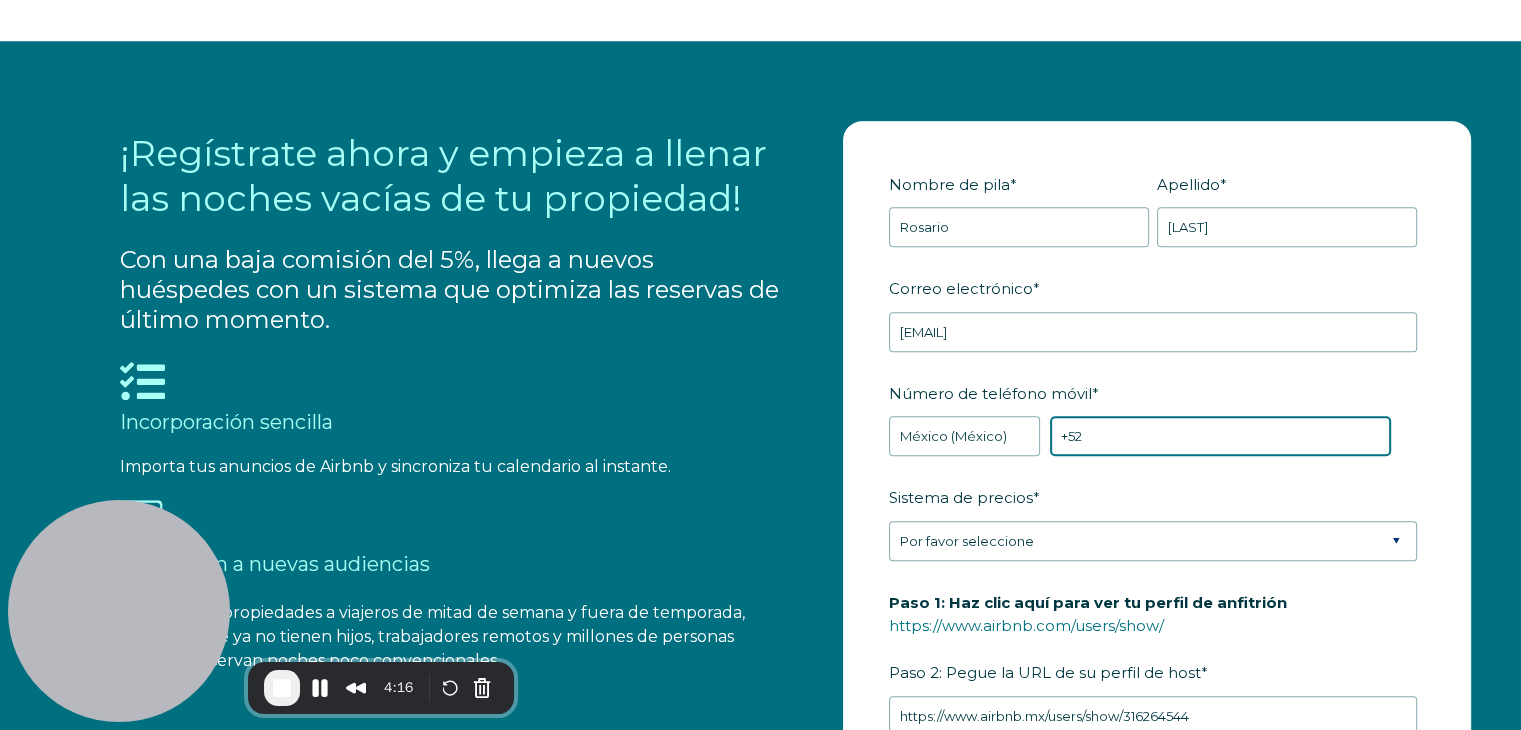 click on "+52" at bounding box center [1220, 436] 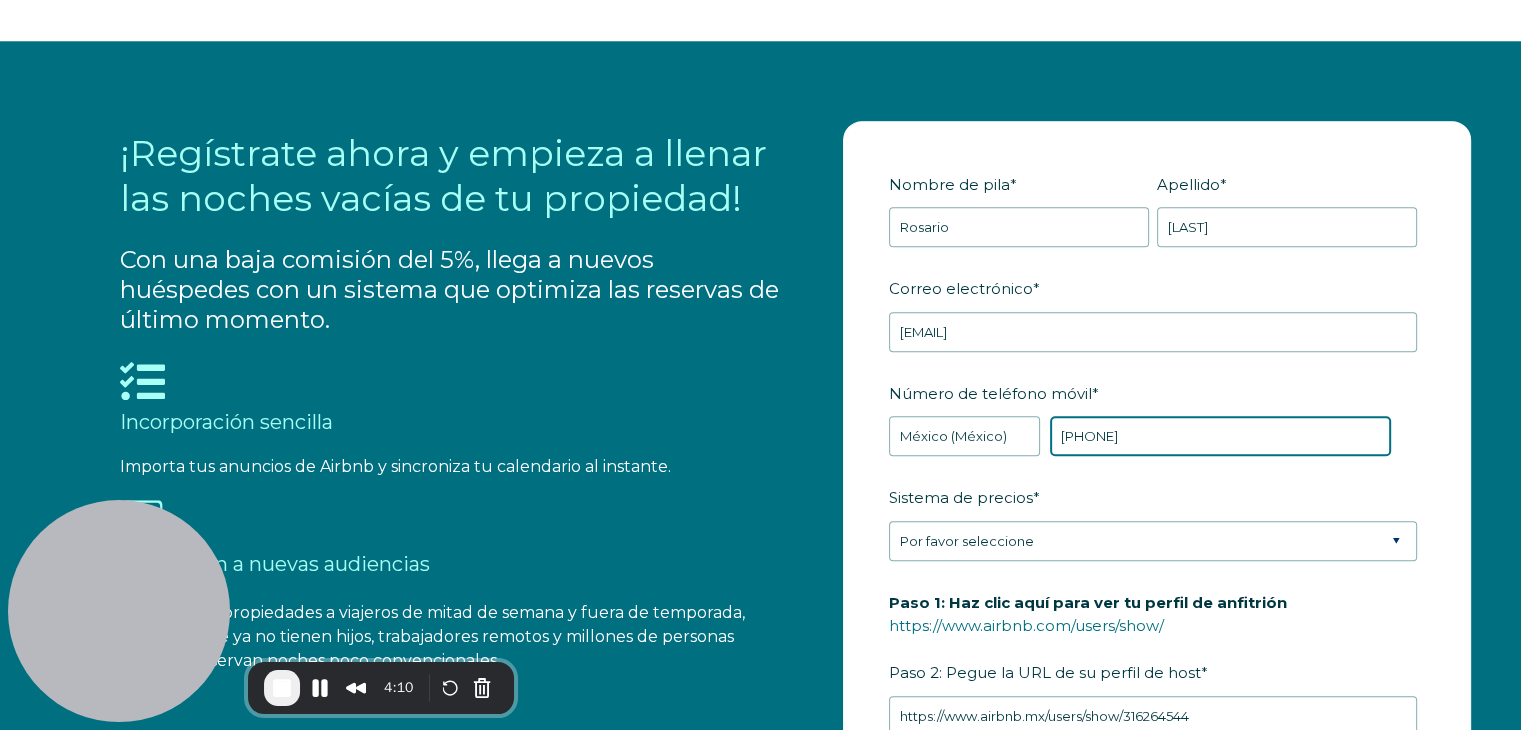 type on "+52 7224590412" 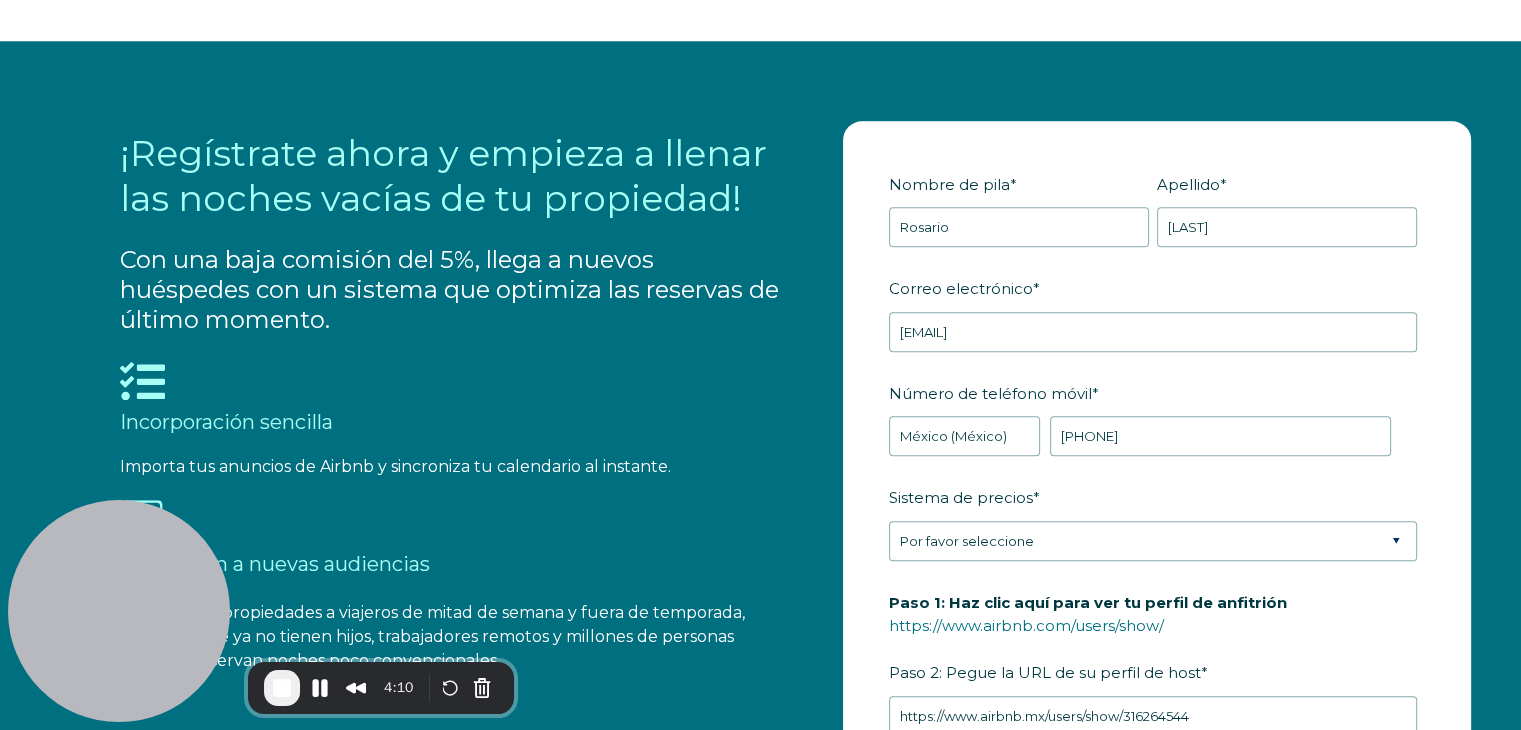click on "Nombre de pila  * Rosario Apellido  * Uribe Ficha RBO ID de la empresa Código de referencia Código de marcado Número de contacto de SSOB Correo electrónico  * rou.appz9@gmail.com ¿En qué estado se encuentran sus propiedades? ¿En qué ciudad se encuentran sus propiedades? Número de teléfono móvil  * * Afganistán (افغانستان) Albania (Shqipëri) Argelia (الجزائر) Samoa Americana Andorra Angola Anguila Antigua y Barbuda Argentina Armenia (Հայաստան) Aruba Australia Austria Azerbaiyán (Azərbaycan) Bahamas Bahrein (البحرين) Bangladesh (বাংলাদেশ) Barbados Bielorrusia (Беларусь) Bélgica (België) Belice Benín (Bénin) islas Bermudas Bután (འབྲུག) Bolivia Bosnia y Herzegovina (Босна и Херцеговина) Botsuana Brasil (Brasil) Territorio Británico del Océano Índico Islas Vírgenes Británicas Brunéi Bulgaria (Bulgaria) Burkina Faso Burundi (Uburundi) Camboya (កម្ពុជា) Camerún (Camerún) Canadá Islas Caimán" at bounding box center [1157, 549] 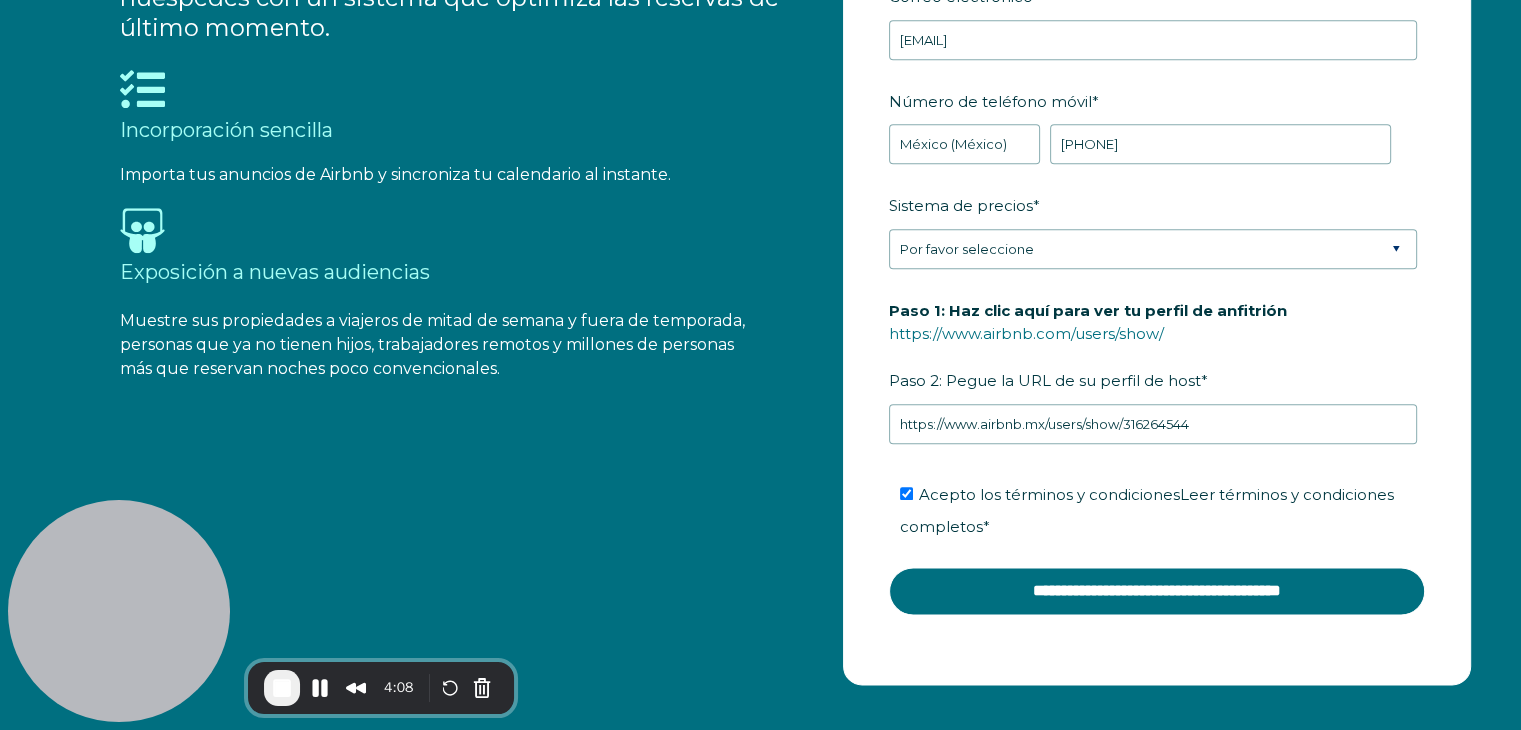 scroll, scrollTop: 2339, scrollLeft: 0, axis: vertical 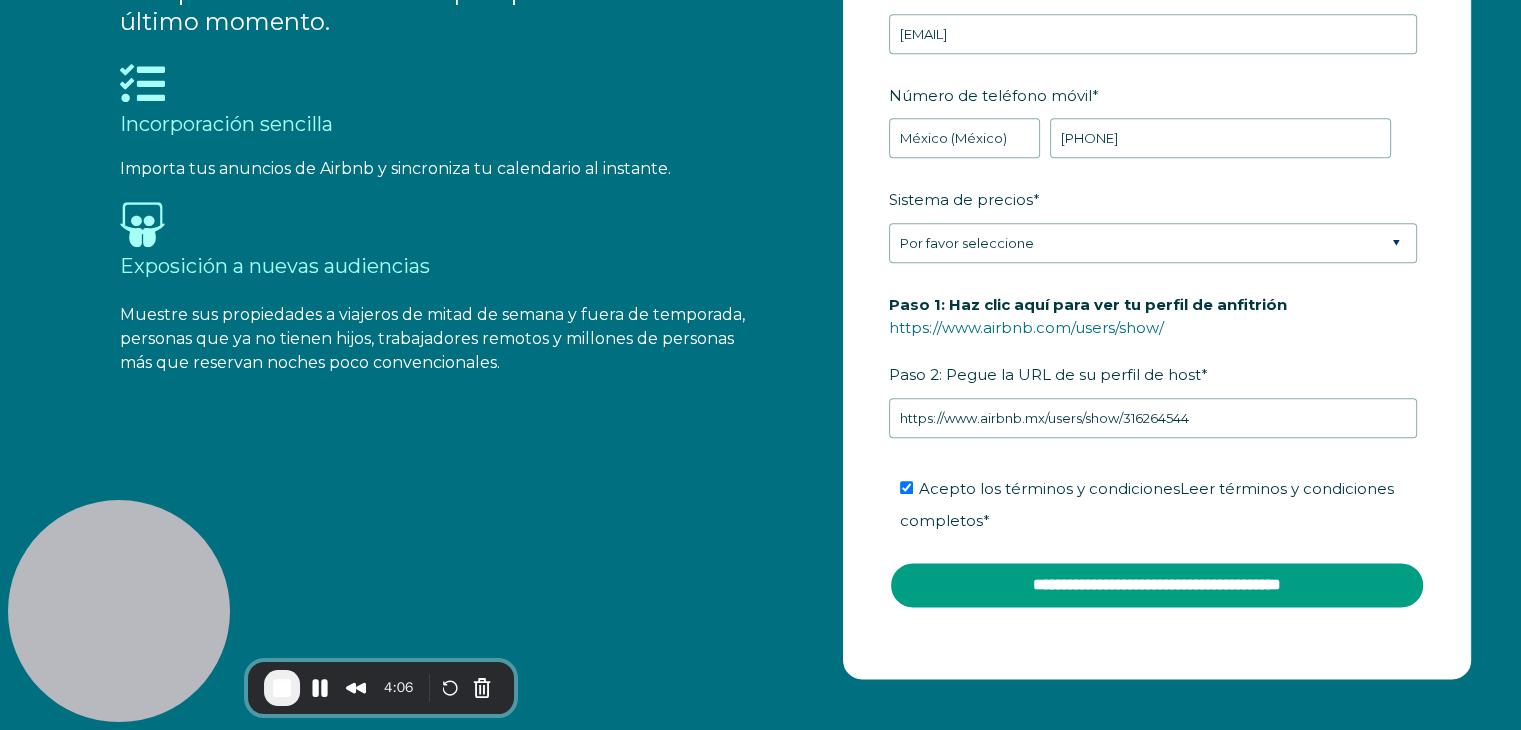 click on "**********" at bounding box center (1157, 585) 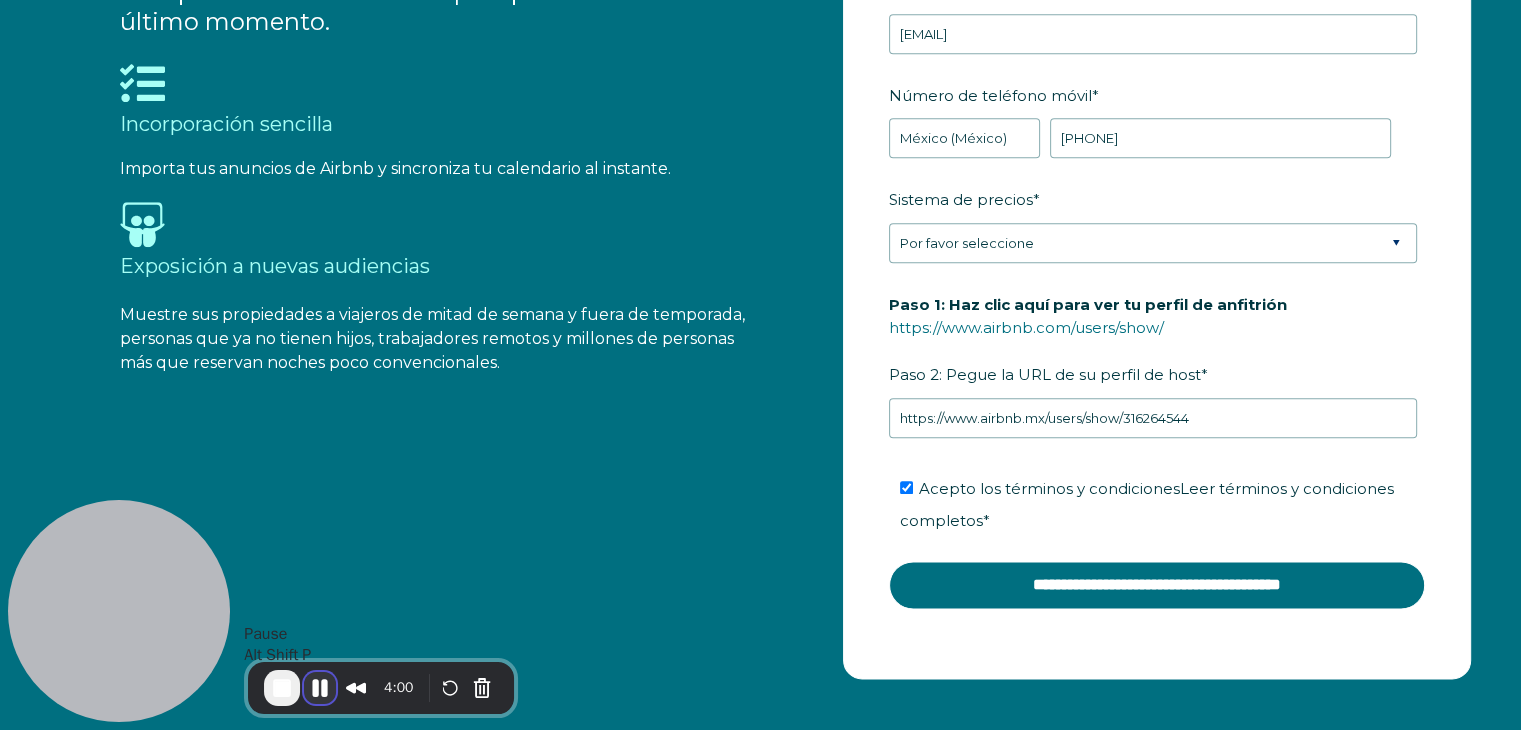 click at bounding box center (320, 688) 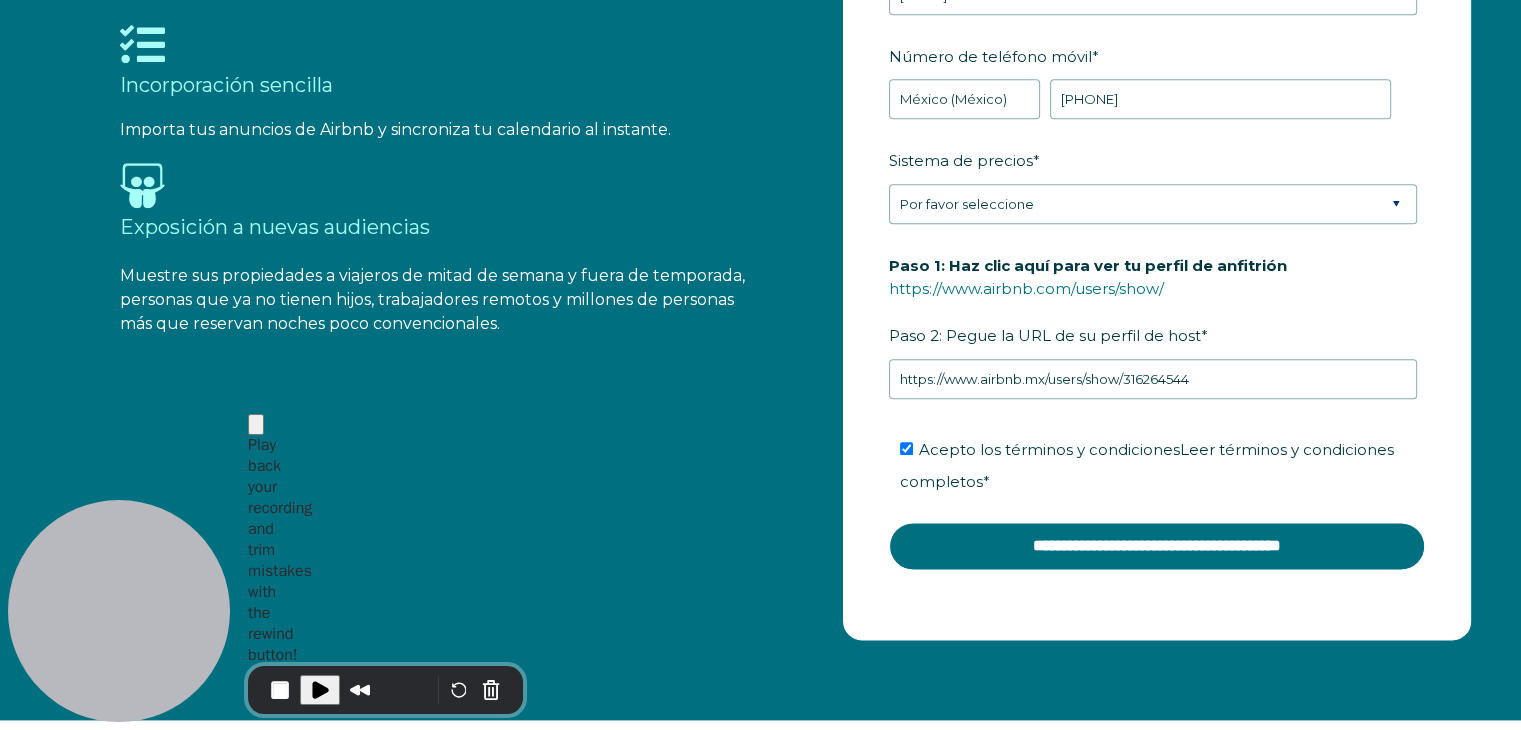 scroll, scrollTop: 2372, scrollLeft: 0, axis: vertical 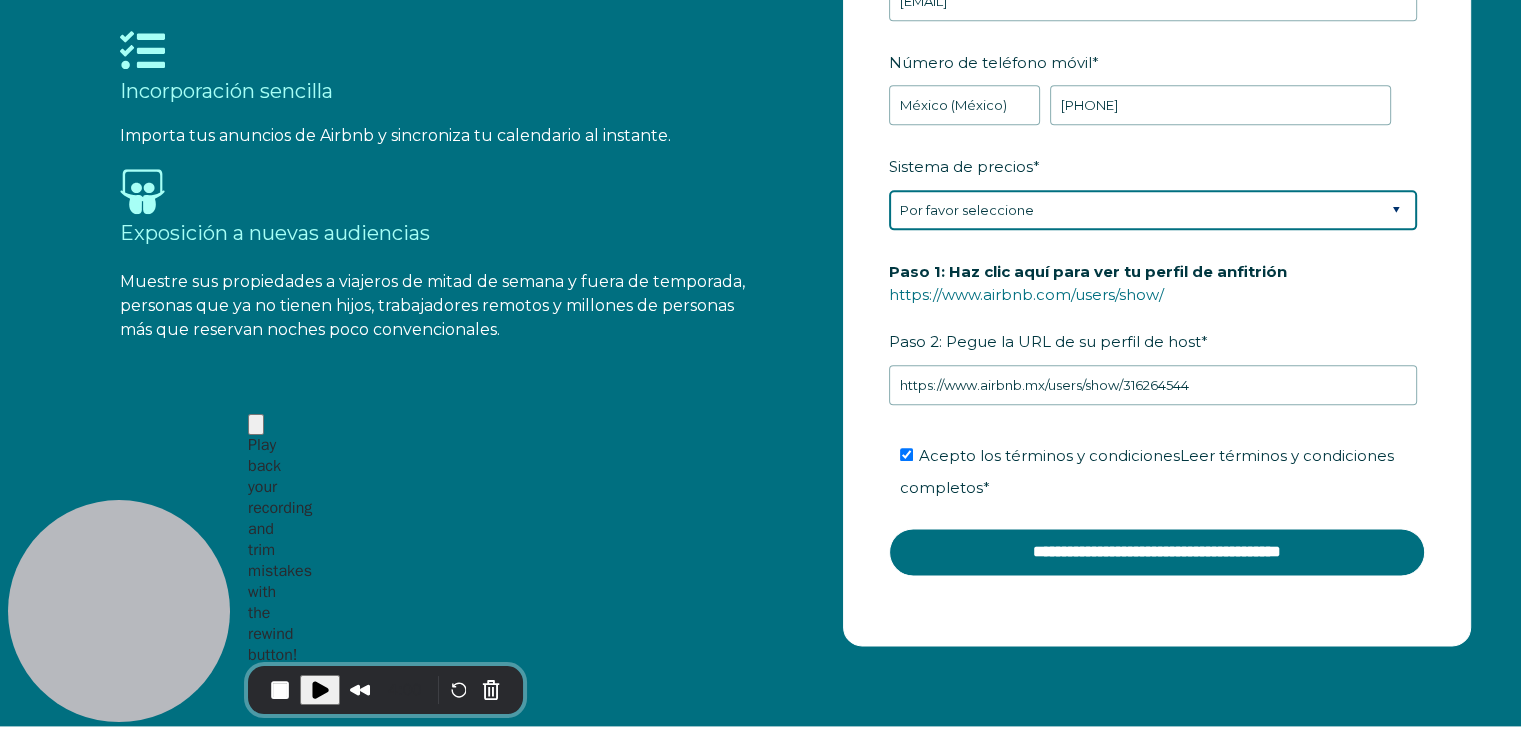 click on "Por favor seleccione Manual Precios inteligentes de Airbnb PriceLabs Timonera Más allá del precio Tercero - Dinámico" at bounding box center (1153, 210) 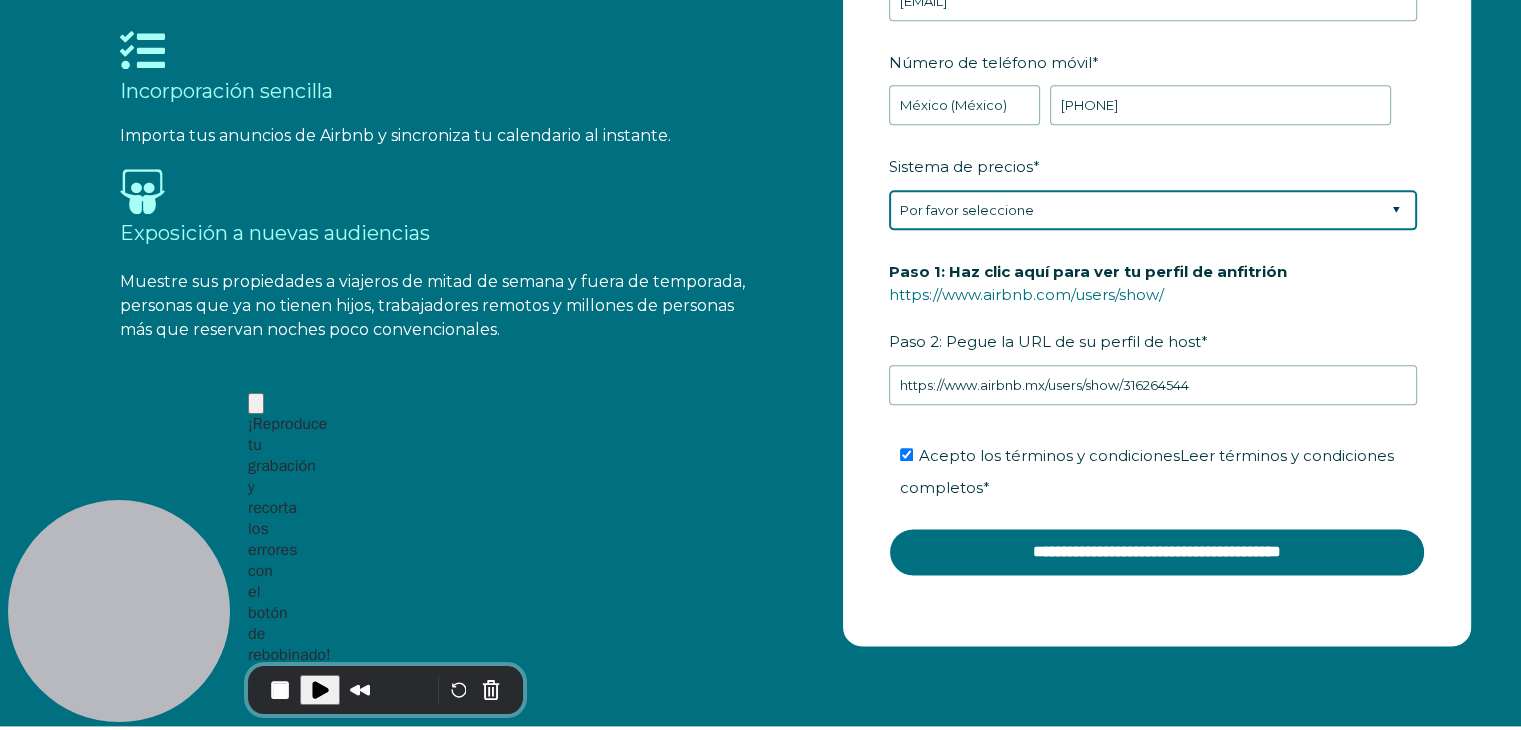 select on "Manual" 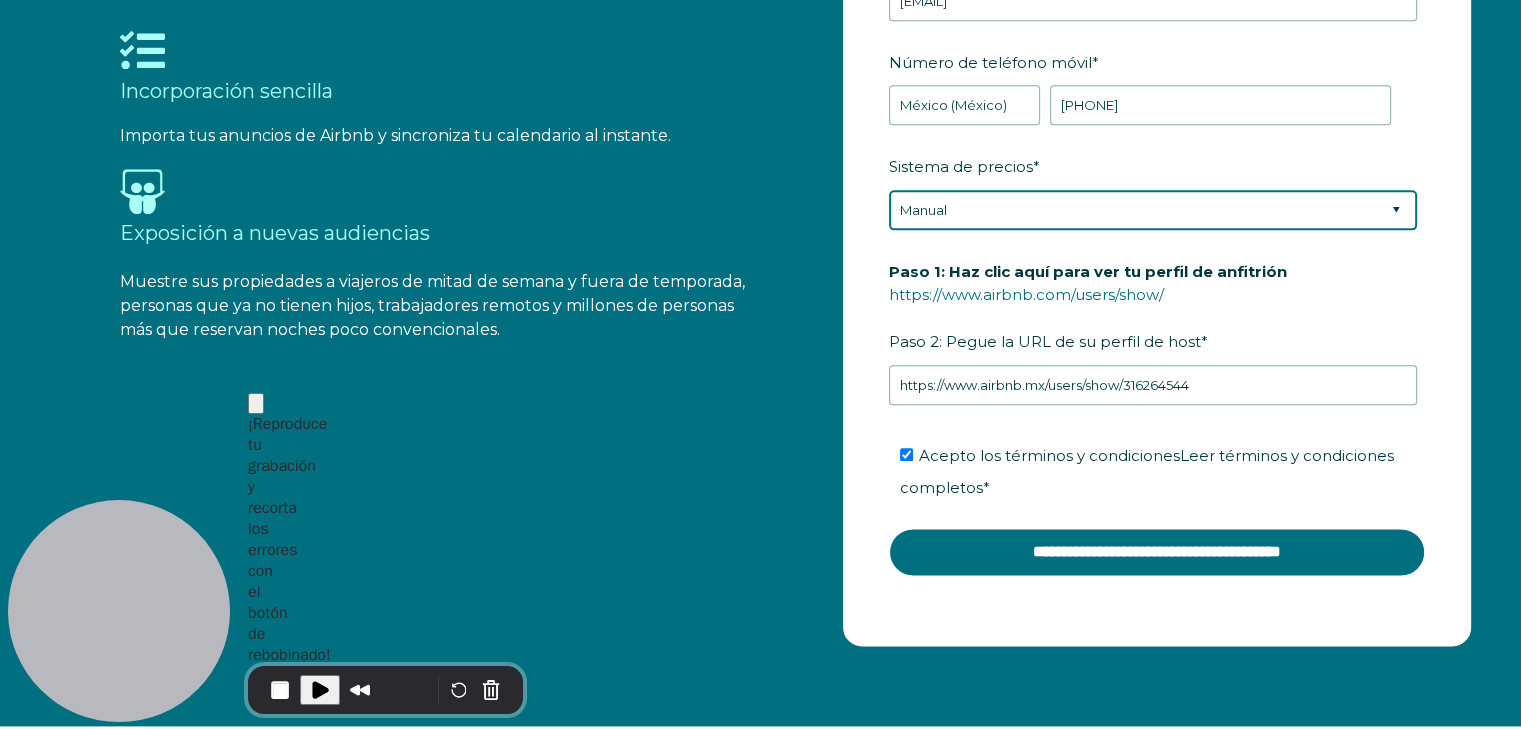 click on "Por favor seleccione Manual Precios inteligentes de Airbnb PriceLabs Timonera Más allá del precio Tercero - Dinámico" at bounding box center [1153, 210] 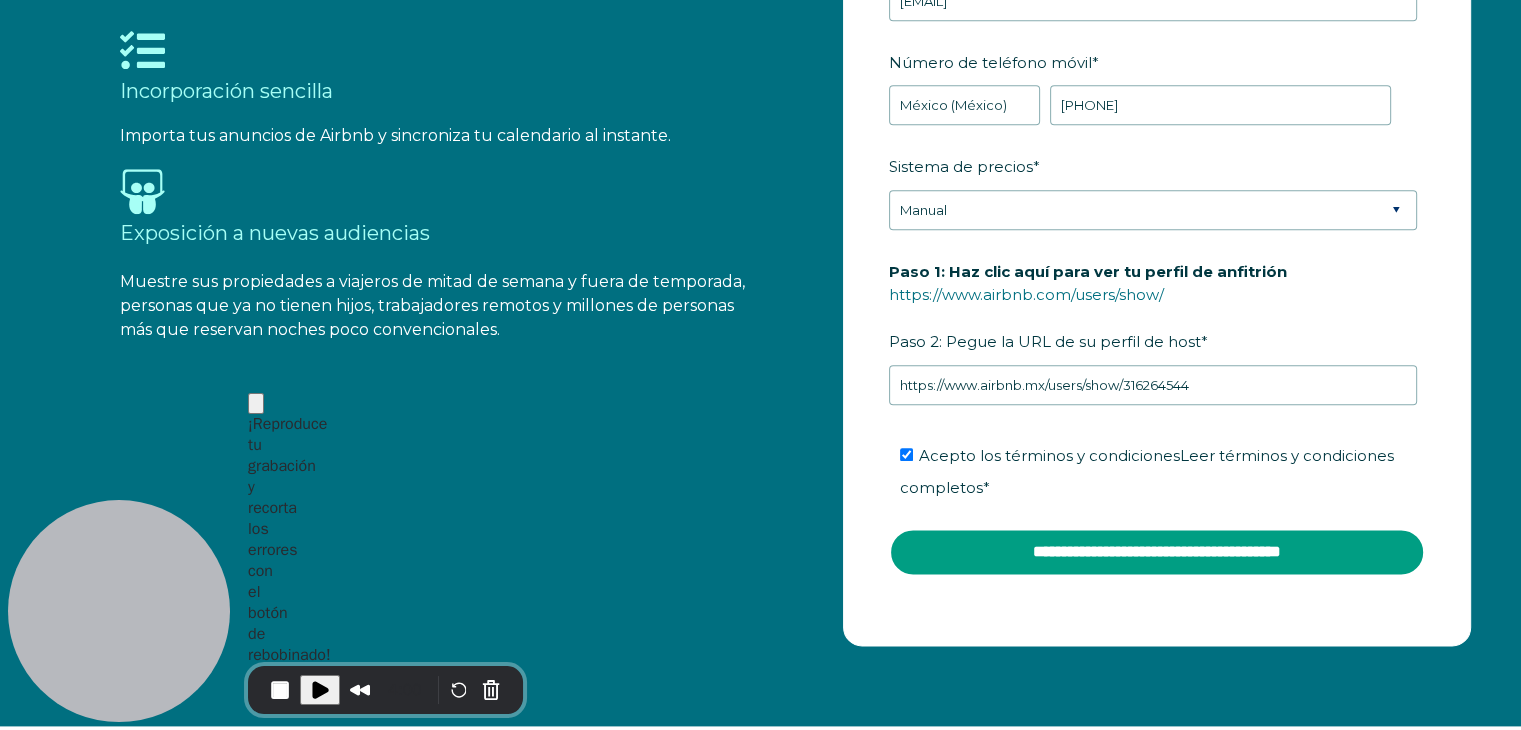 click on "**********" at bounding box center [1157, 552] 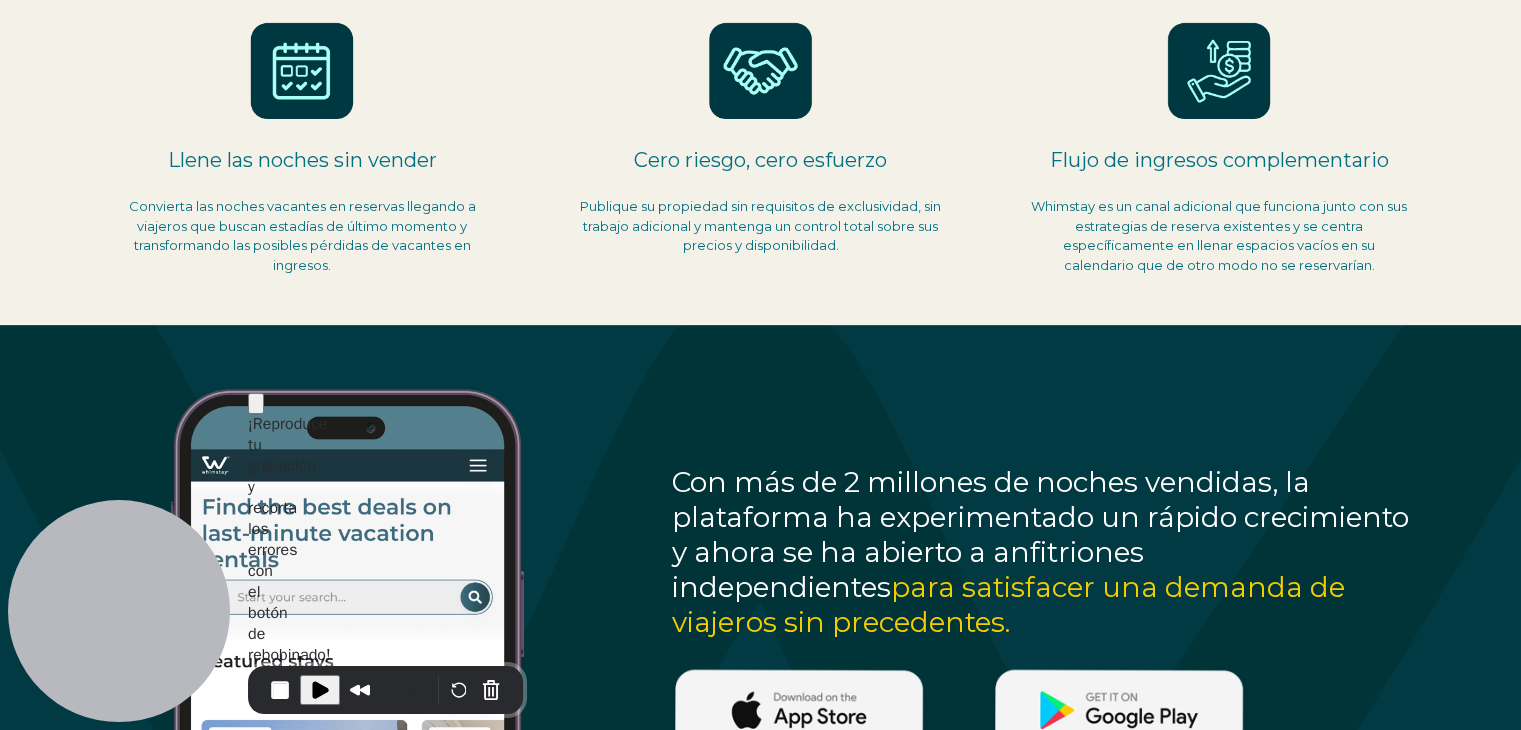 scroll, scrollTop: 0, scrollLeft: 0, axis: both 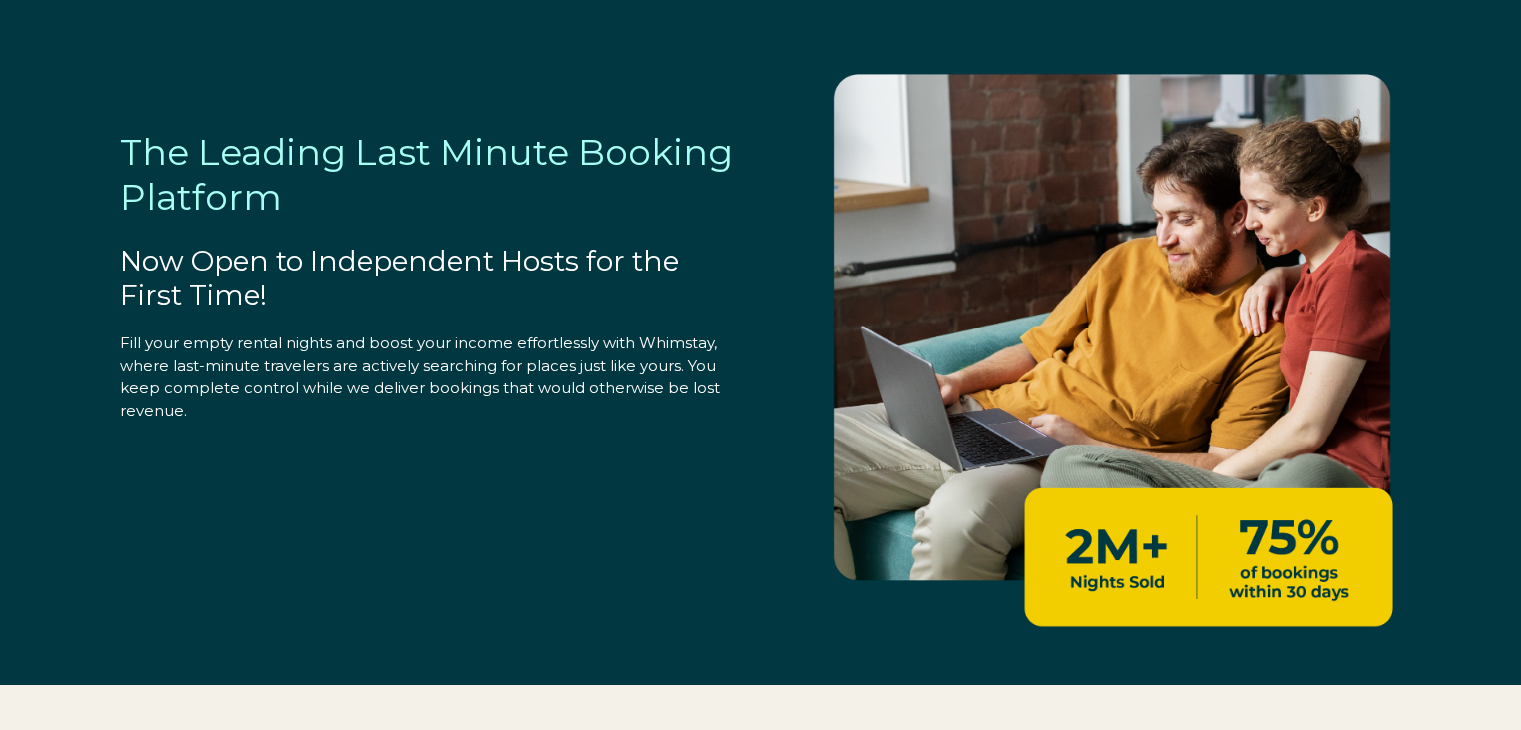 select on "MX" 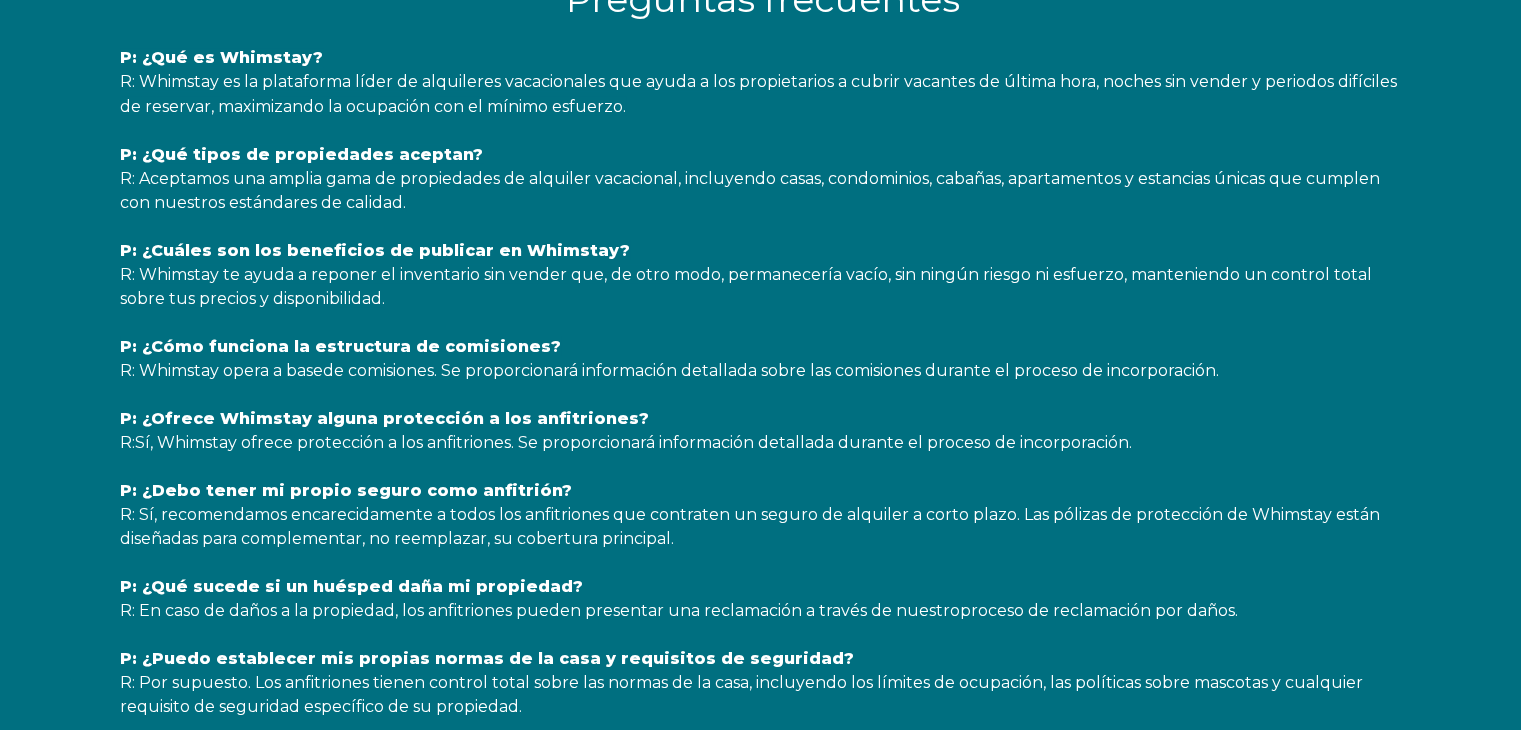 scroll, scrollTop: 3697, scrollLeft: 0, axis: vertical 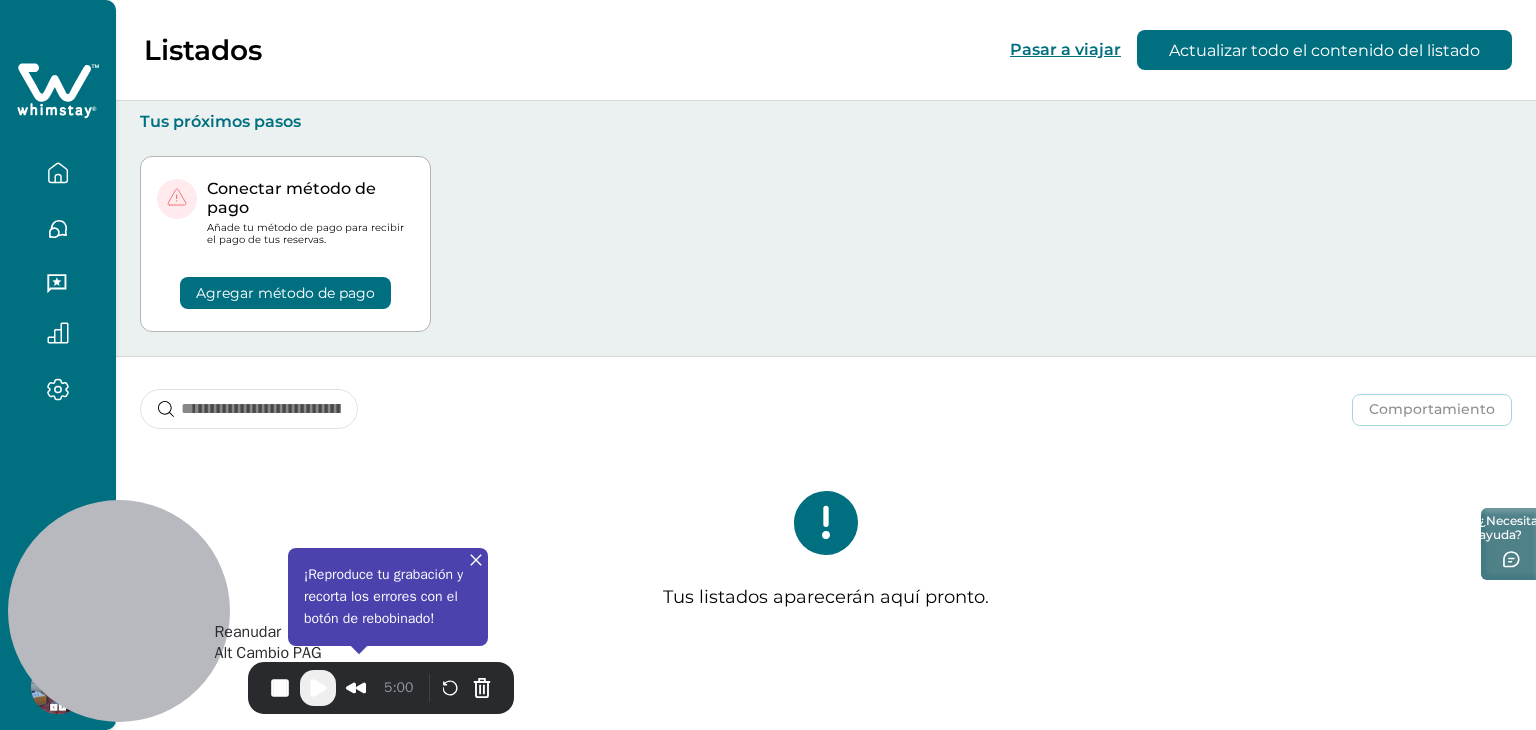click at bounding box center [318, 688] 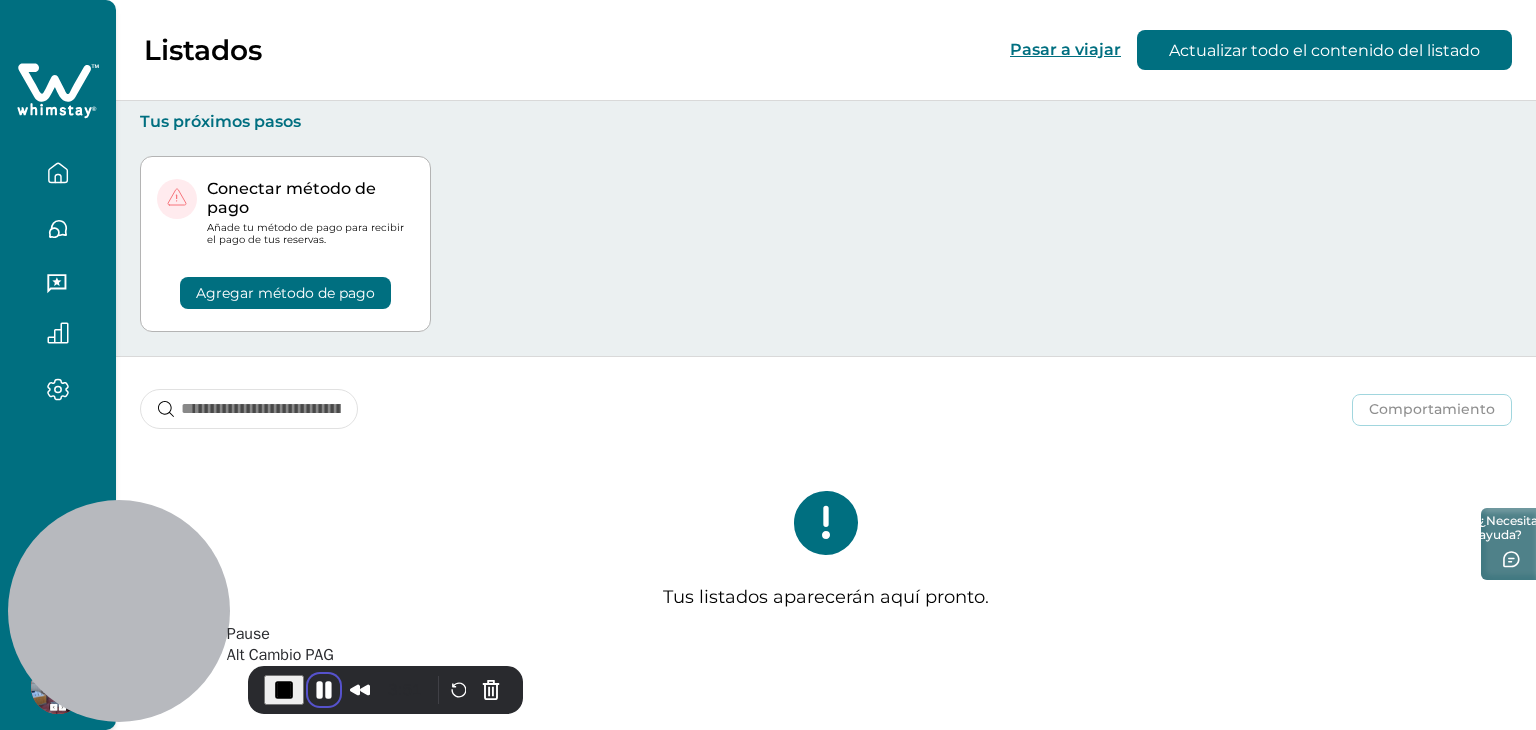 click at bounding box center [324, 690] 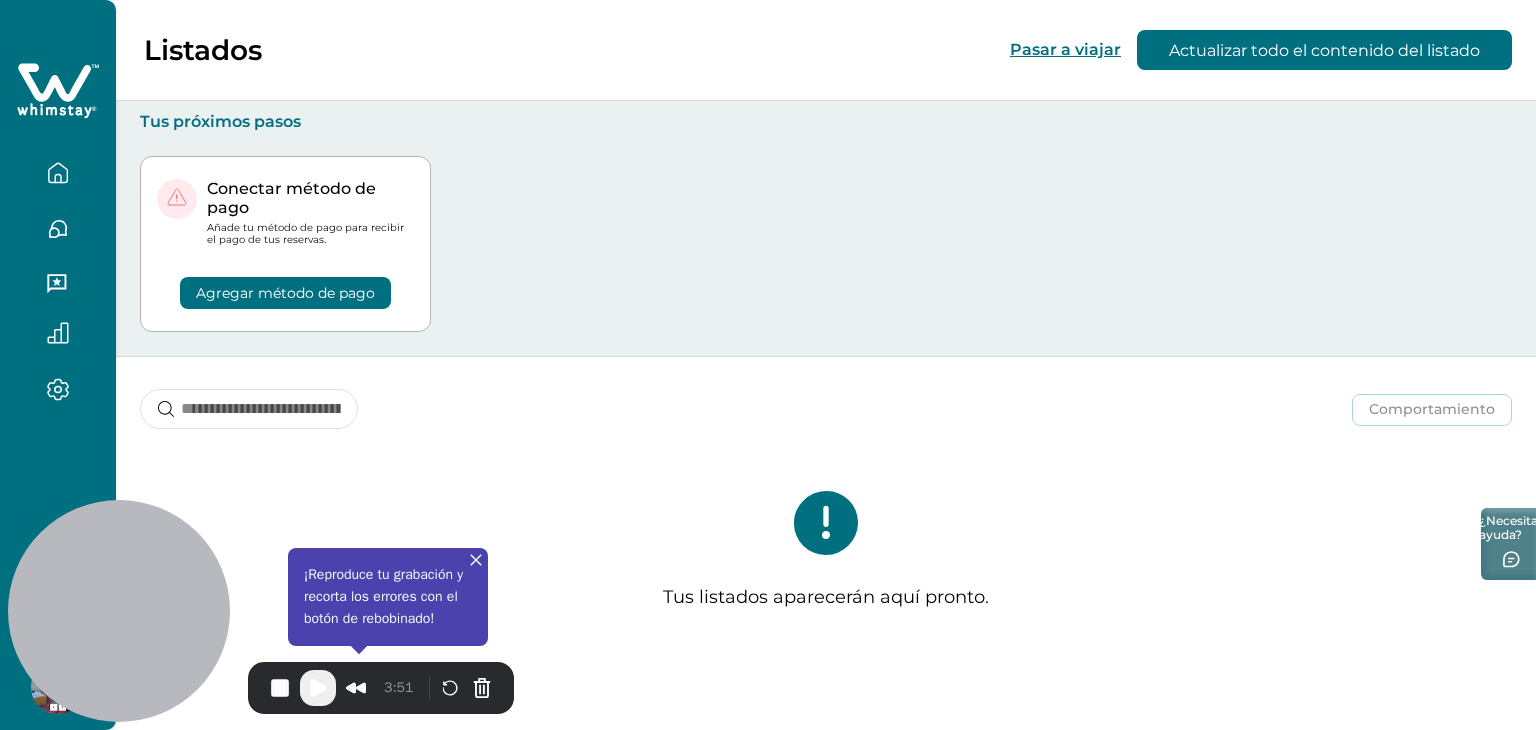 click on "¡Reproduce tu grabación y recorta los errores con el botón de rebobinado!" at bounding box center [388, 597] 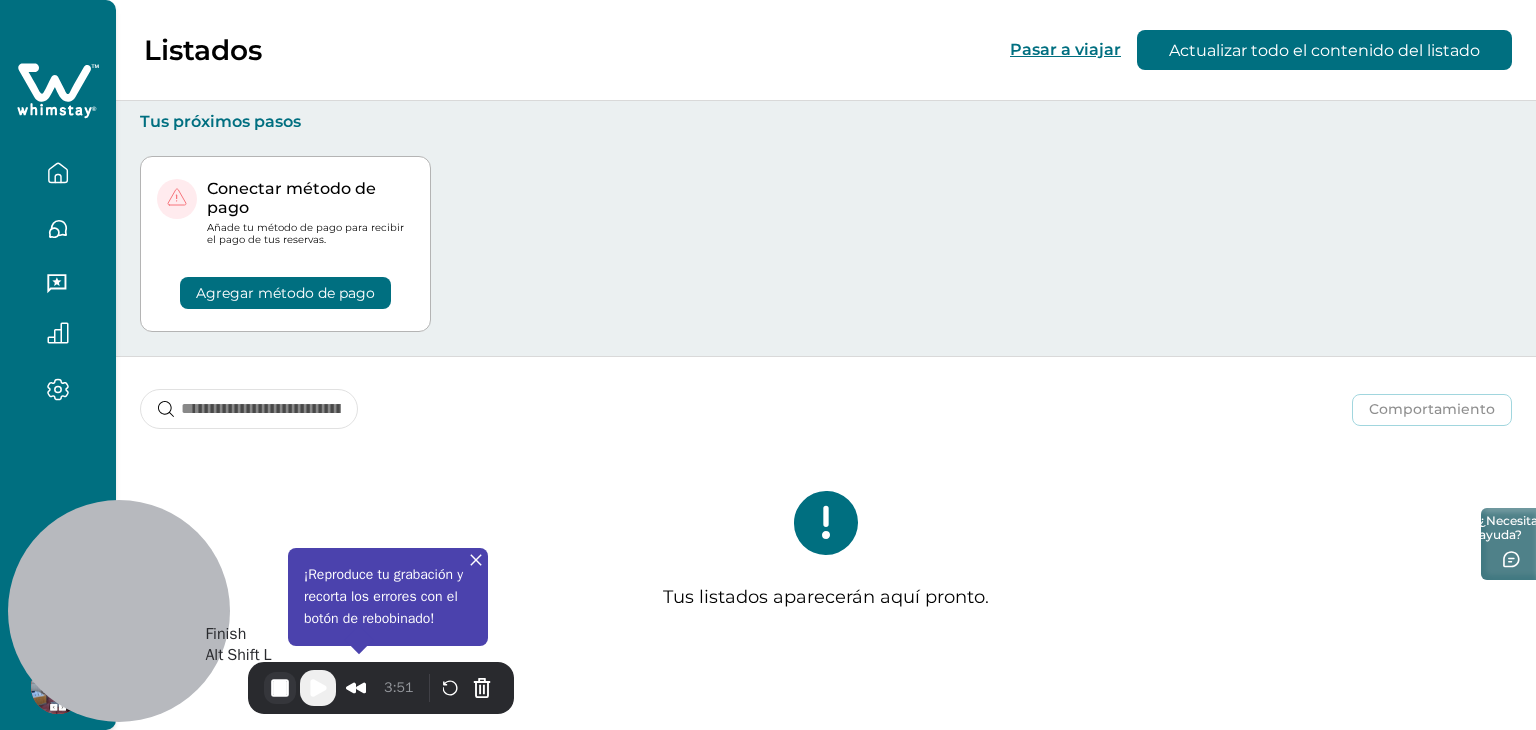 click at bounding box center (280, 688) 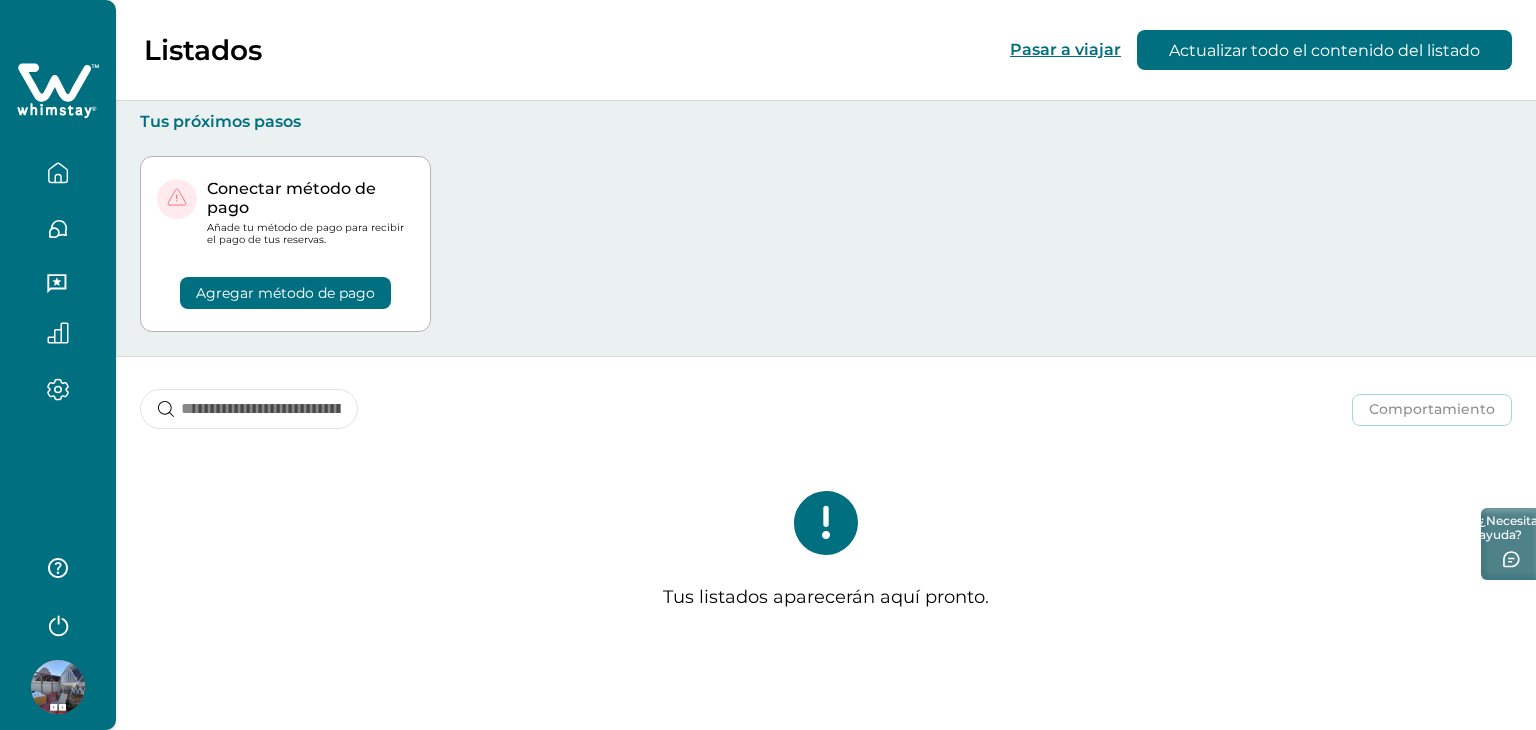 click on "Agregar método de pago" at bounding box center [285, 293] 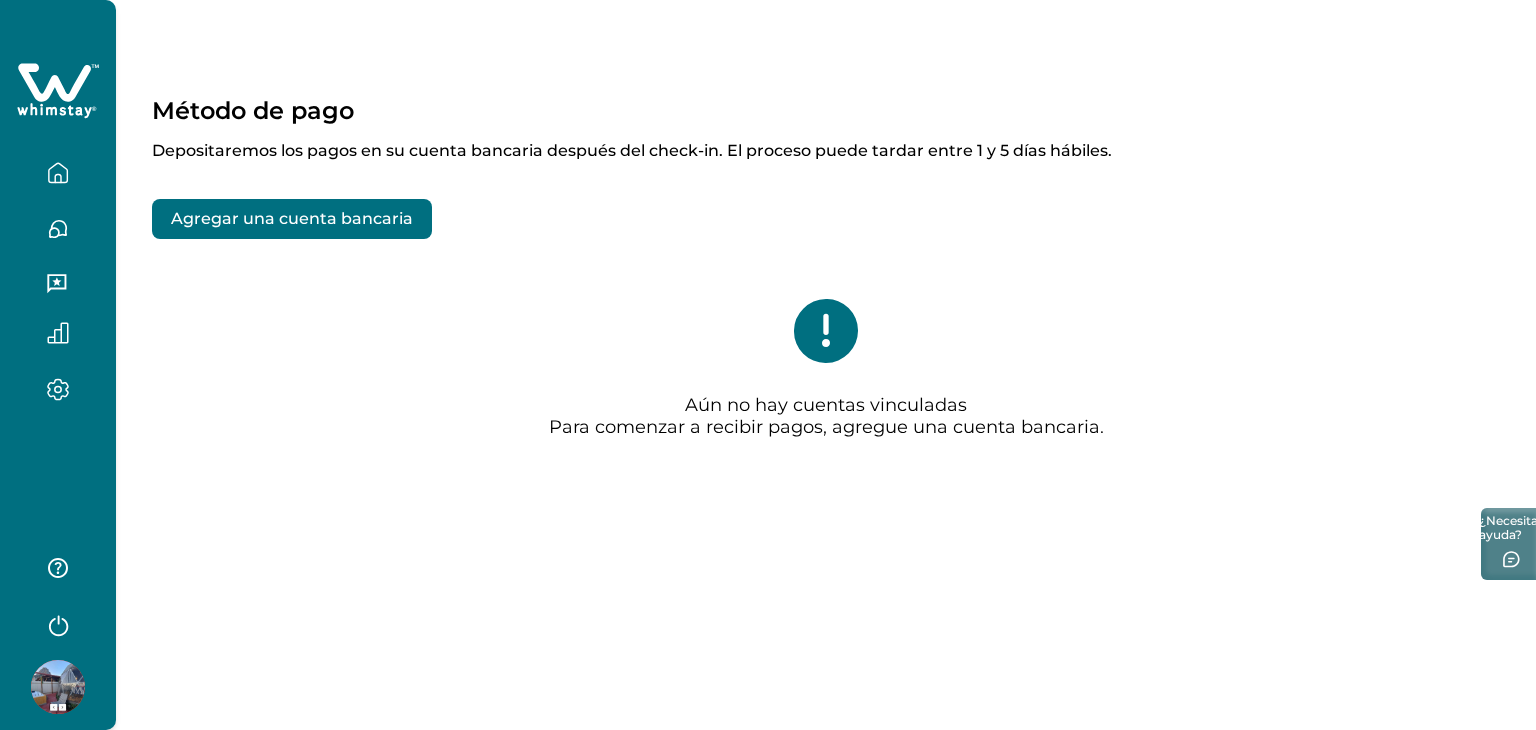 click on "Agregar una cuenta bancaria" at bounding box center [292, 218] 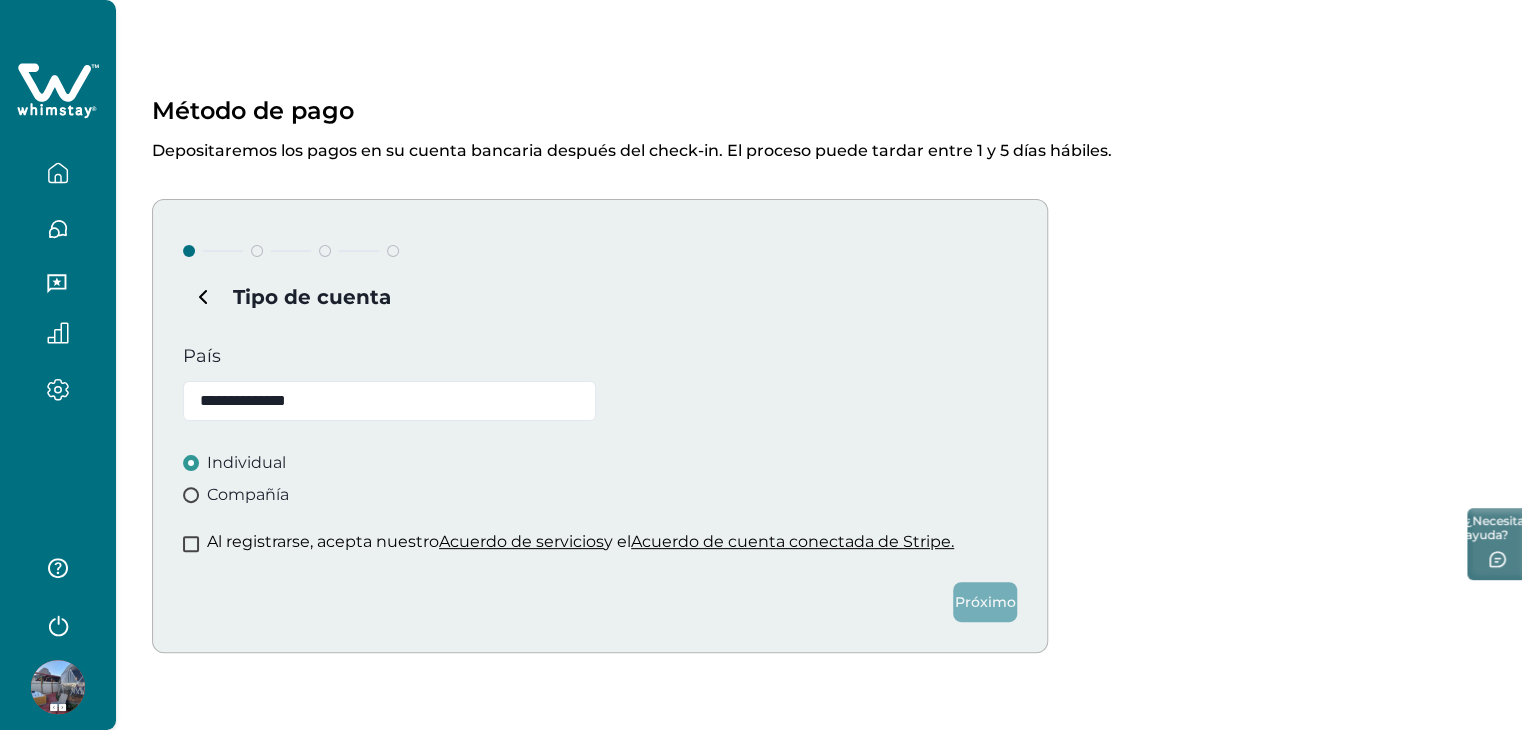 click on "Individual" at bounding box center [600, 463] 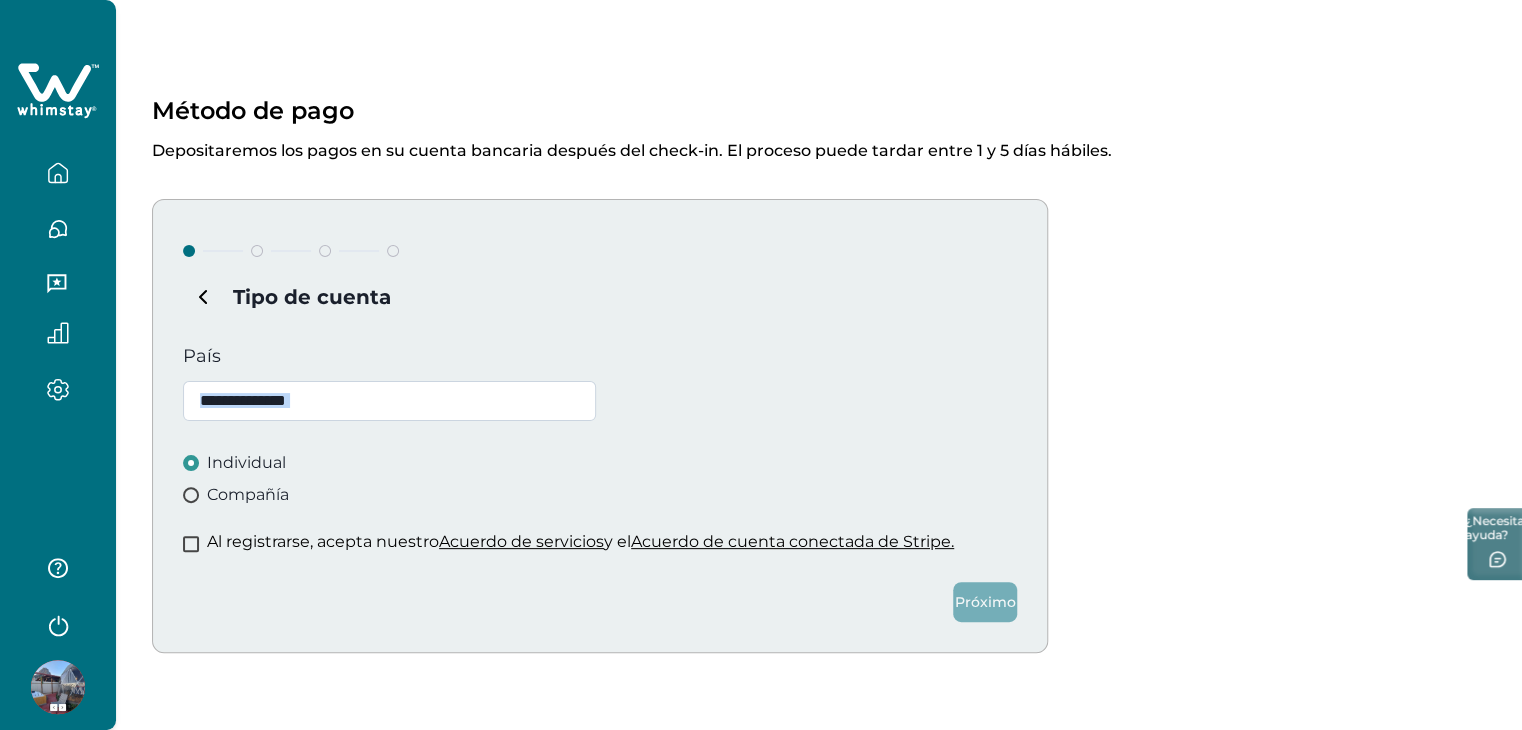 click on "Tipo de cuenta País [COUNTRY] Individual Compañía Al registrarse, acepta nuestro Acuerdo de servicios y el Acuerdo de cuenta conectada de Stripe. Próximo" at bounding box center (600, 426) 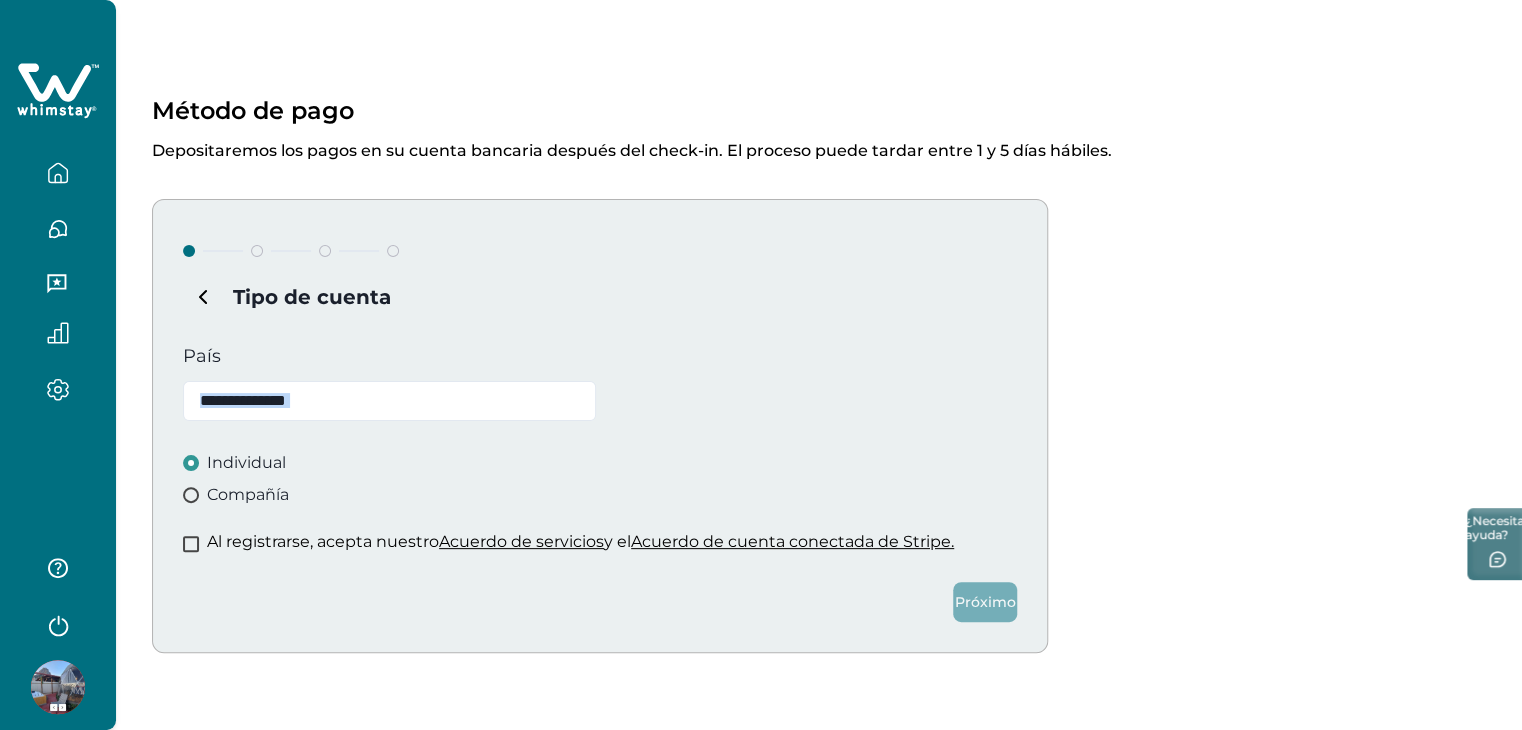 click at bounding box center (191, 544) 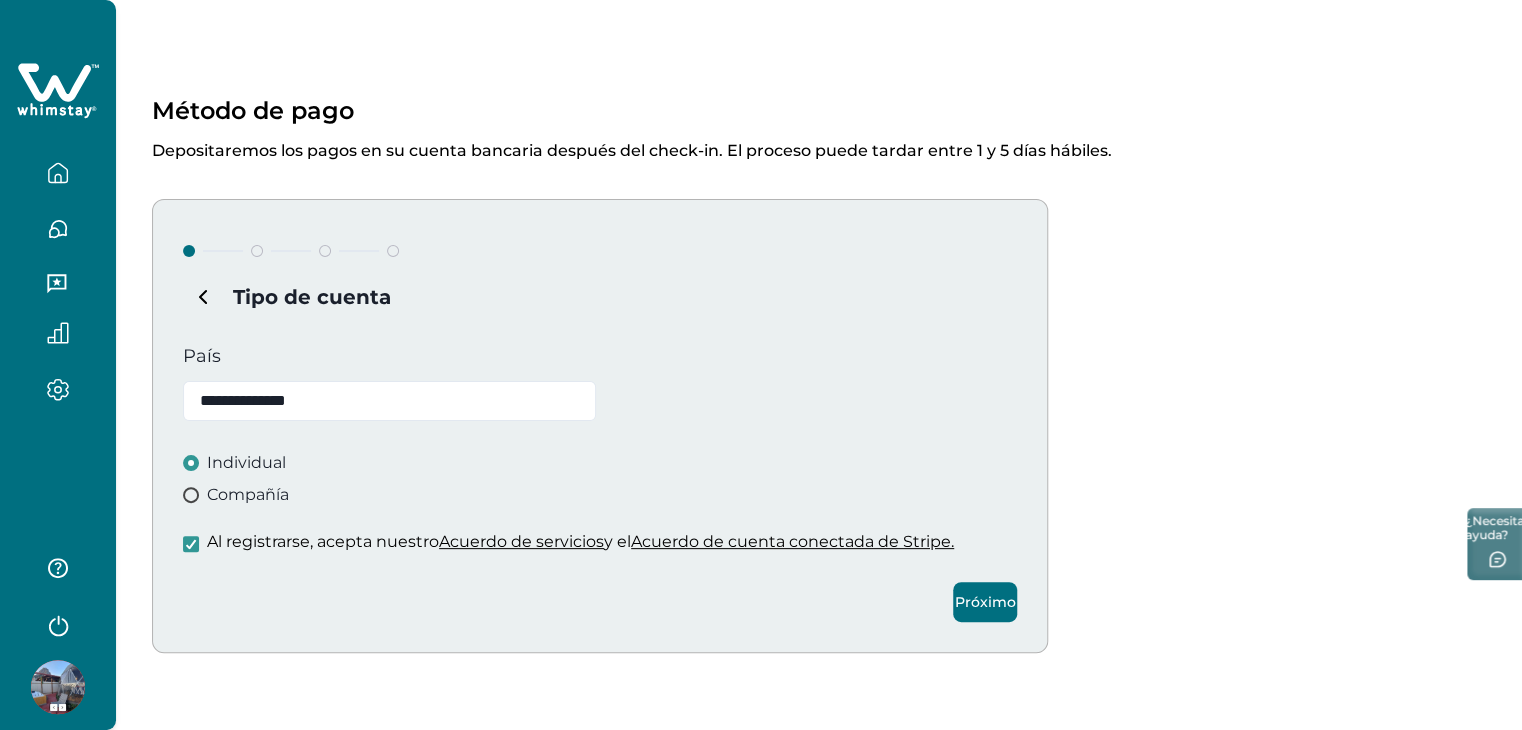 click on "País [COUNTRY]" at bounding box center [389, 384] 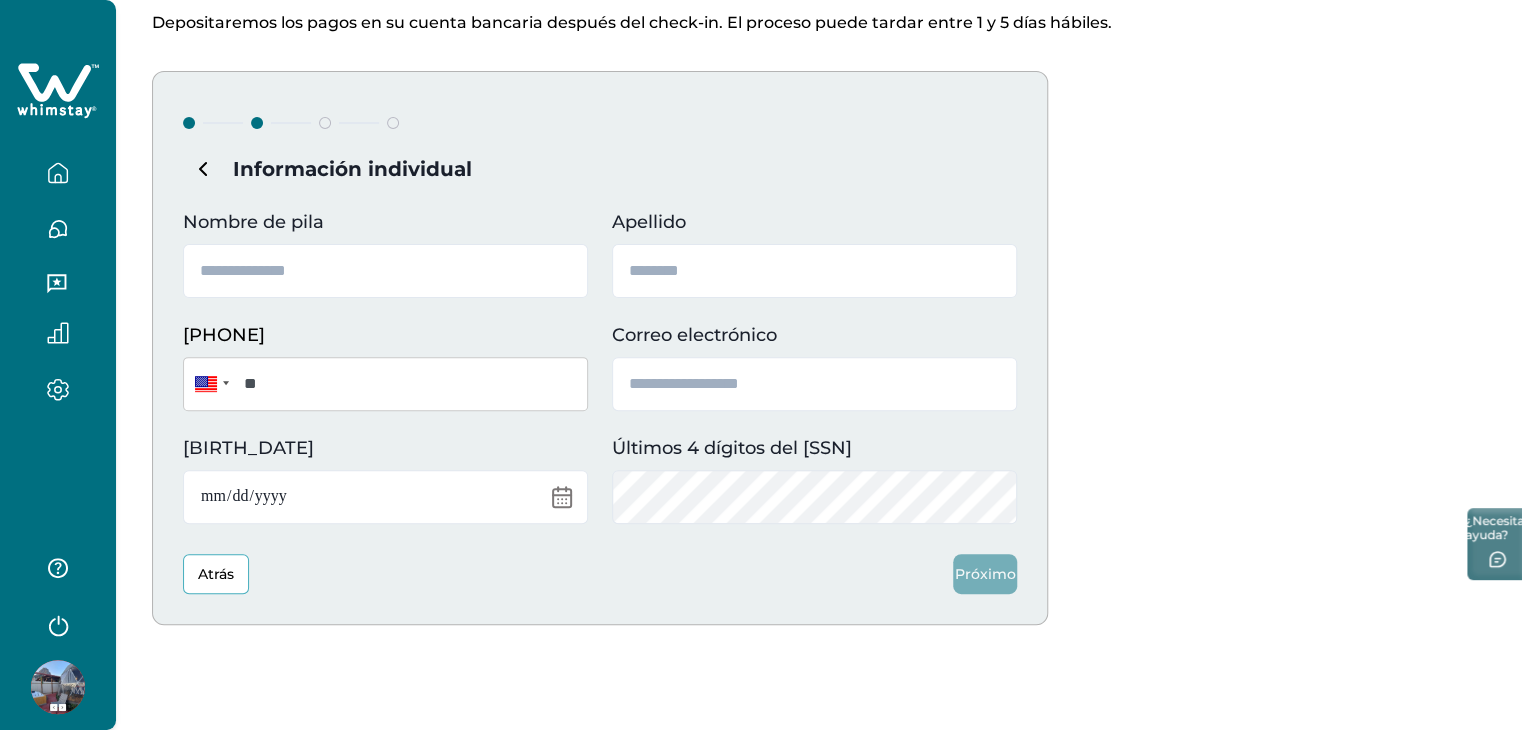 scroll, scrollTop: 172, scrollLeft: 0, axis: vertical 